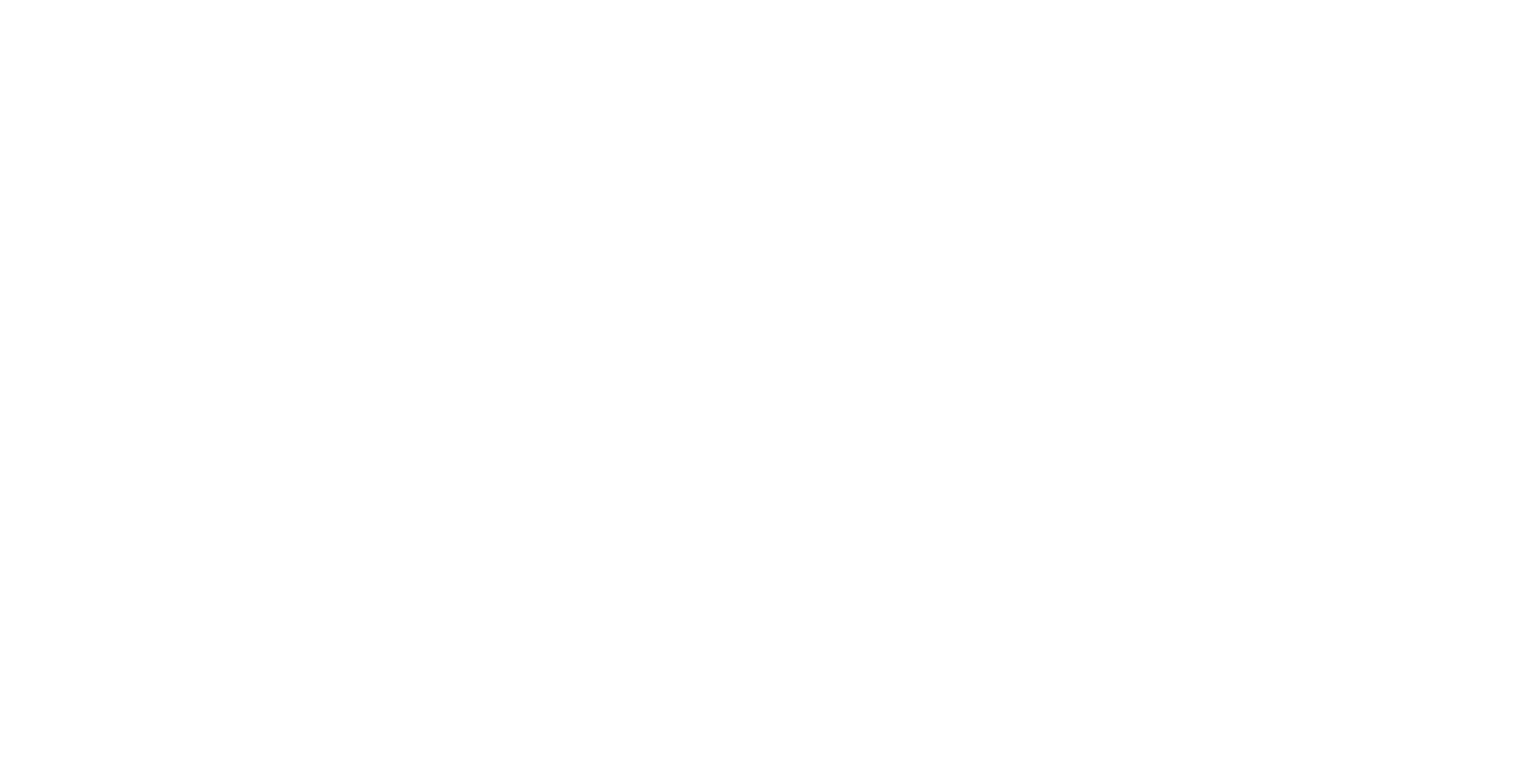scroll, scrollTop: 0, scrollLeft: 0, axis: both 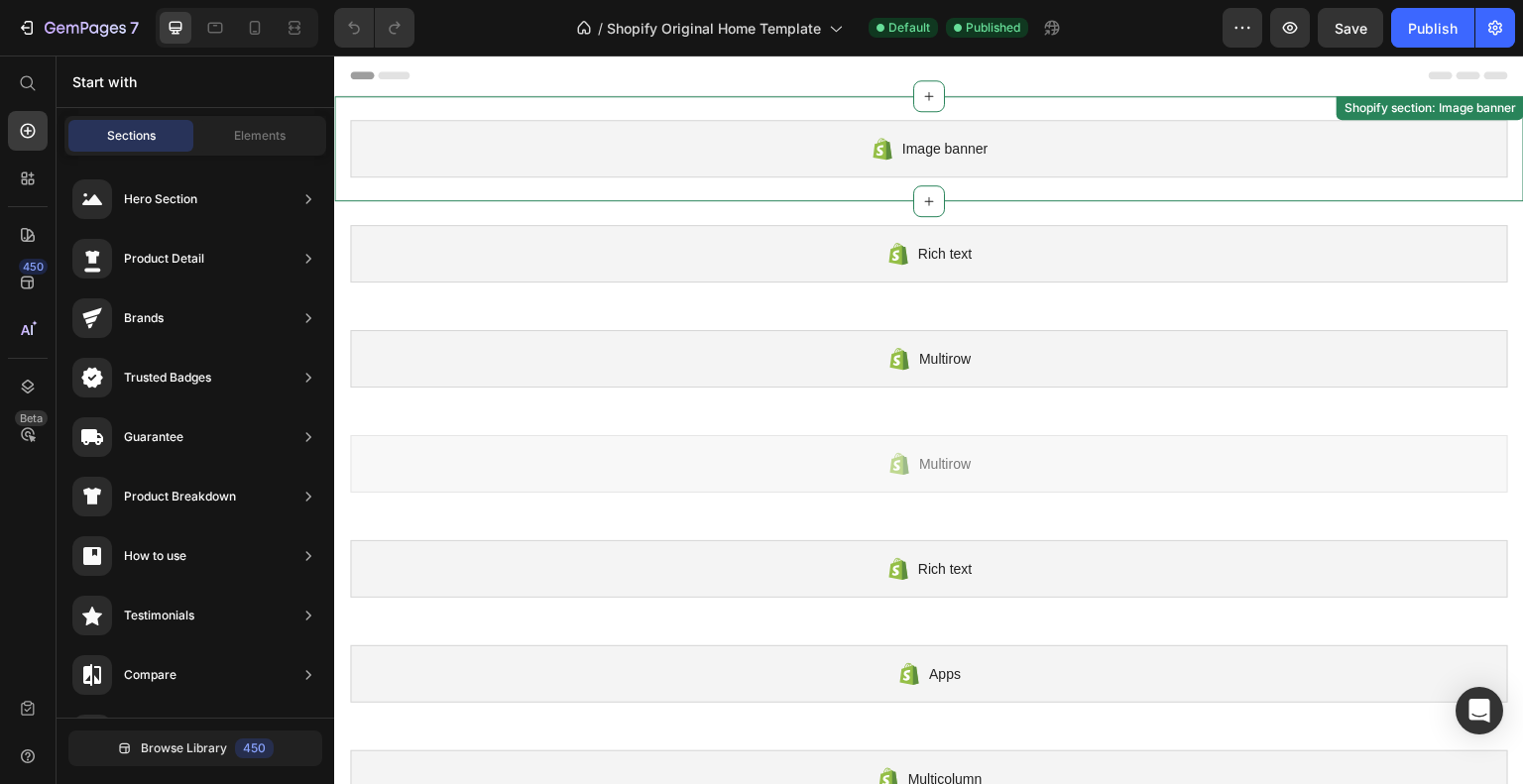 click on "Image banner" at bounding box center (945, 149) 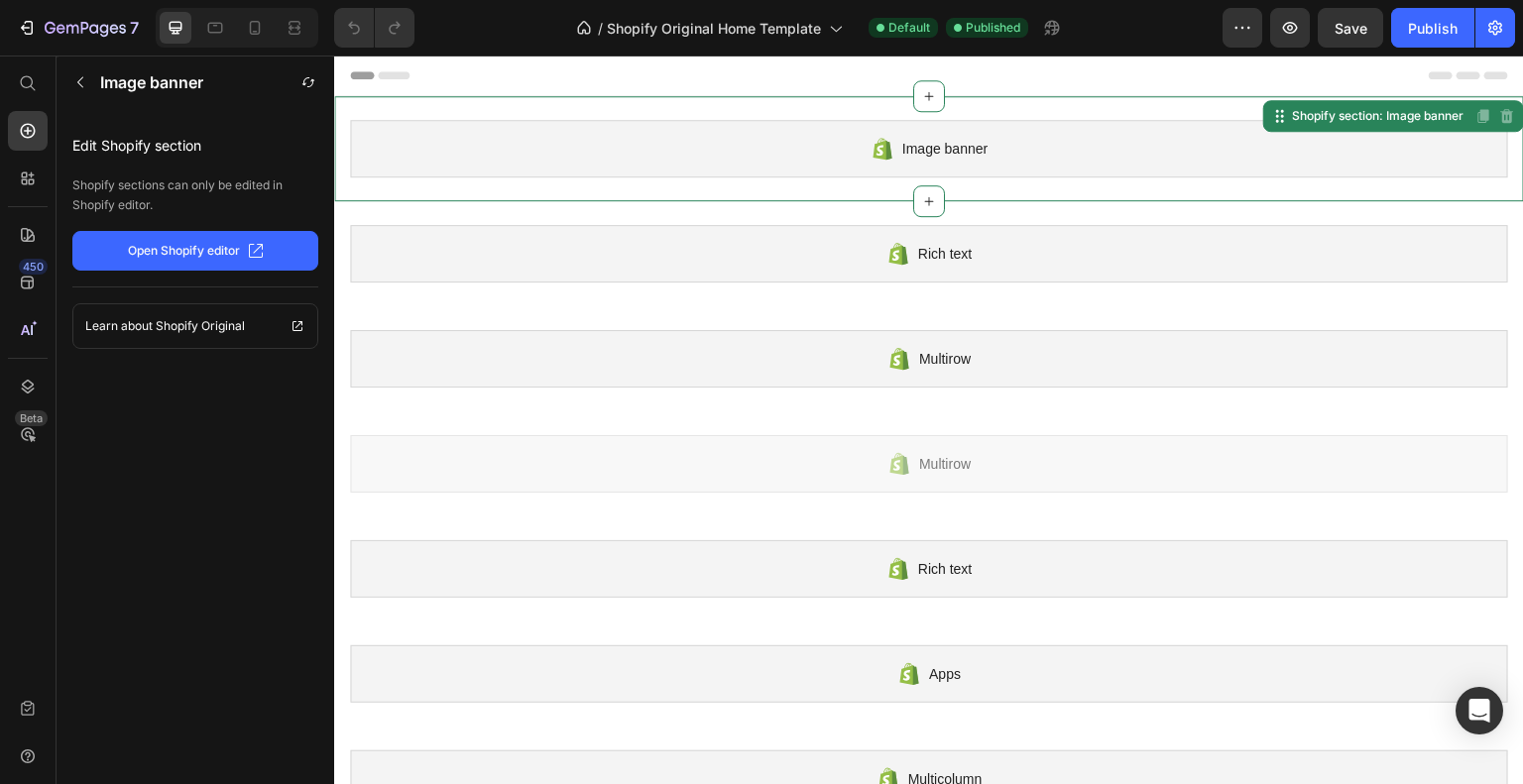 click on "Open Shopify editor" 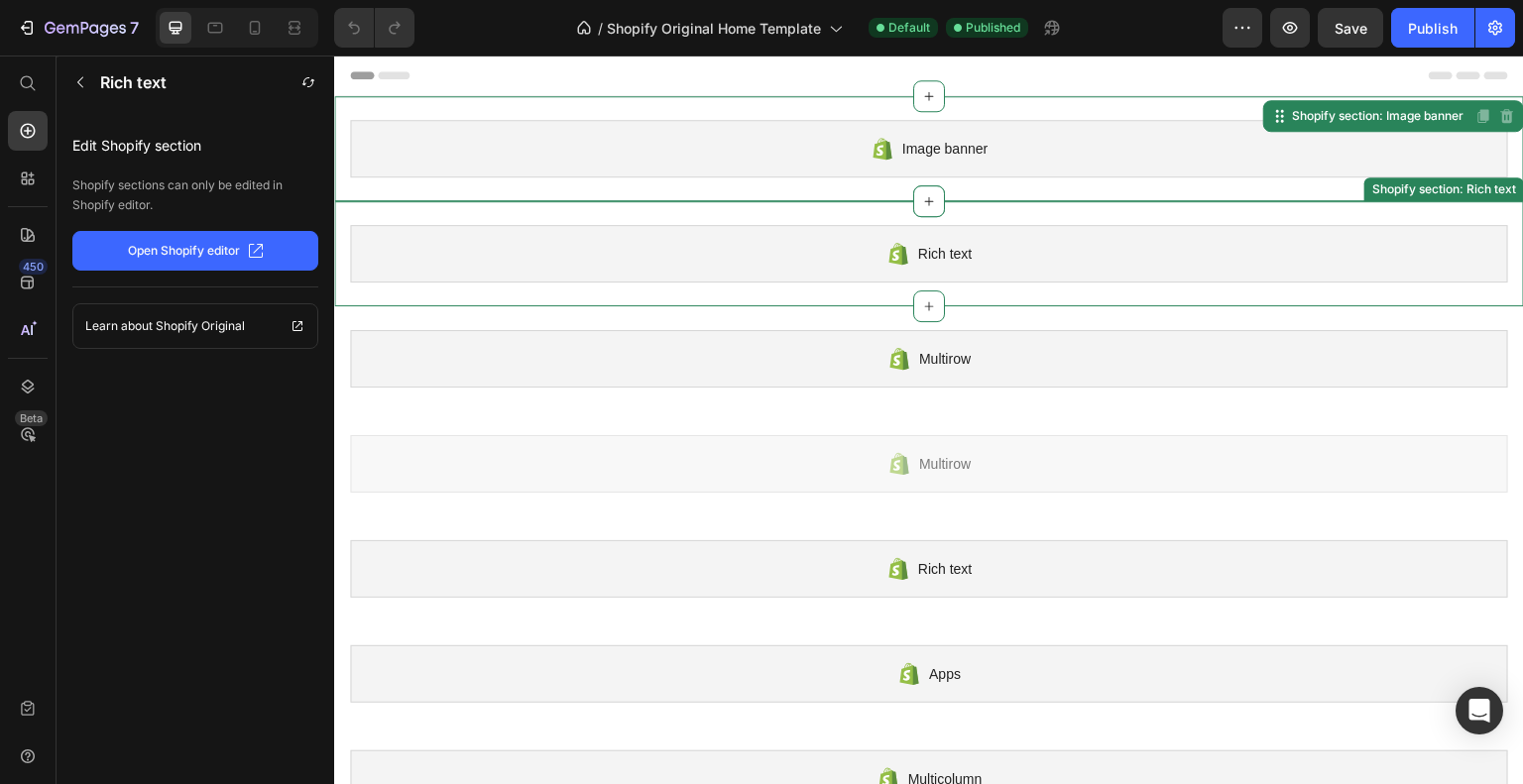 click on "Rich text Shopify section: Rich text" at bounding box center [929, 254] 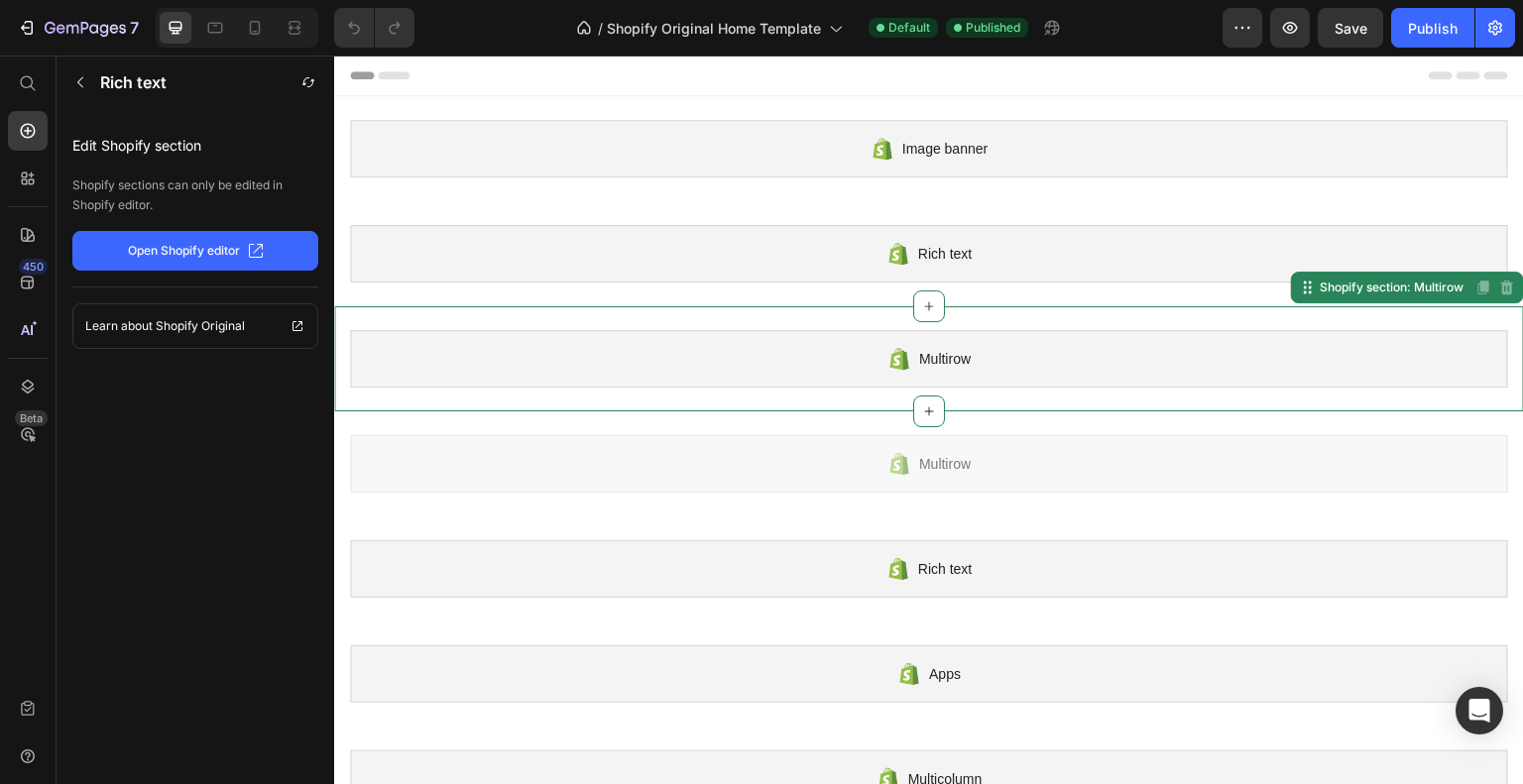 click on "Multirow" at bounding box center (929, 359) 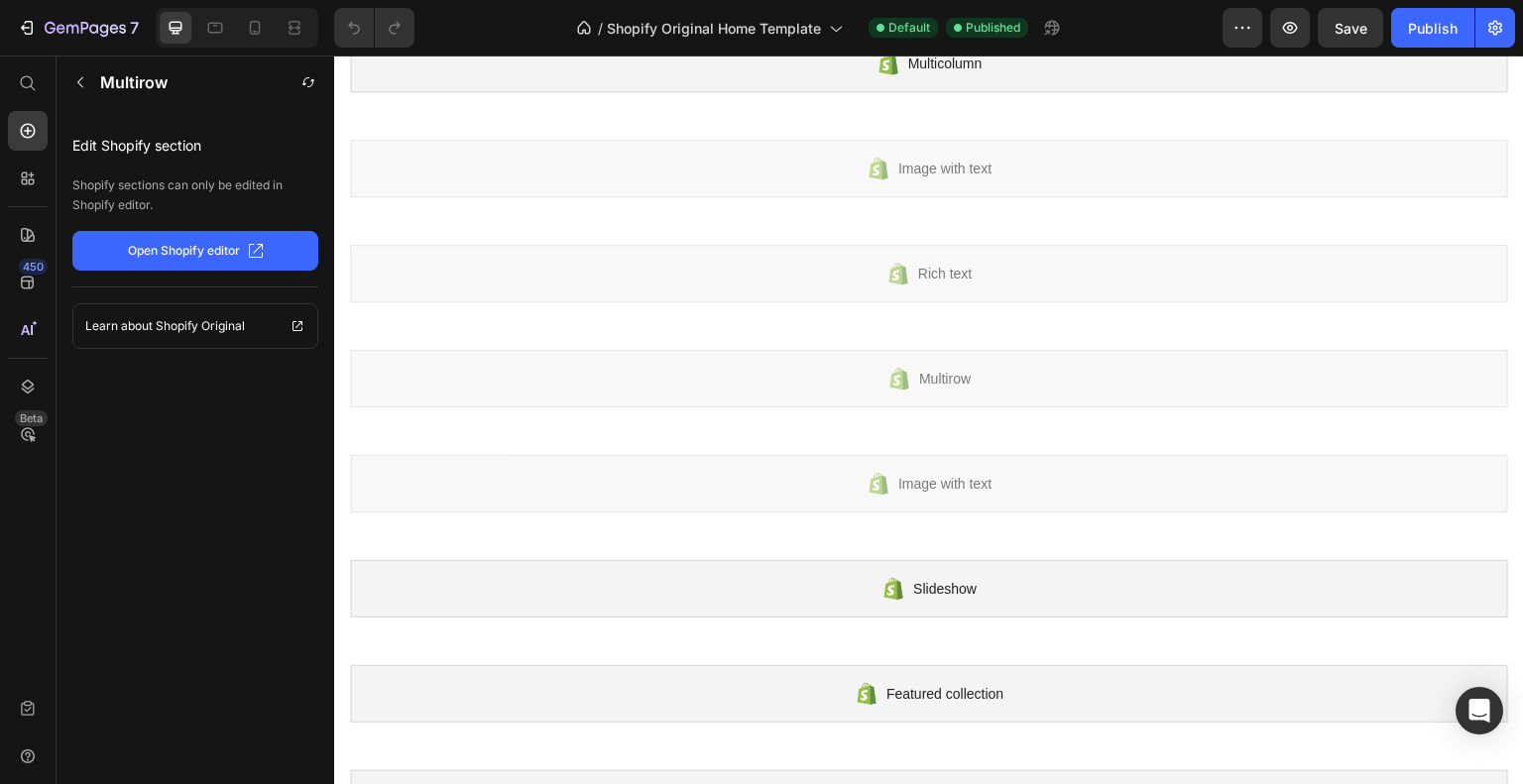 scroll, scrollTop: 1745, scrollLeft: 0, axis: vertical 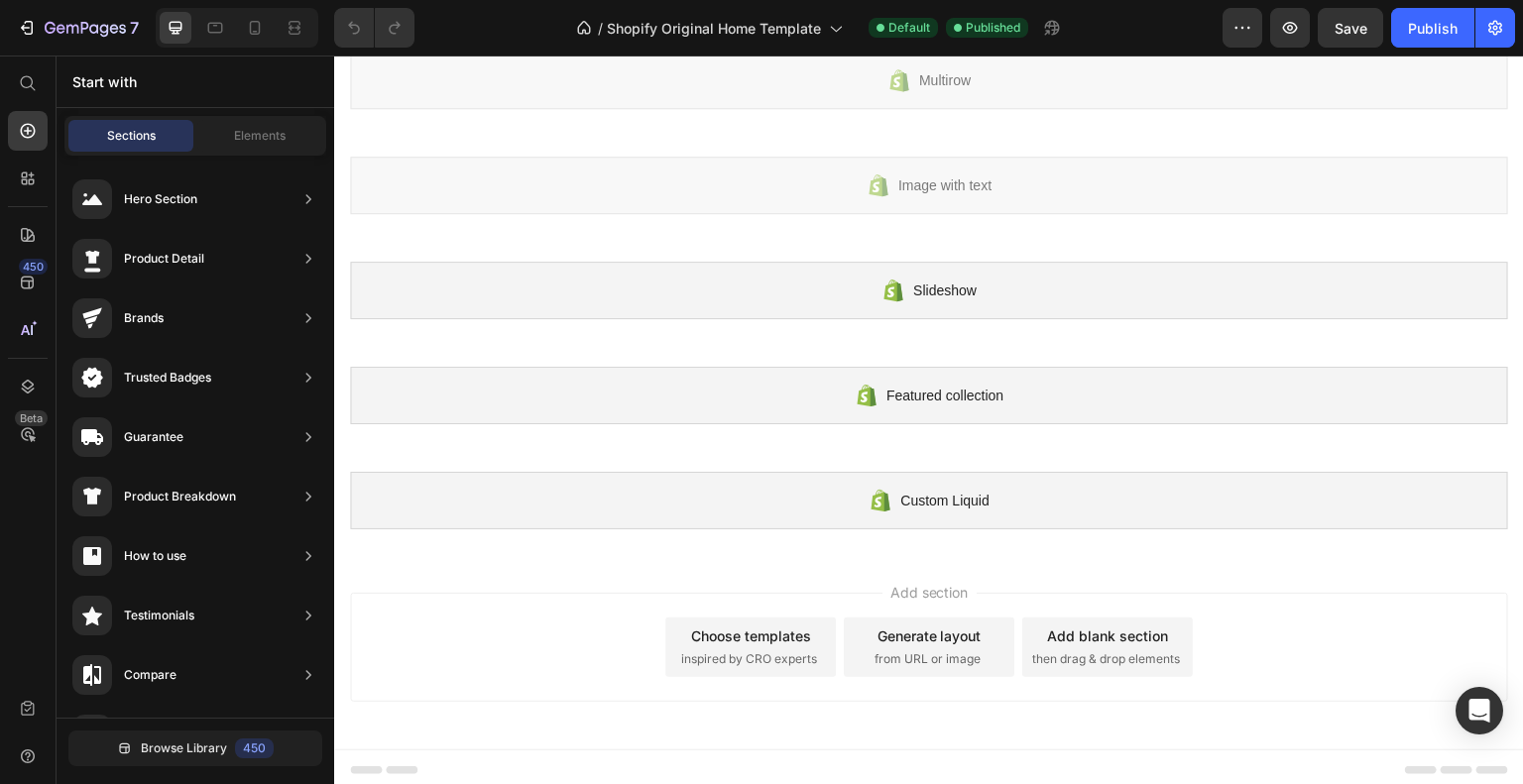 click on "inspired by CRO experts" at bounding box center (749, 659) 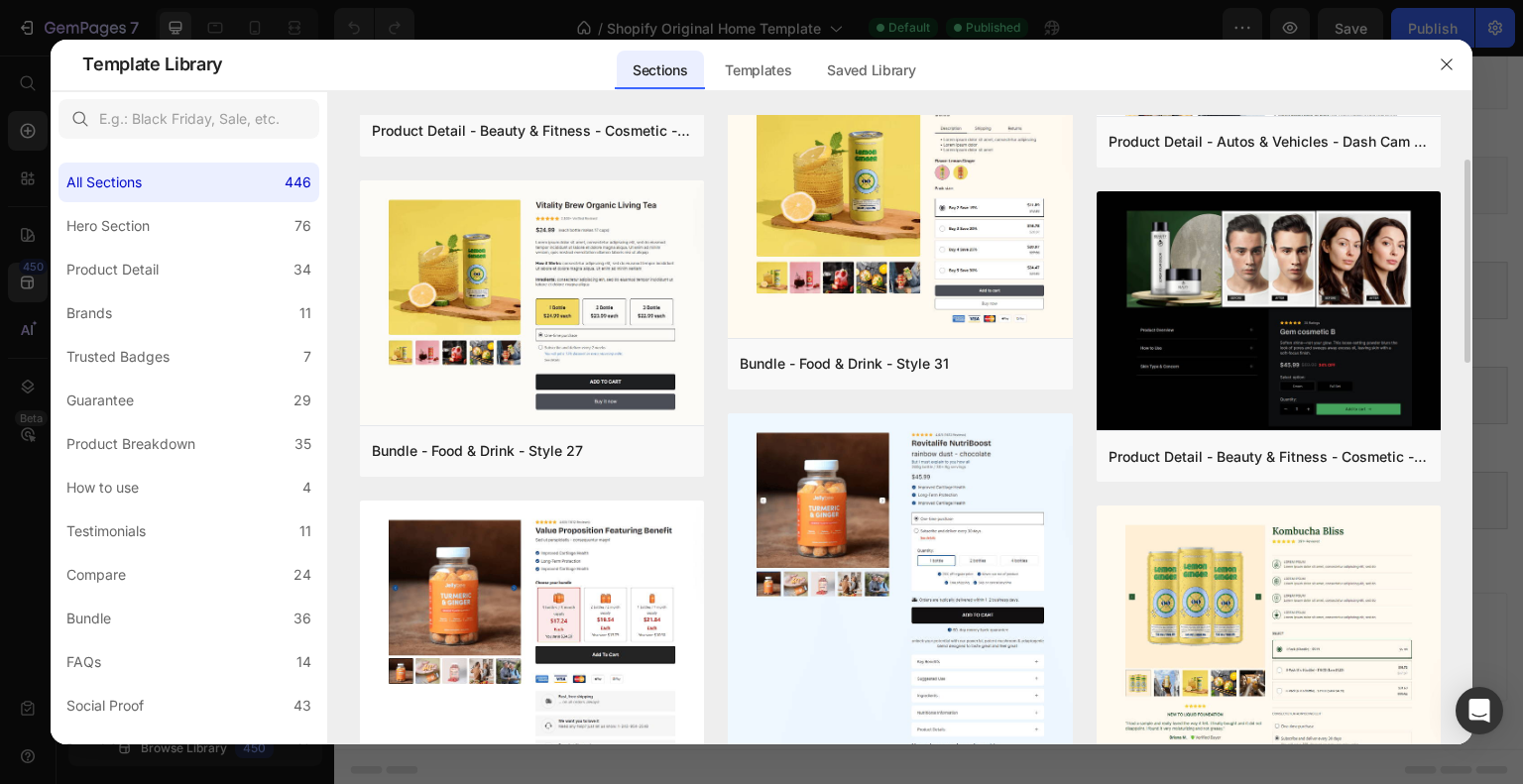 scroll, scrollTop: 1091, scrollLeft: 0, axis: vertical 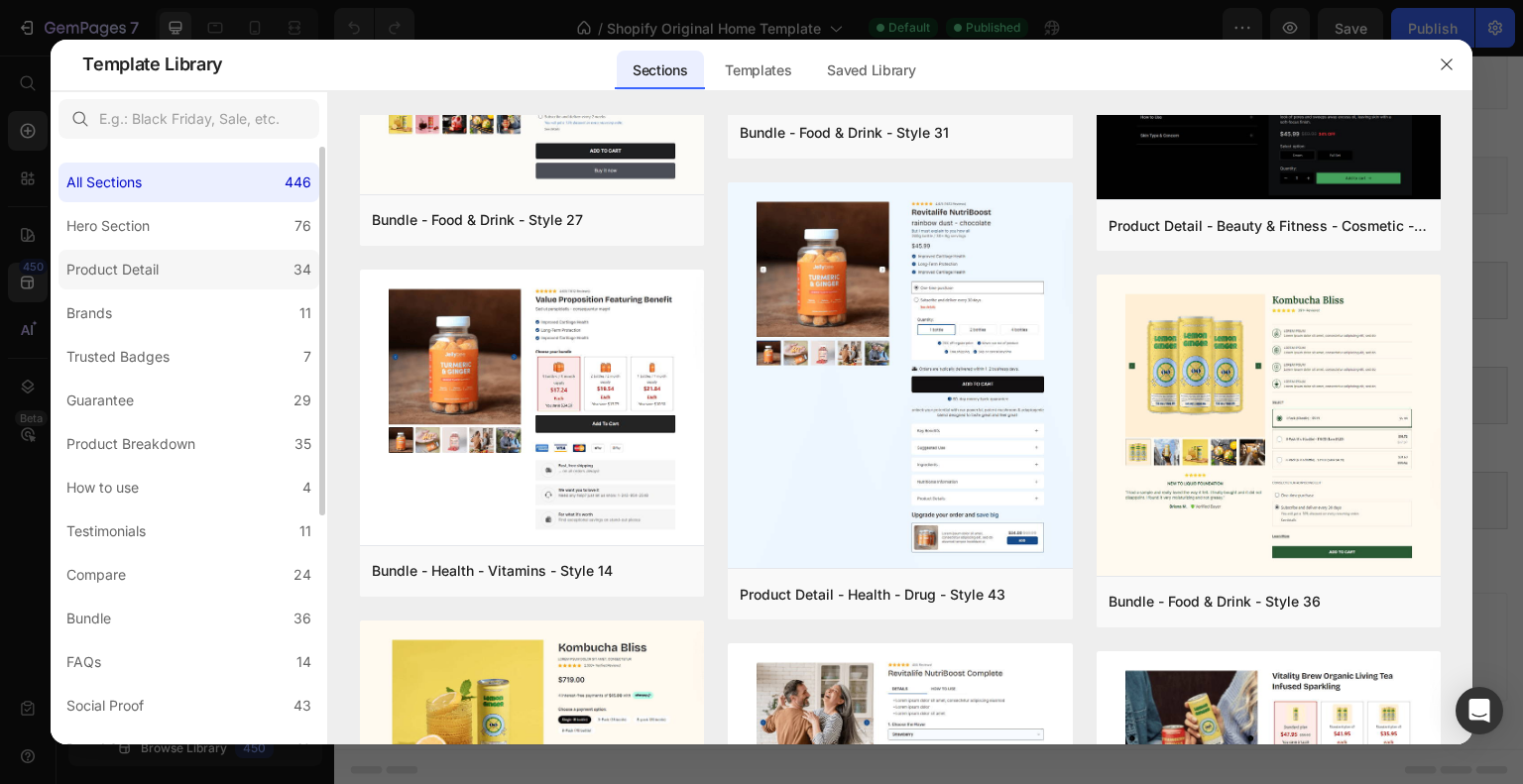 click on "Product Detail 34" 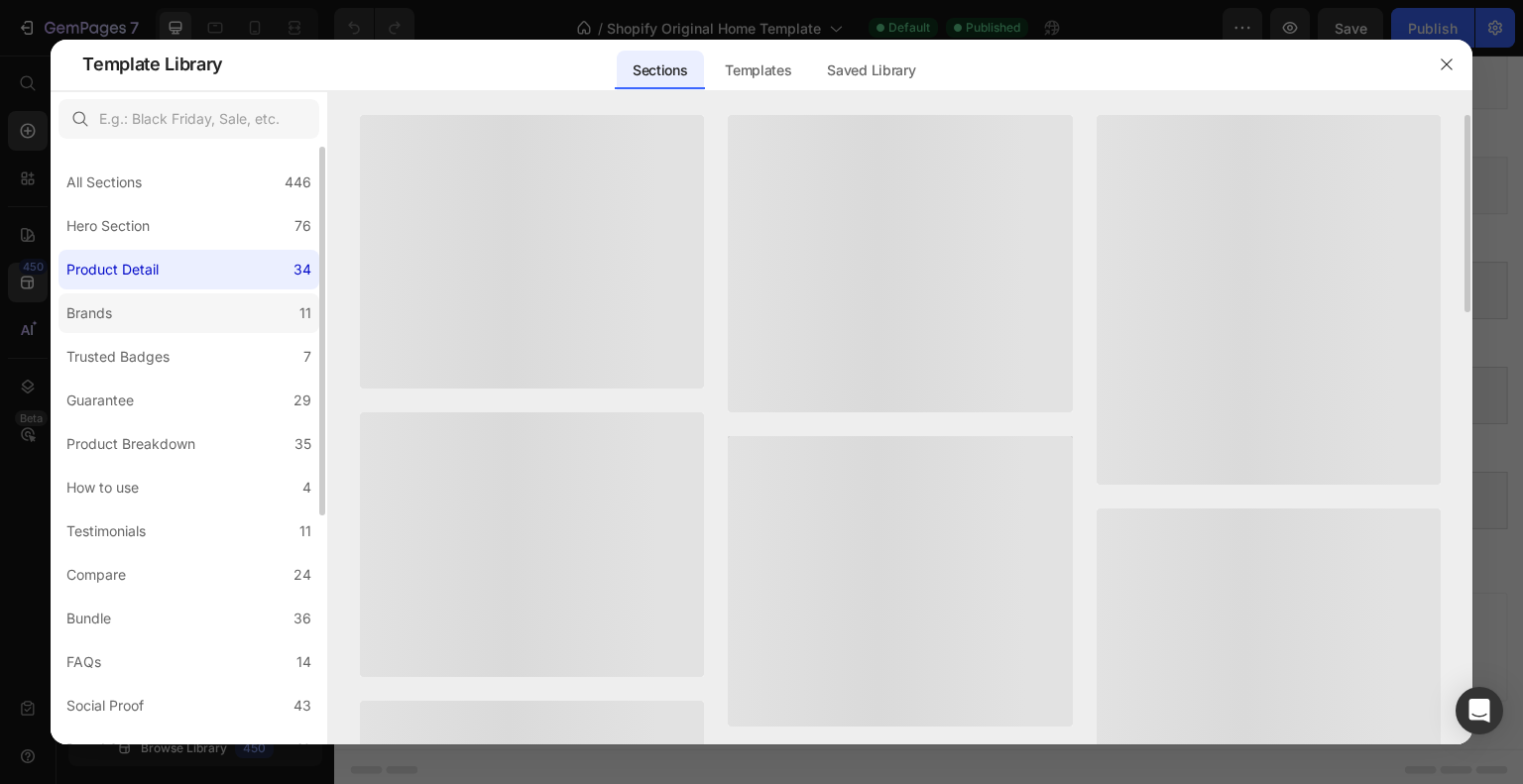 click on "Brands 11" 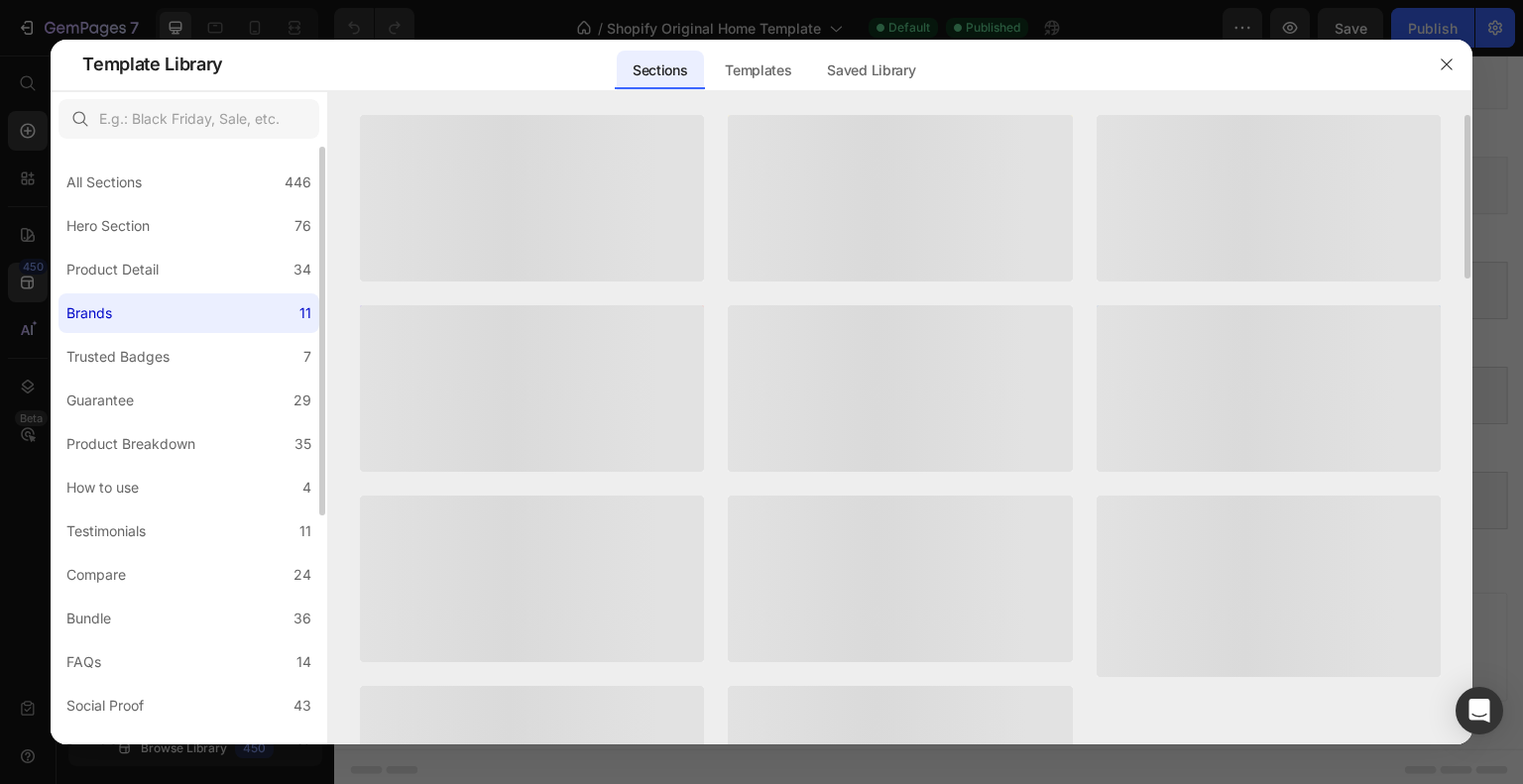 click on "Trusted Badges 7" 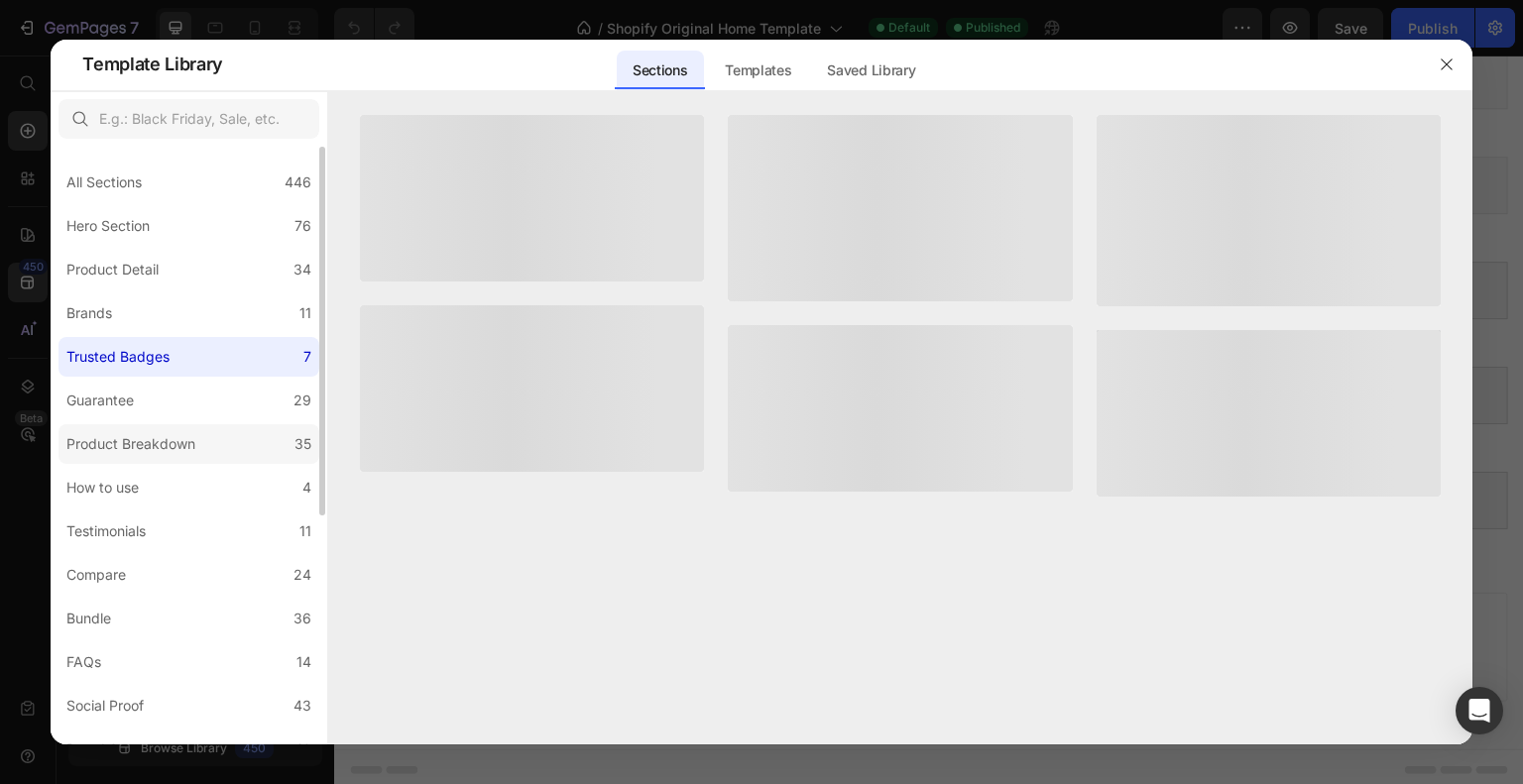 click on "Product Breakdown 35" 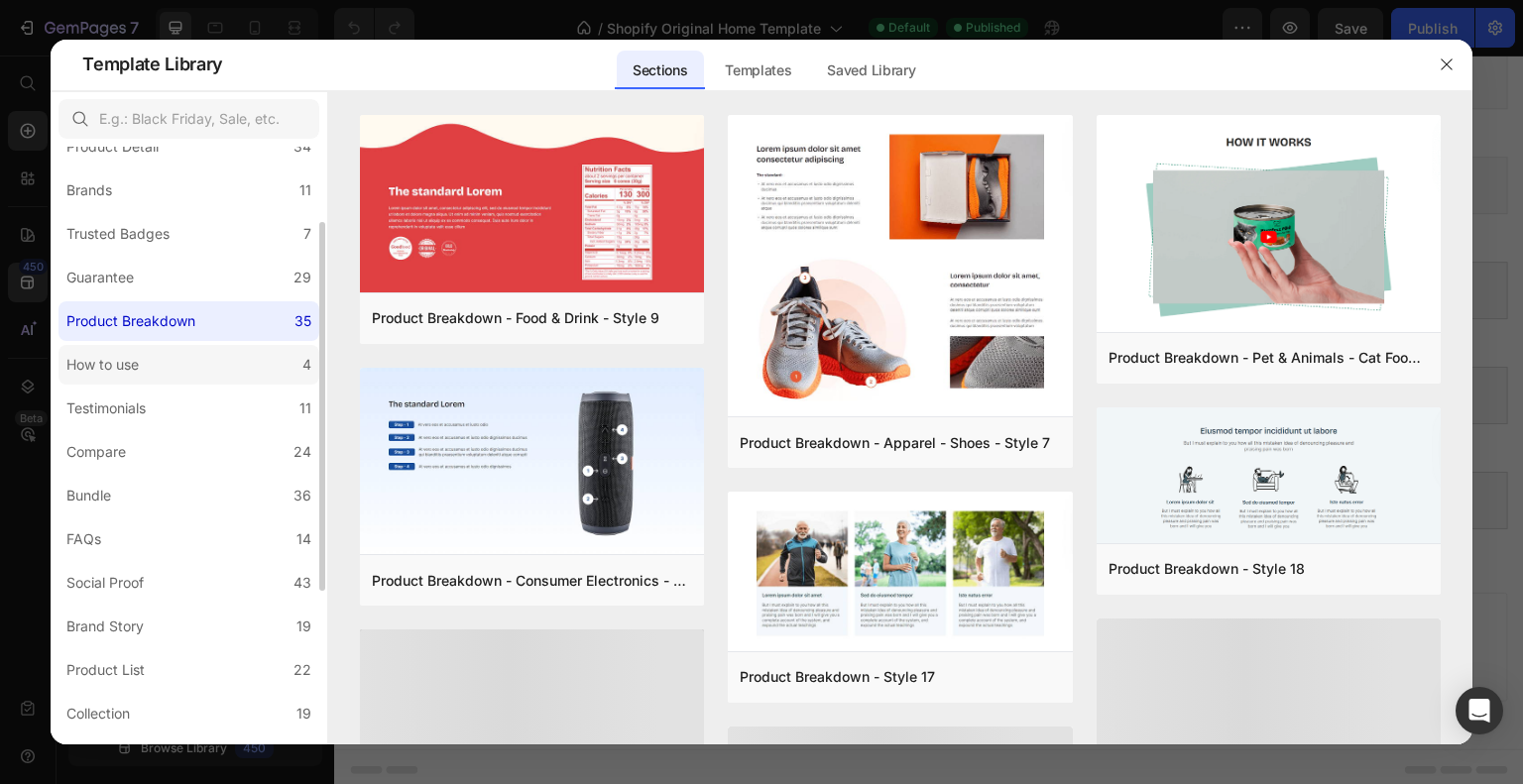 scroll, scrollTop: 123, scrollLeft: 0, axis: vertical 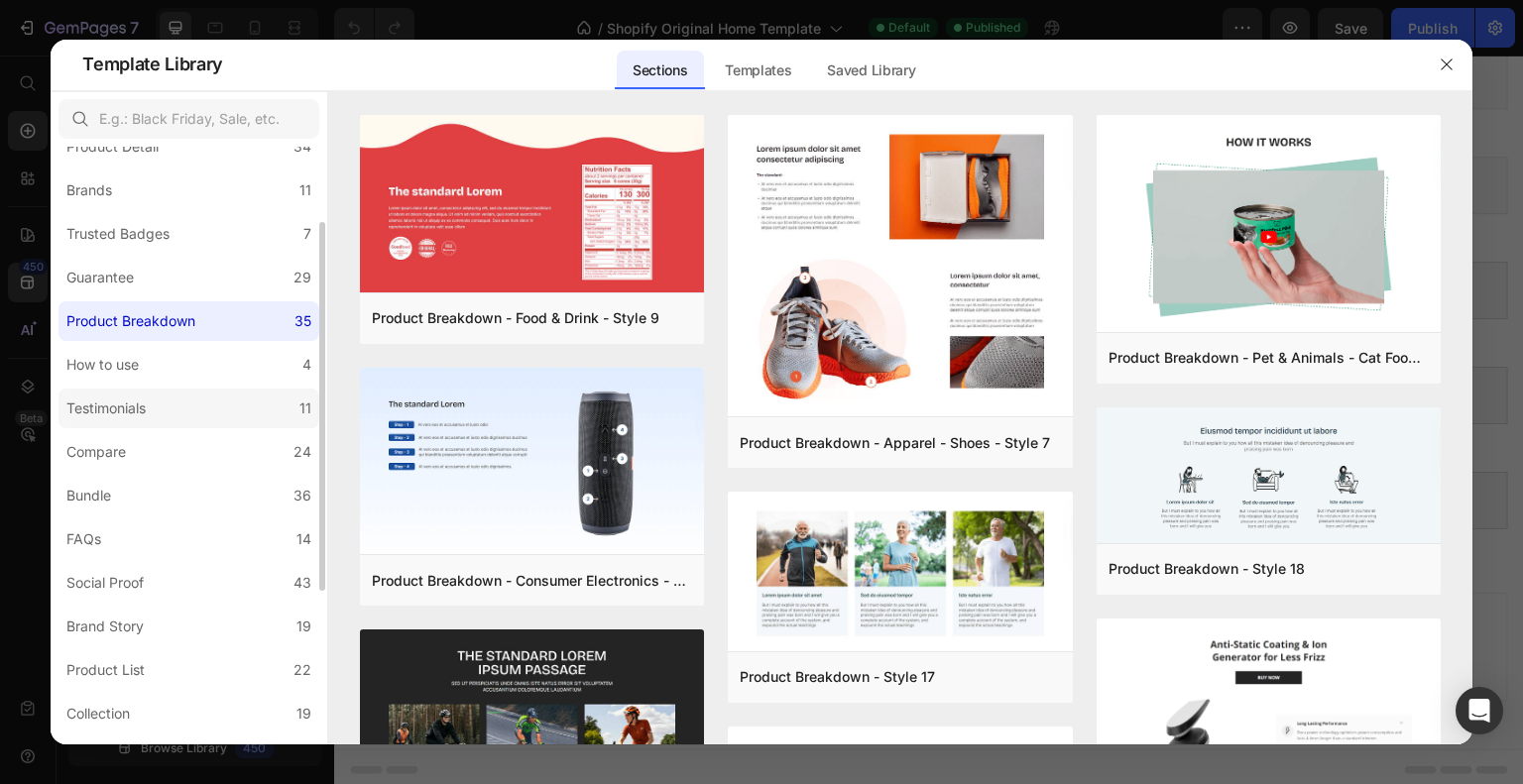click on "Testimonials 11" 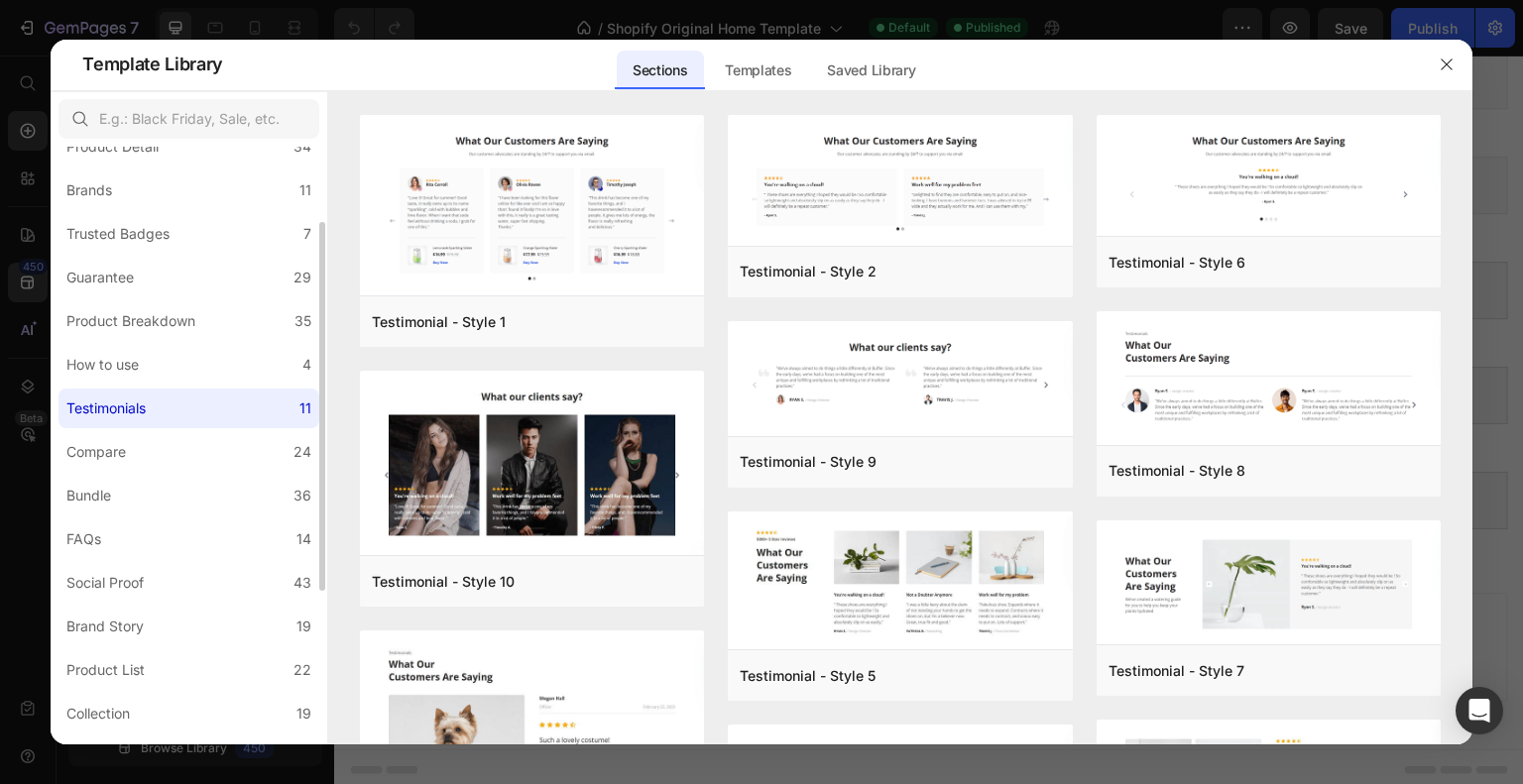 click on "Testimonials 11" 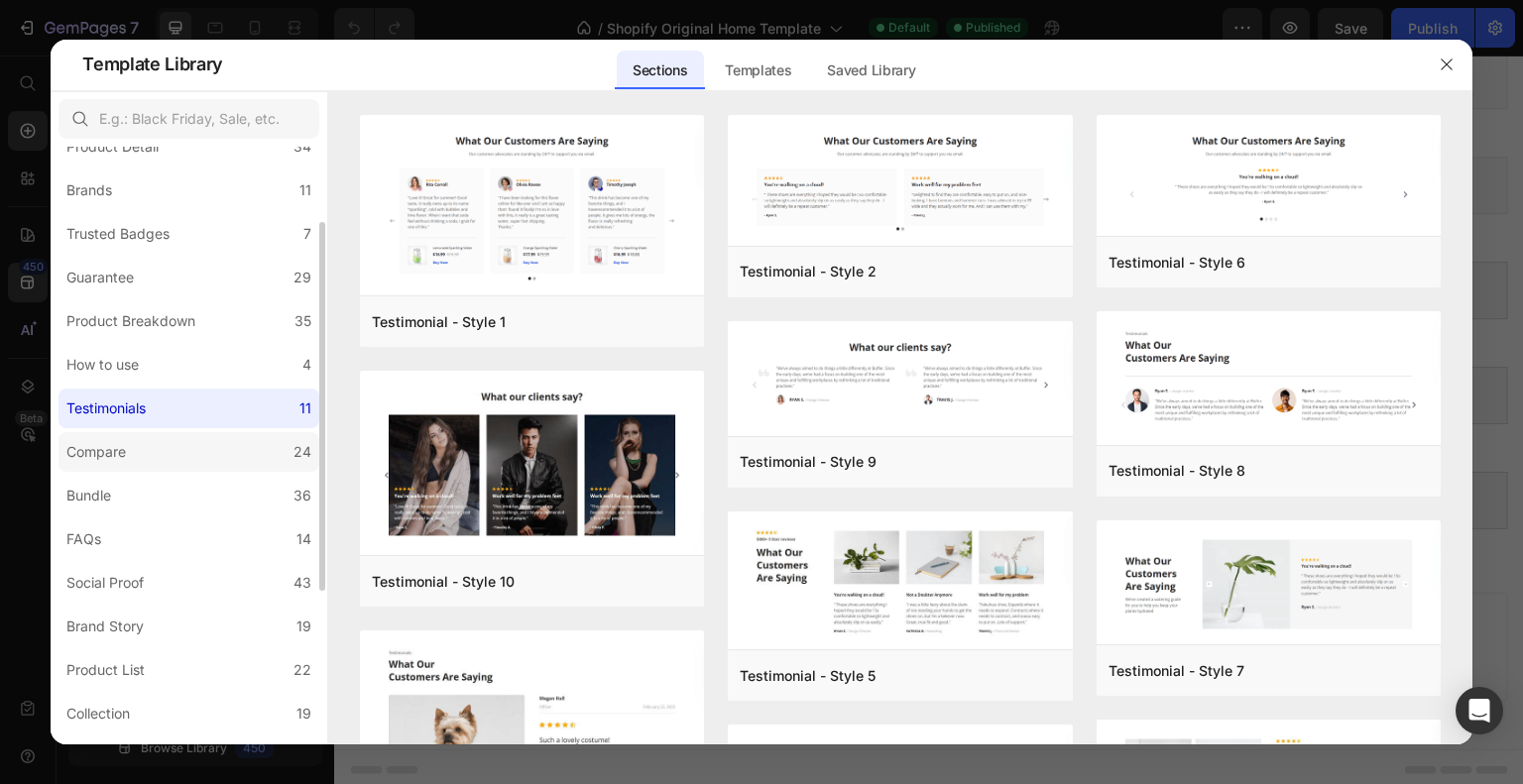 click on "Compare 24" 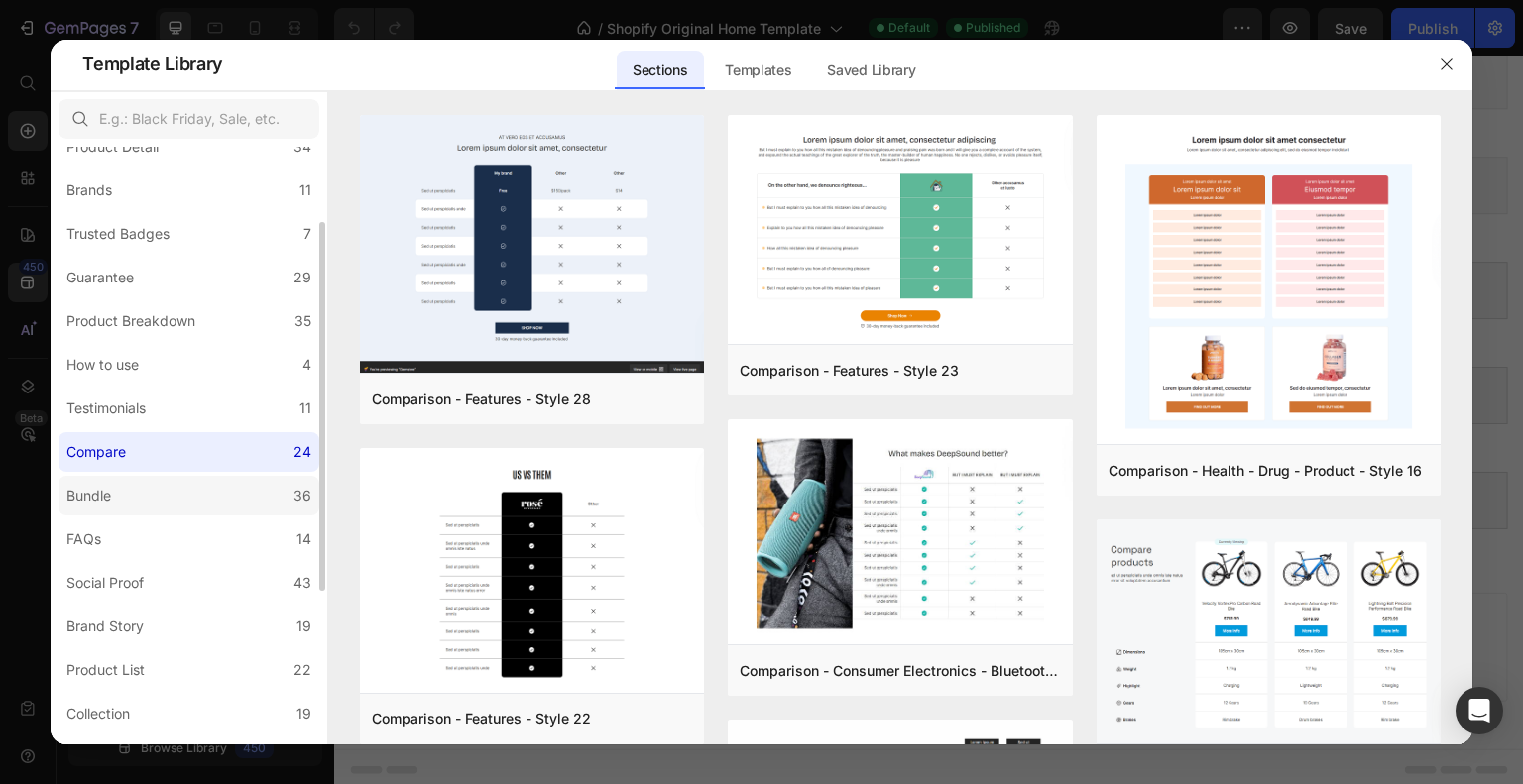click on "Bundle 36" 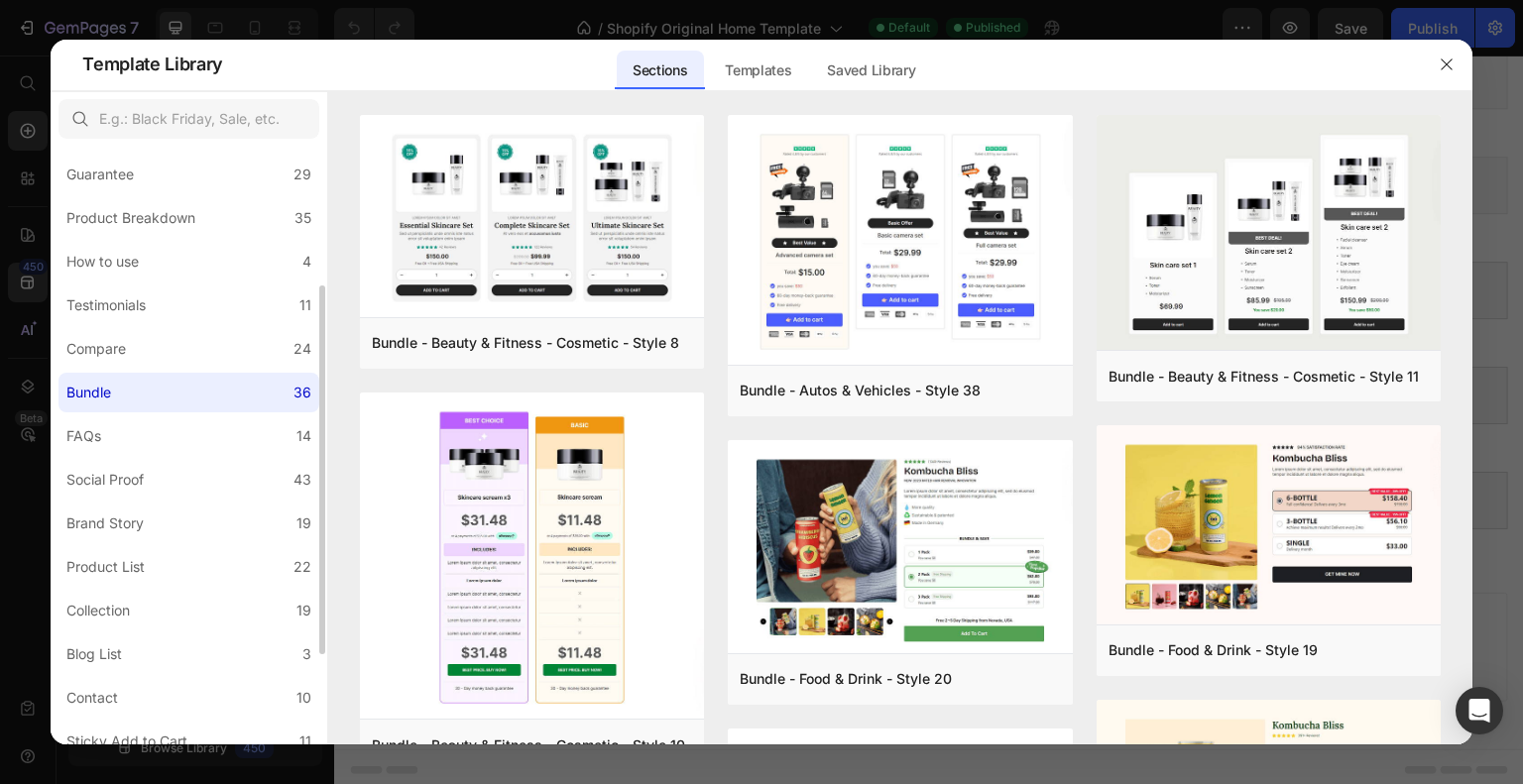 scroll, scrollTop: 227, scrollLeft: 0, axis: vertical 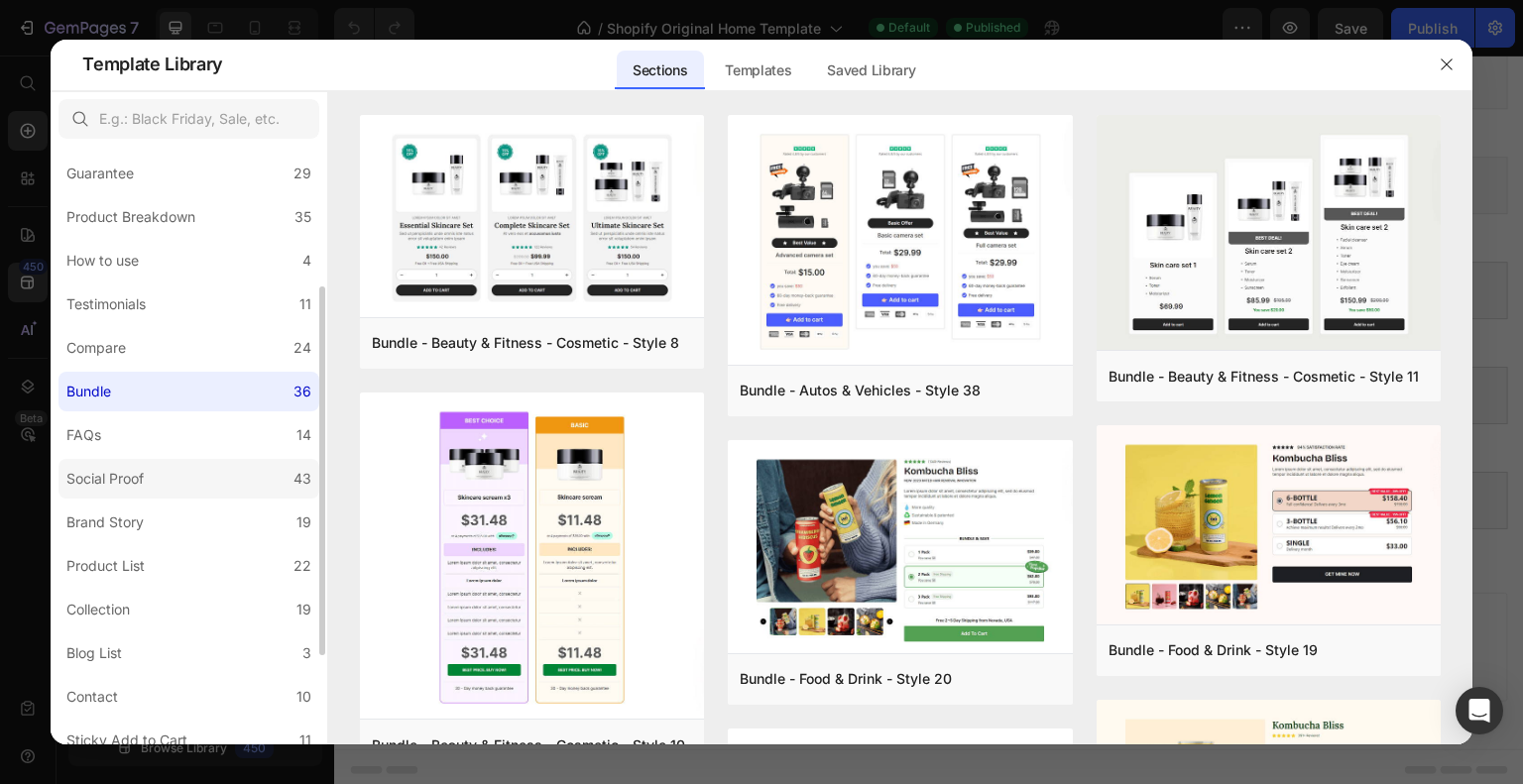 click on "Social Proof 43" 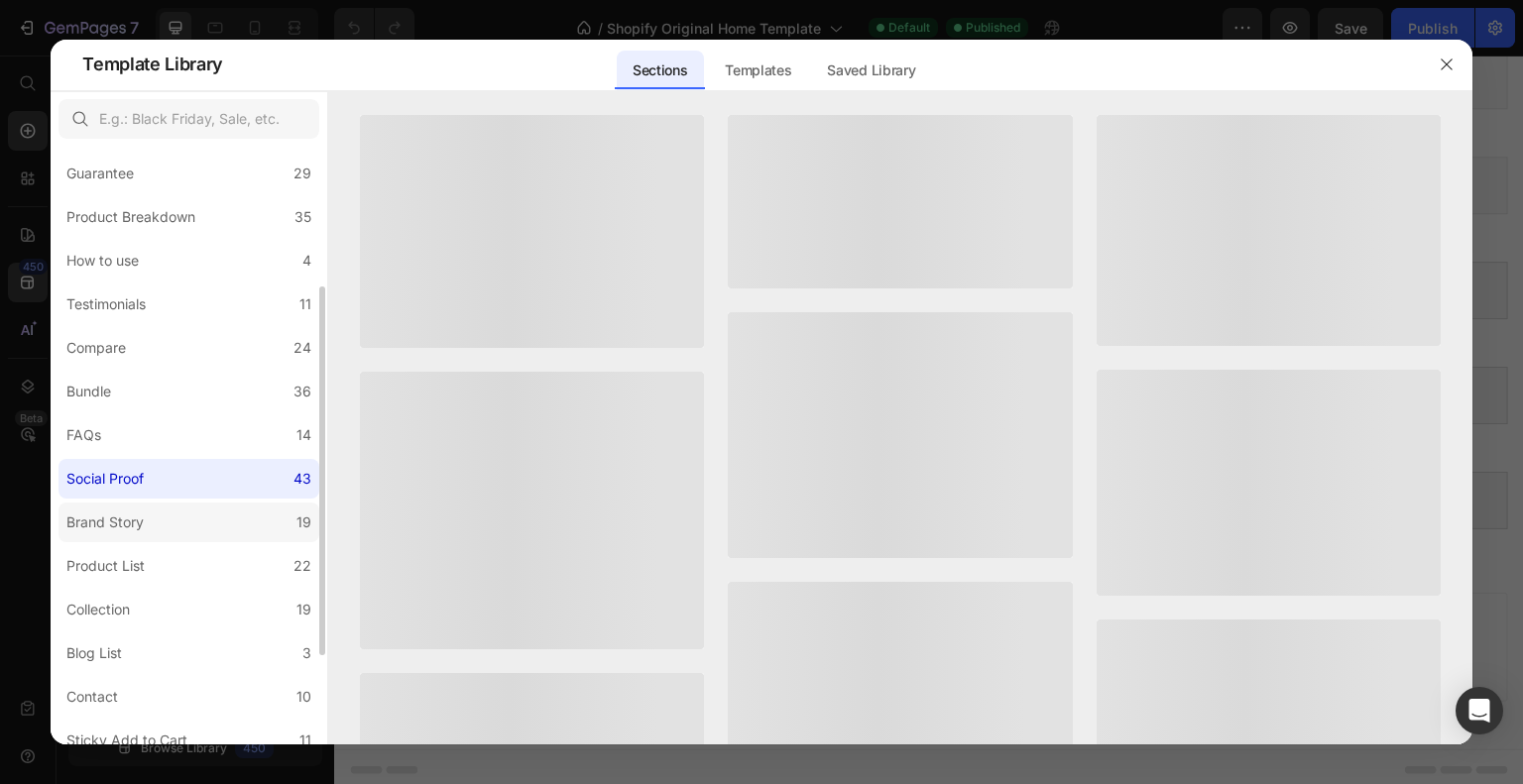 click on "Brand Story 19" 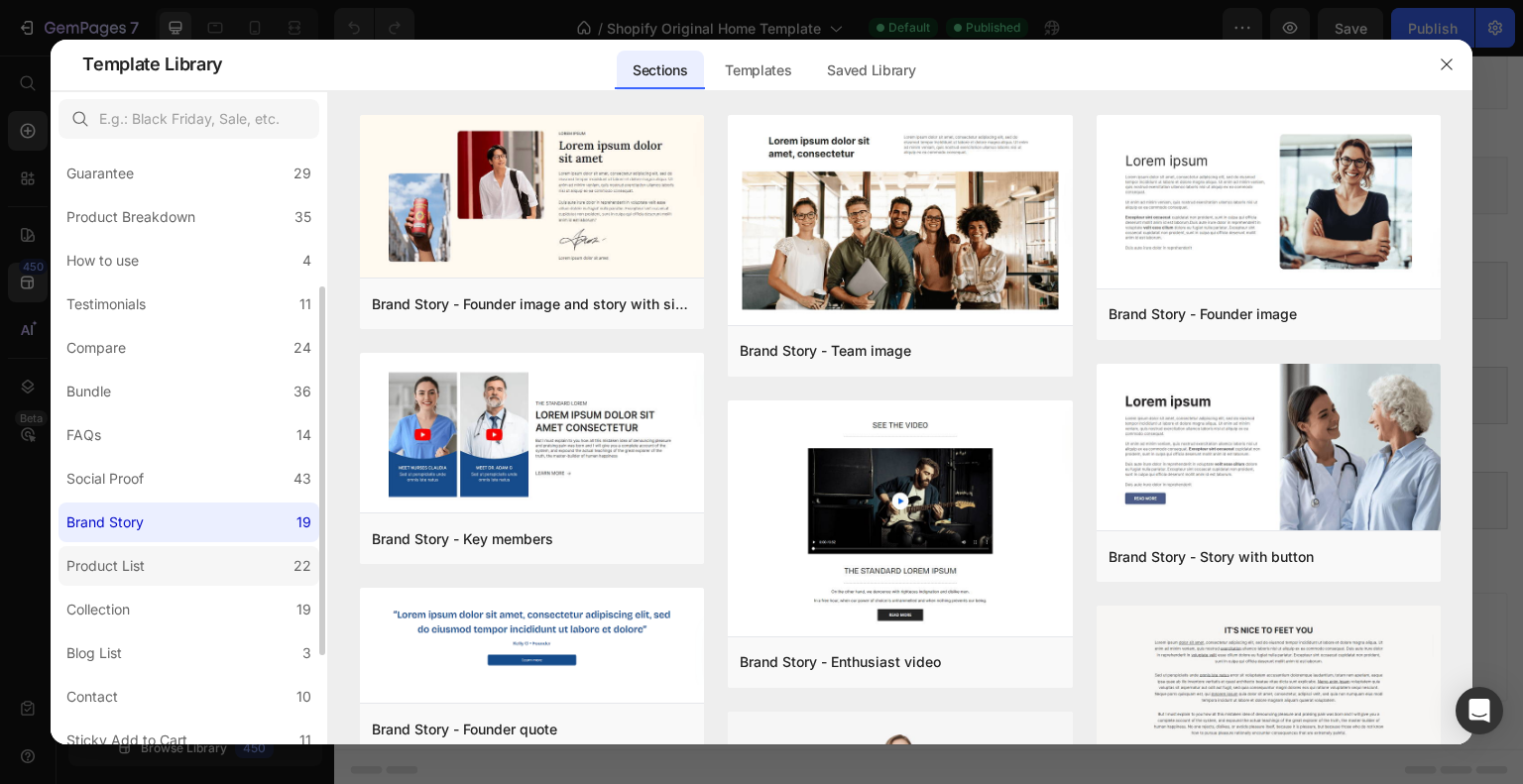 click on "Product List 22" 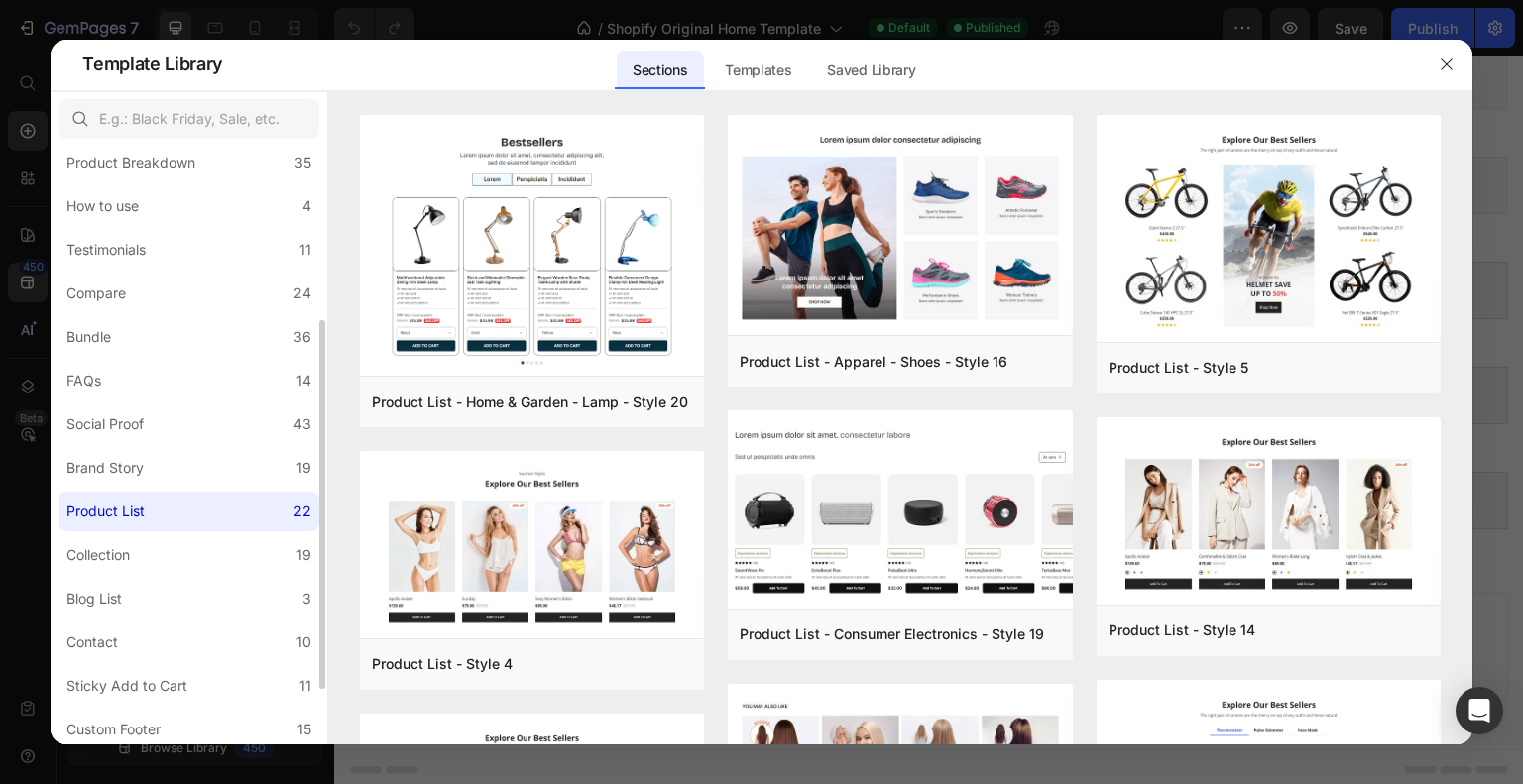 scroll, scrollTop: 373, scrollLeft: 0, axis: vertical 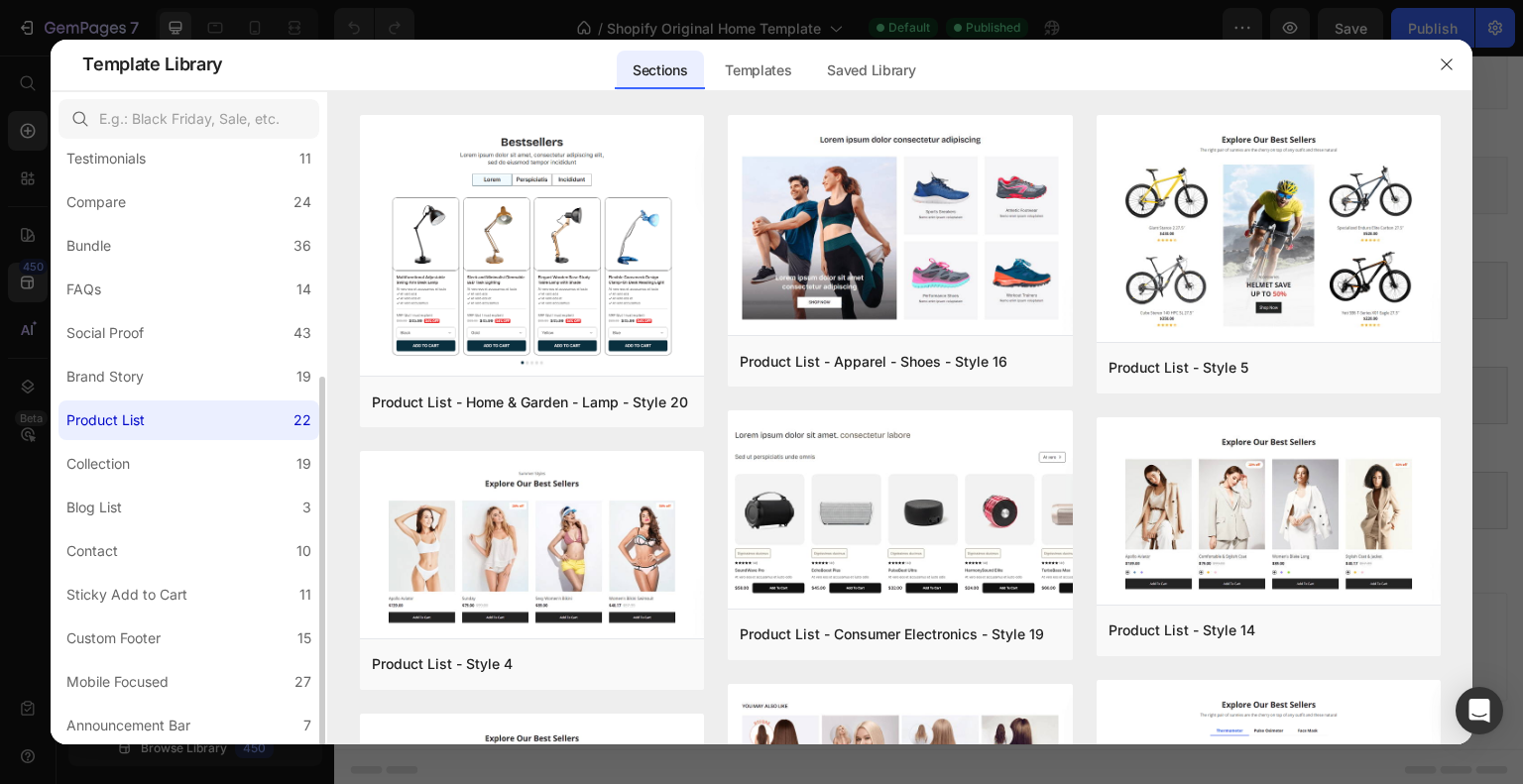 click on "All Sections 446 Hero Section 76 Product Detail 34 Brands 11 Trusted Badges 7 Guarantee 29 Product Breakdown 35 How to use 4 Testimonials 11 Compare 24 Bundle 36 FAQs 14 Social Proof 43 Brand Story 19 Product List 22 Collection 19 Blog List 3 Contact 10 Sticky Add to Cart 11 Custom Footer 15 Mobile Focused 27 Announcement Bar 7" at bounding box center [188, 260] 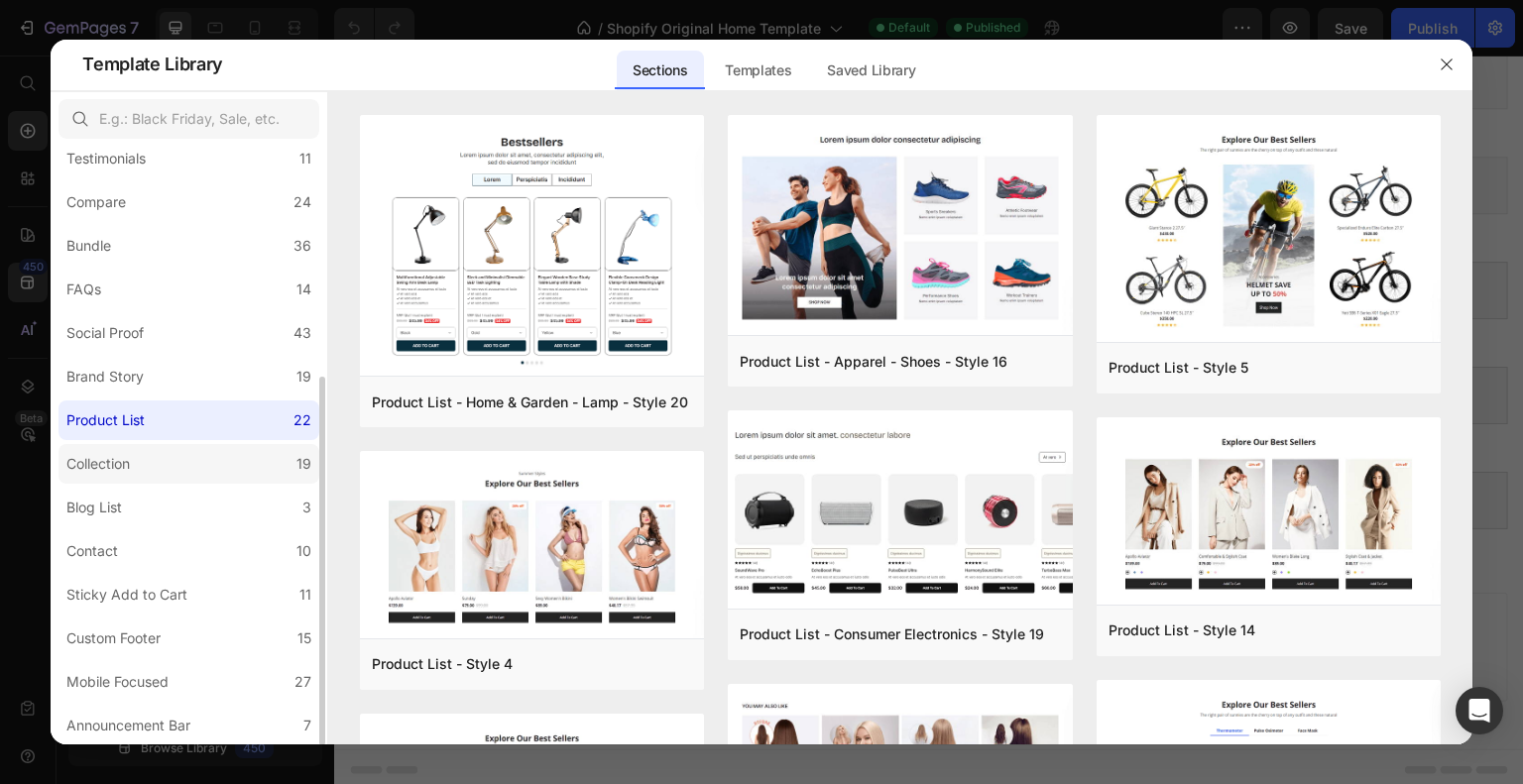 click on "Collection 19" 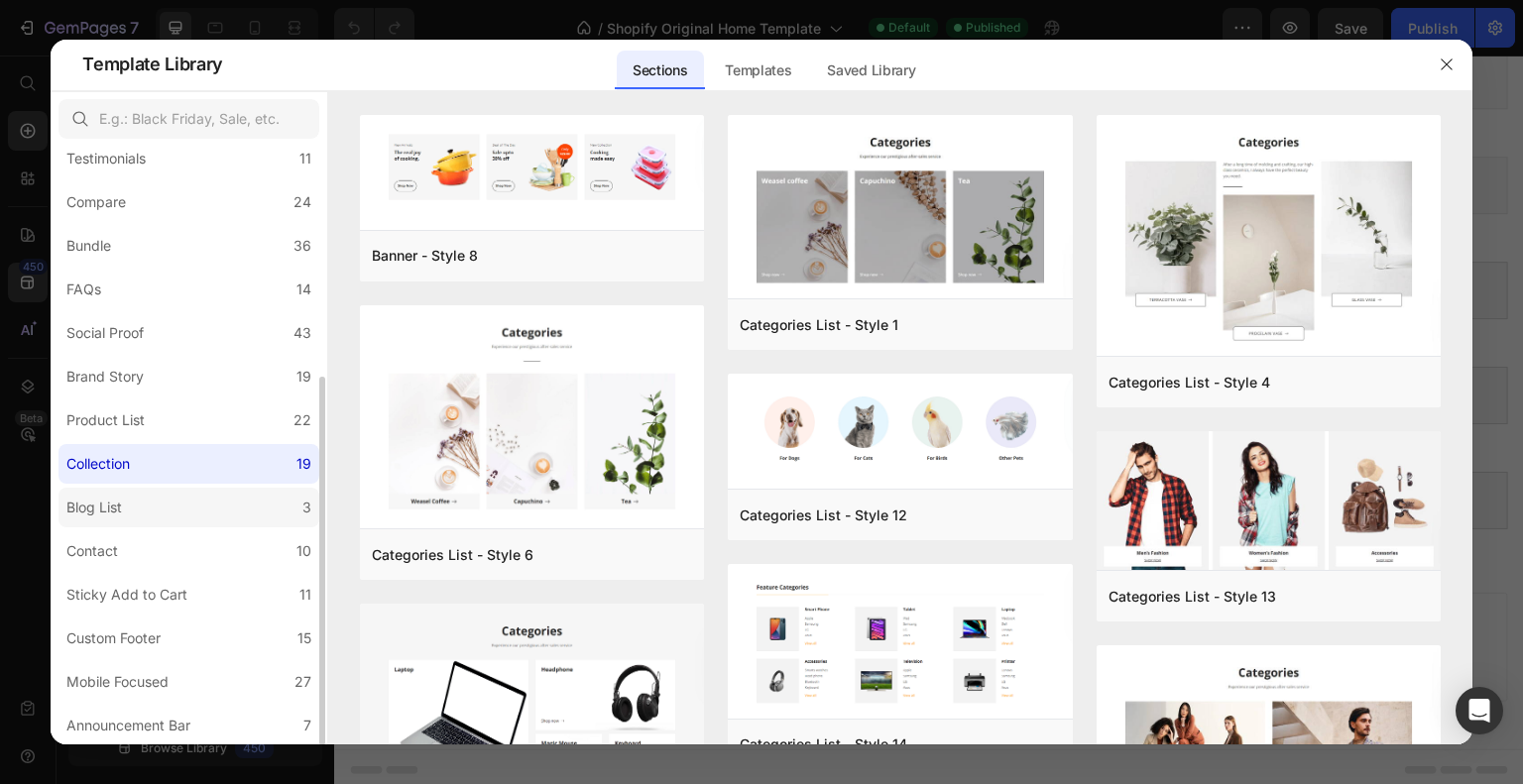 click on "Blog List 3" 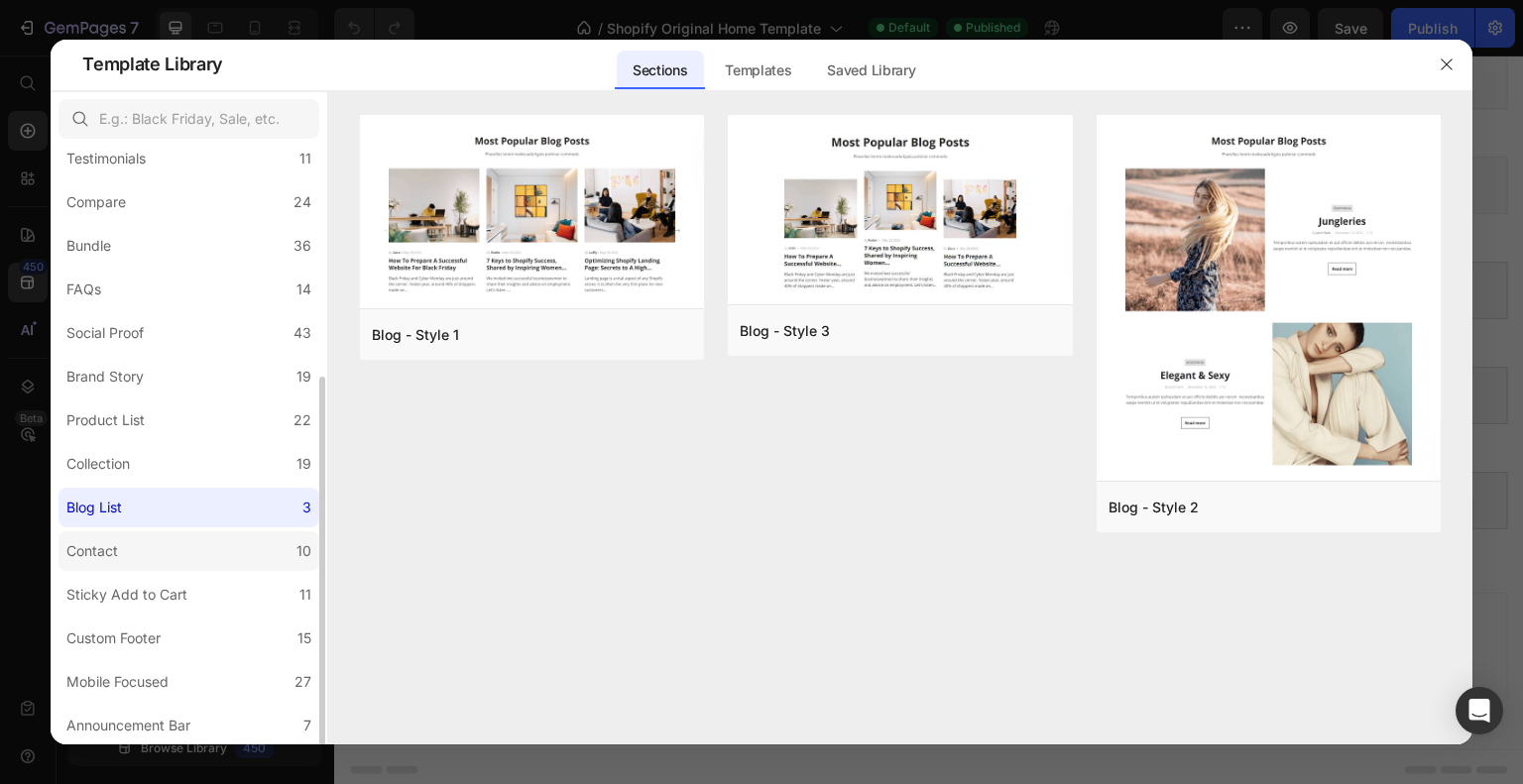 click on "Contact 10" 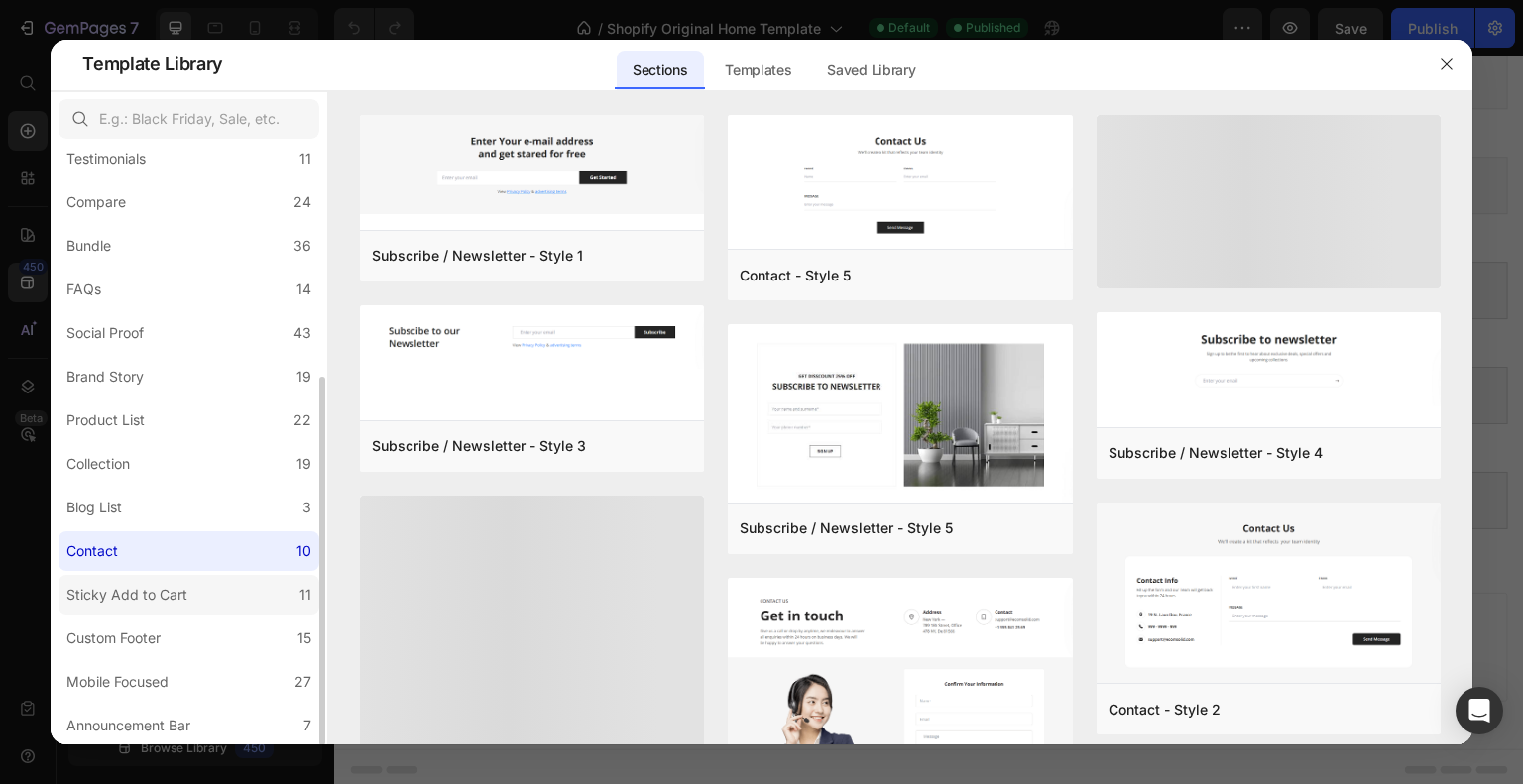 scroll, scrollTop: 0, scrollLeft: 0, axis: both 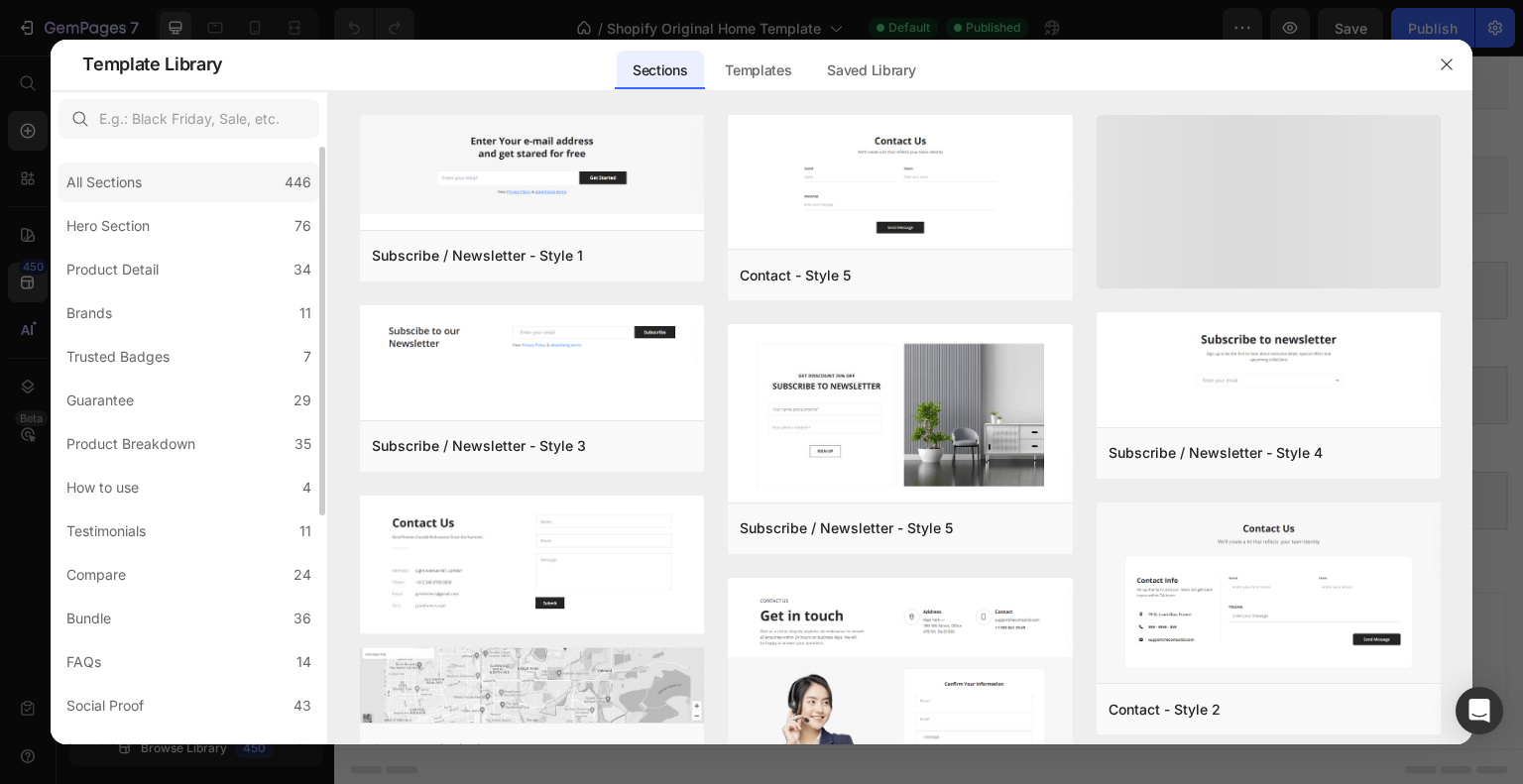 click on "All Sections 446" 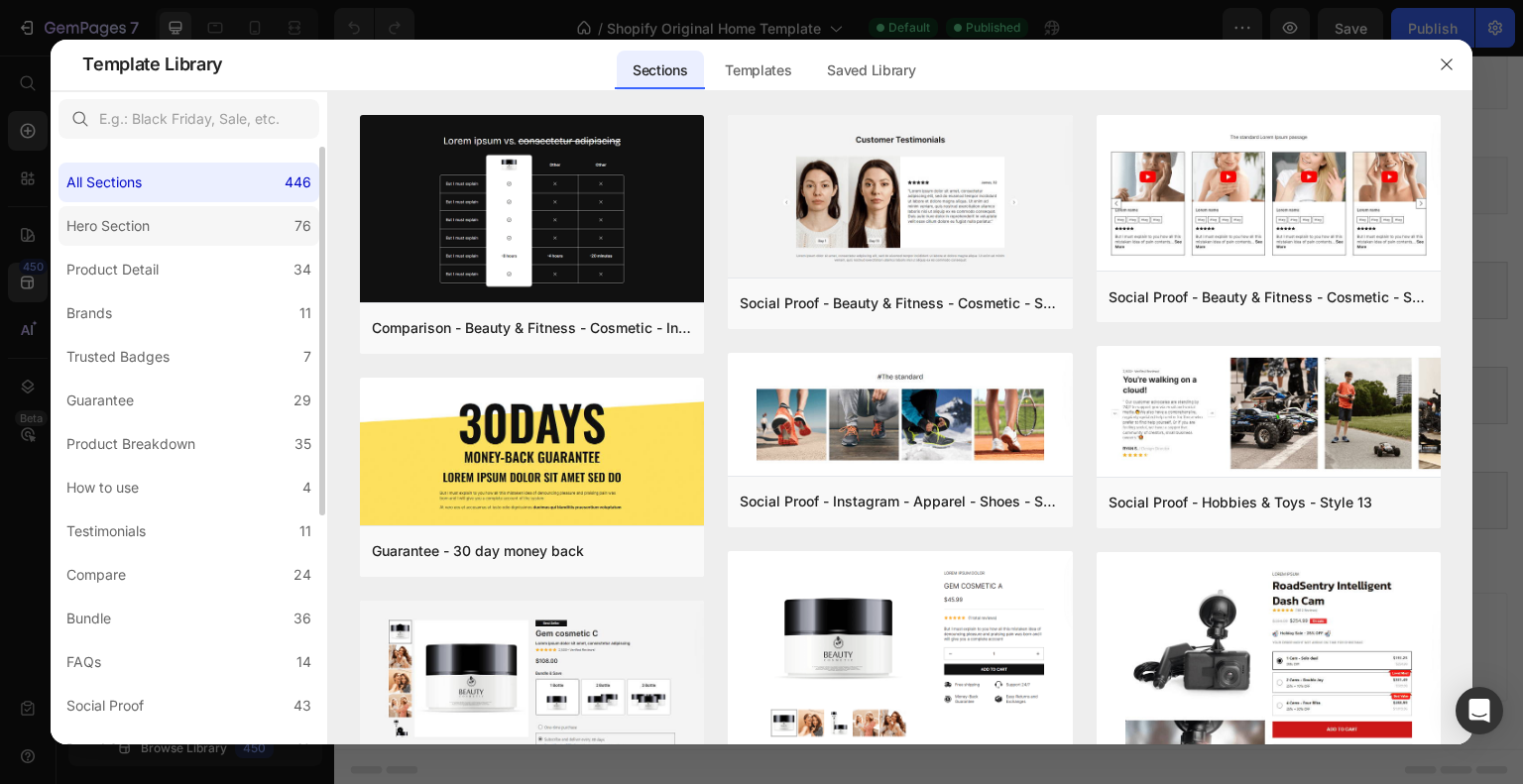 click on "Hero Section 76" 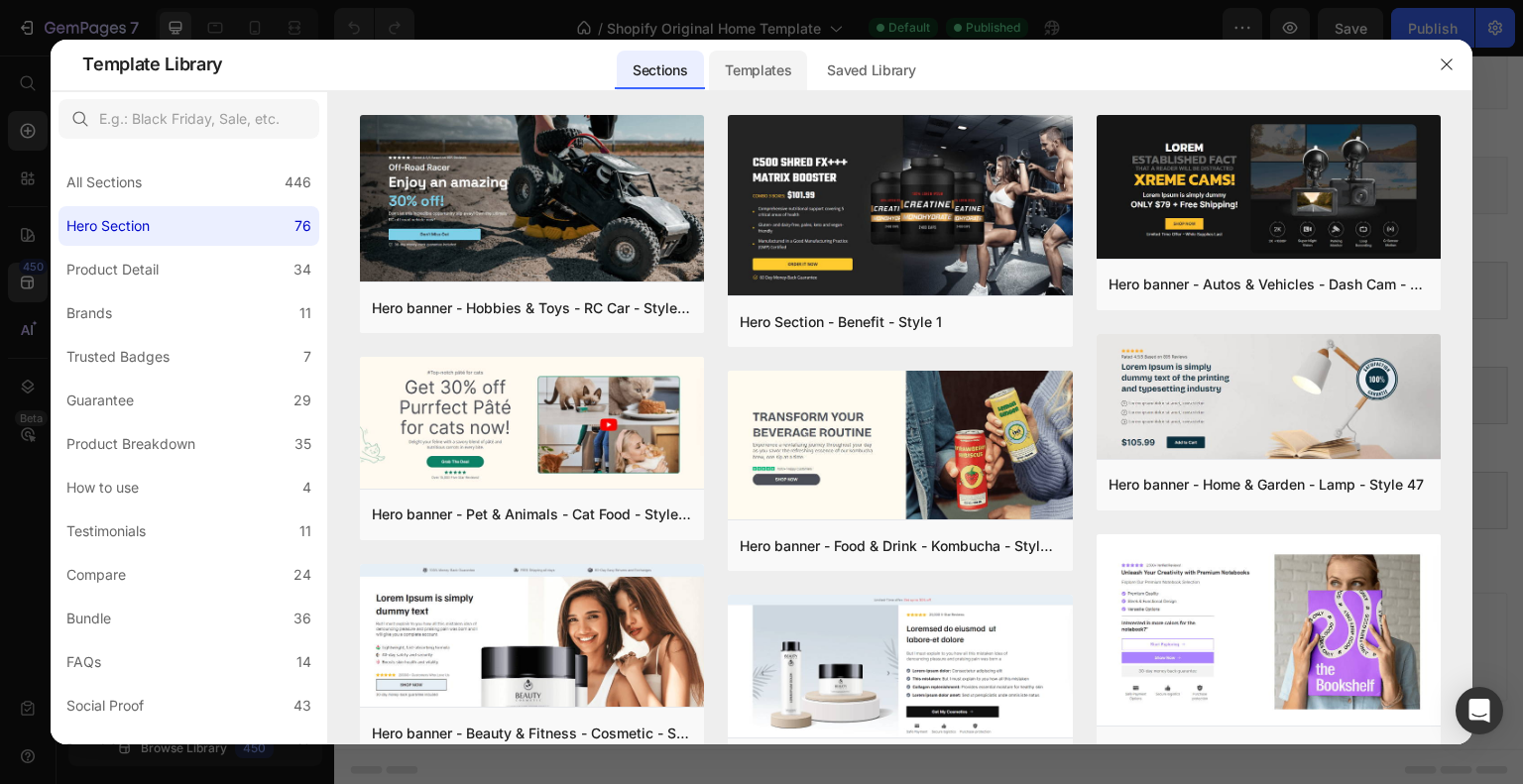 click on "Templates" 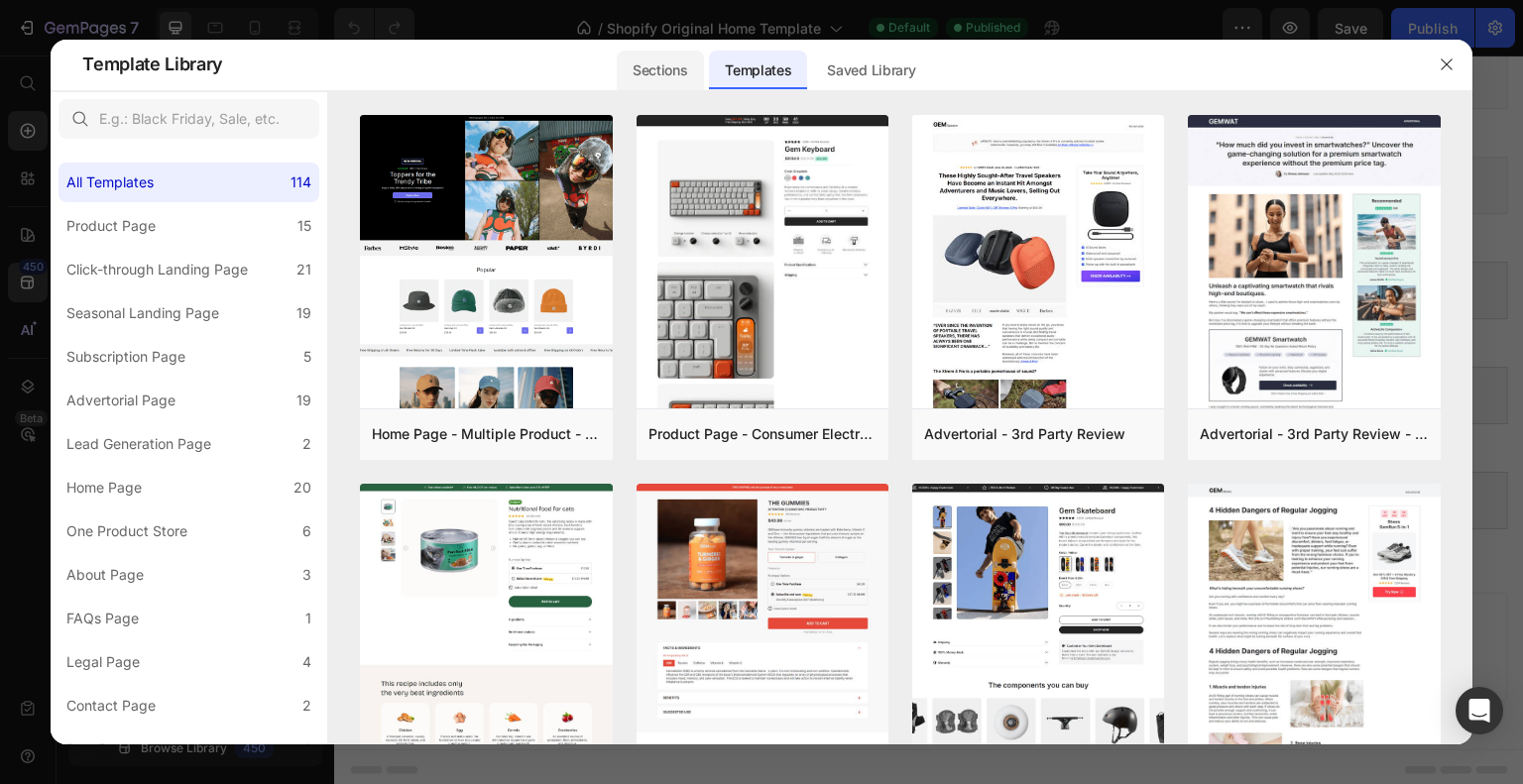 click on "Sections" 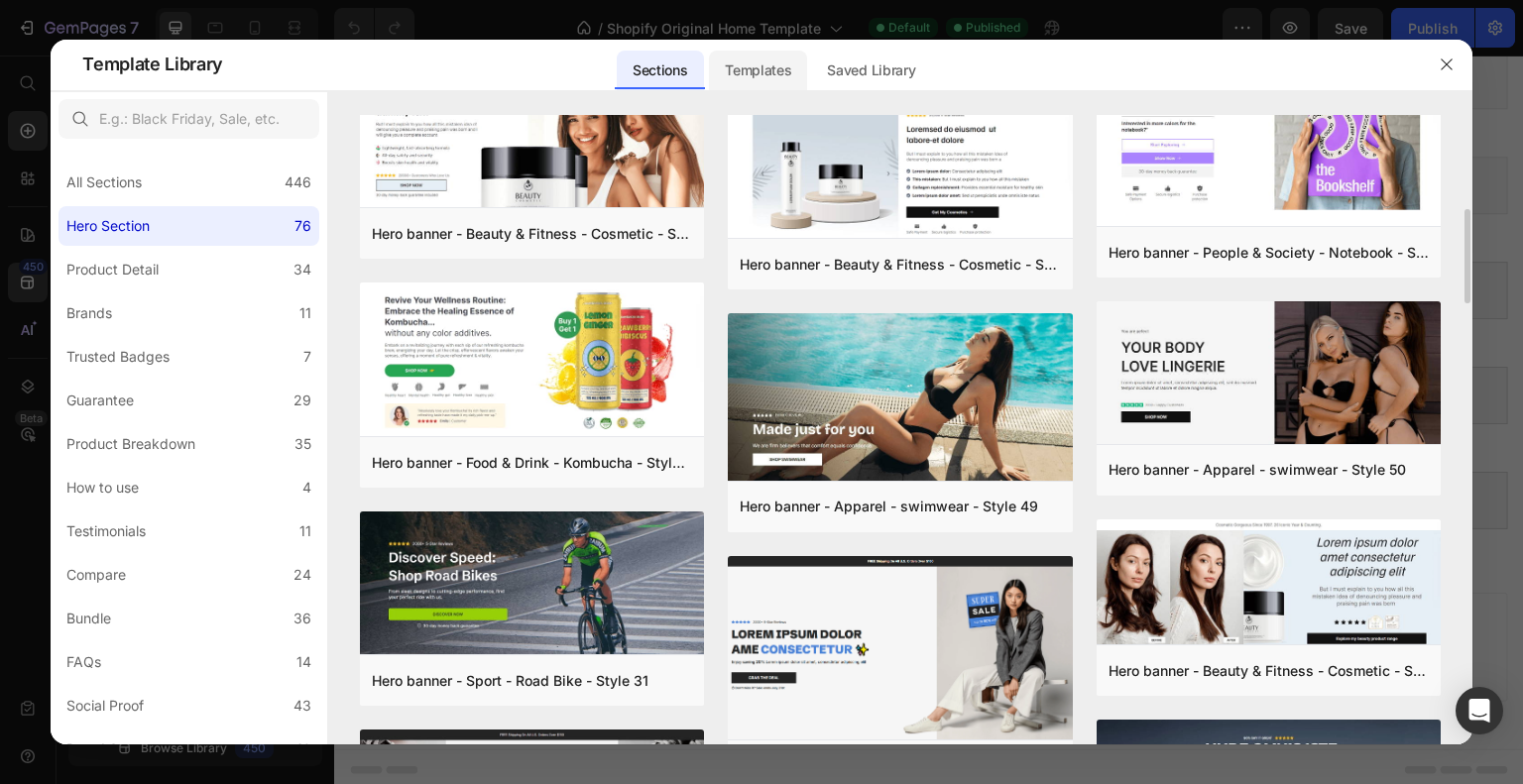 scroll, scrollTop: 472, scrollLeft: 0, axis: vertical 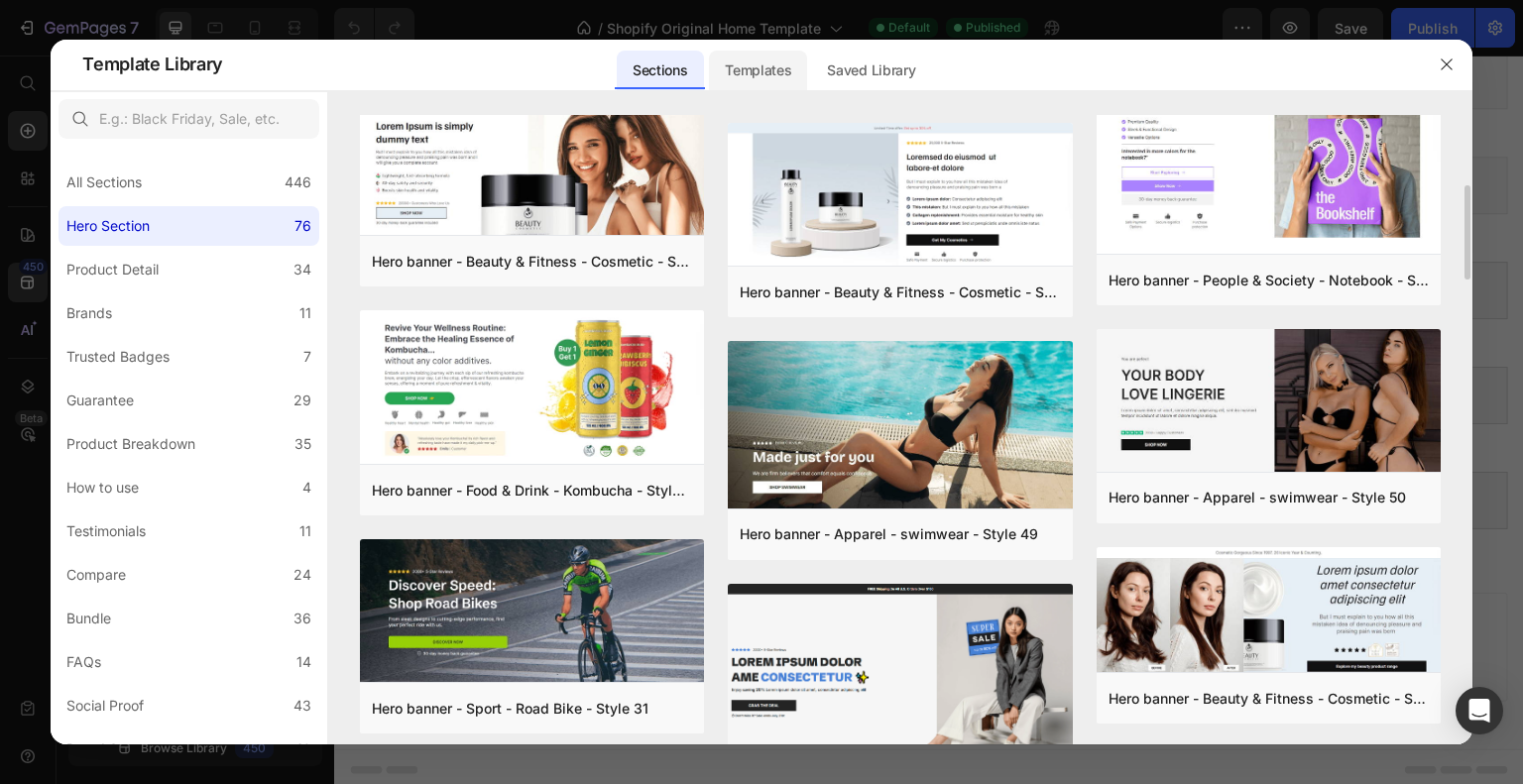 click on "Templates" 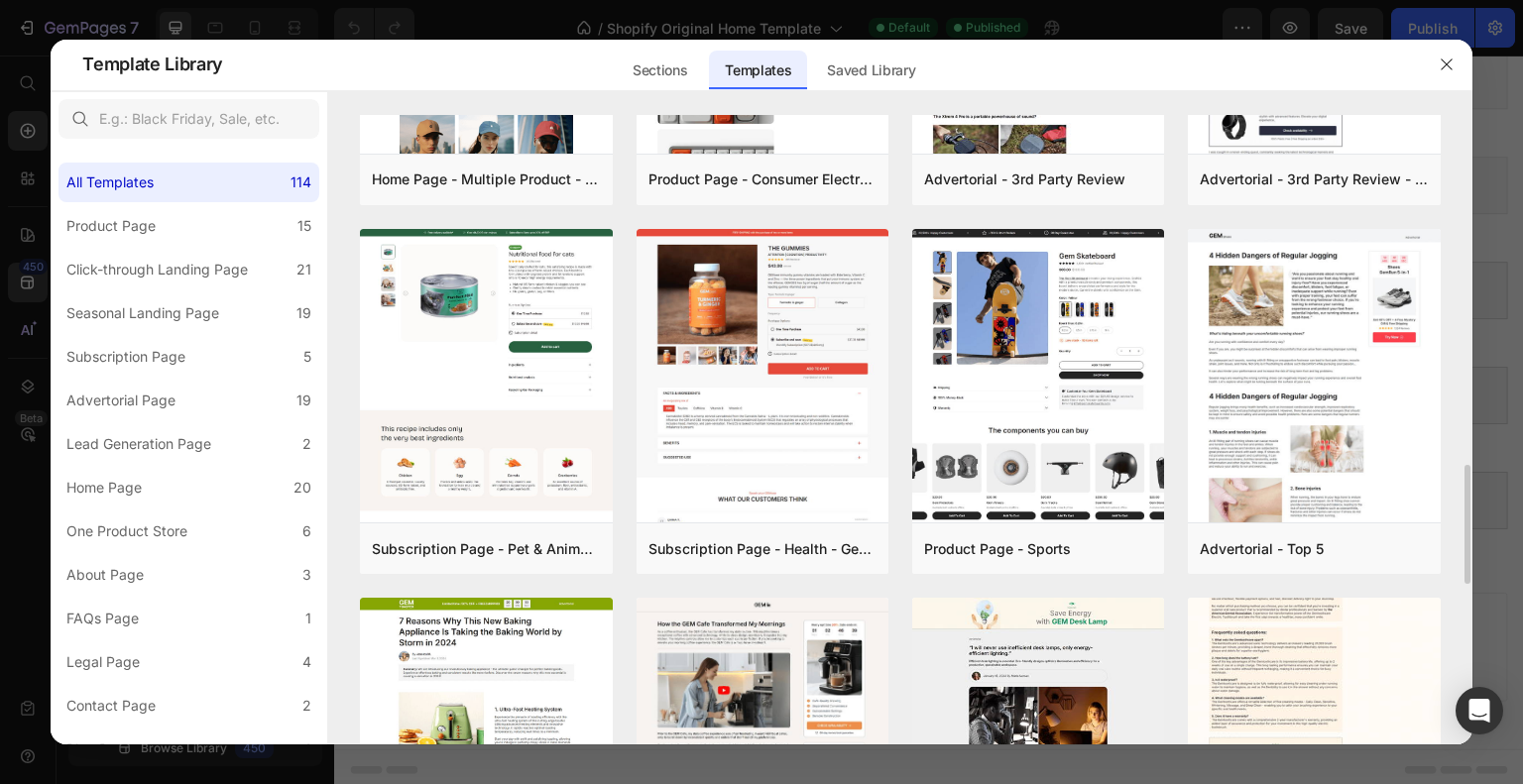 scroll, scrollTop: 0, scrollLeft: 0, axis: both 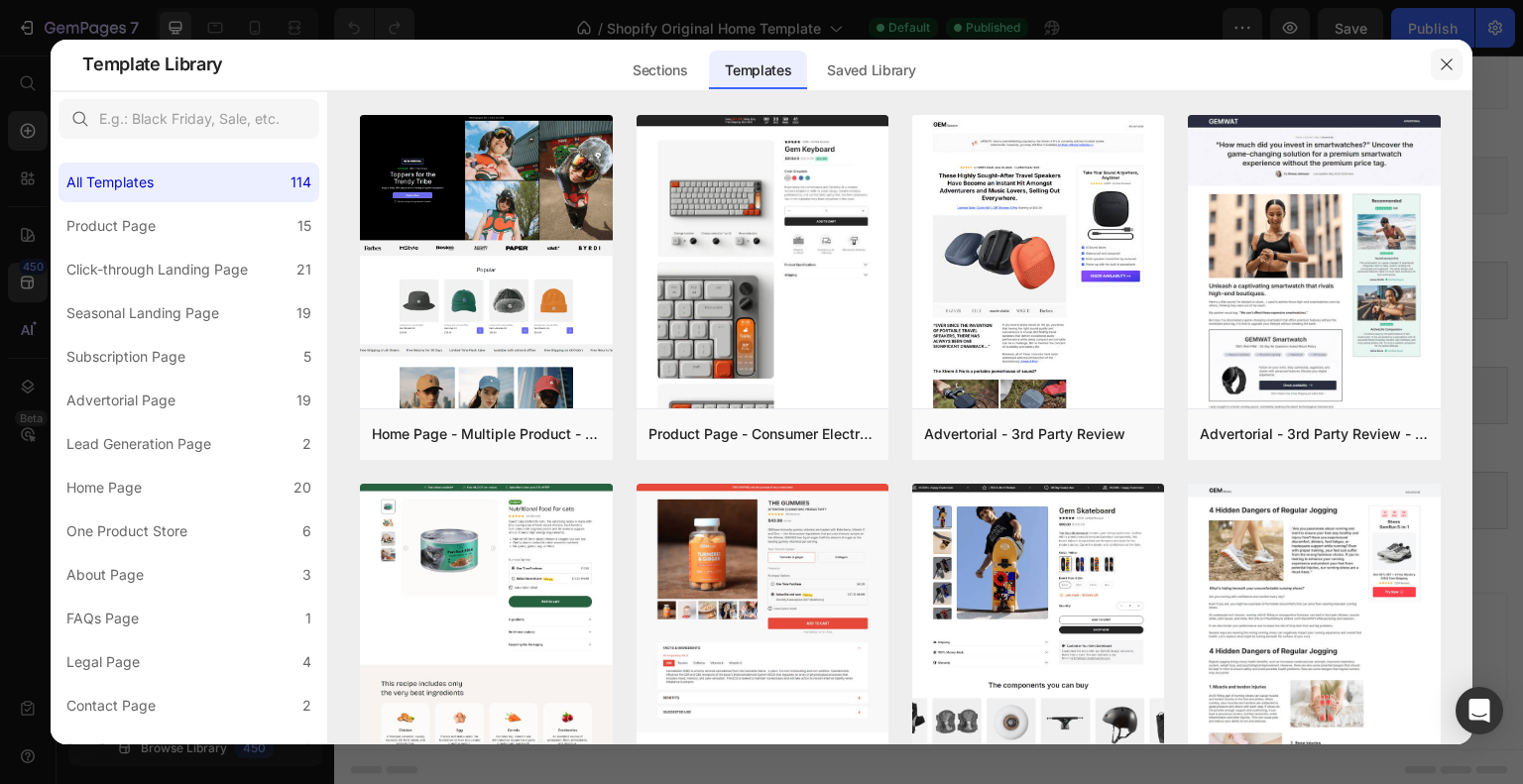 click 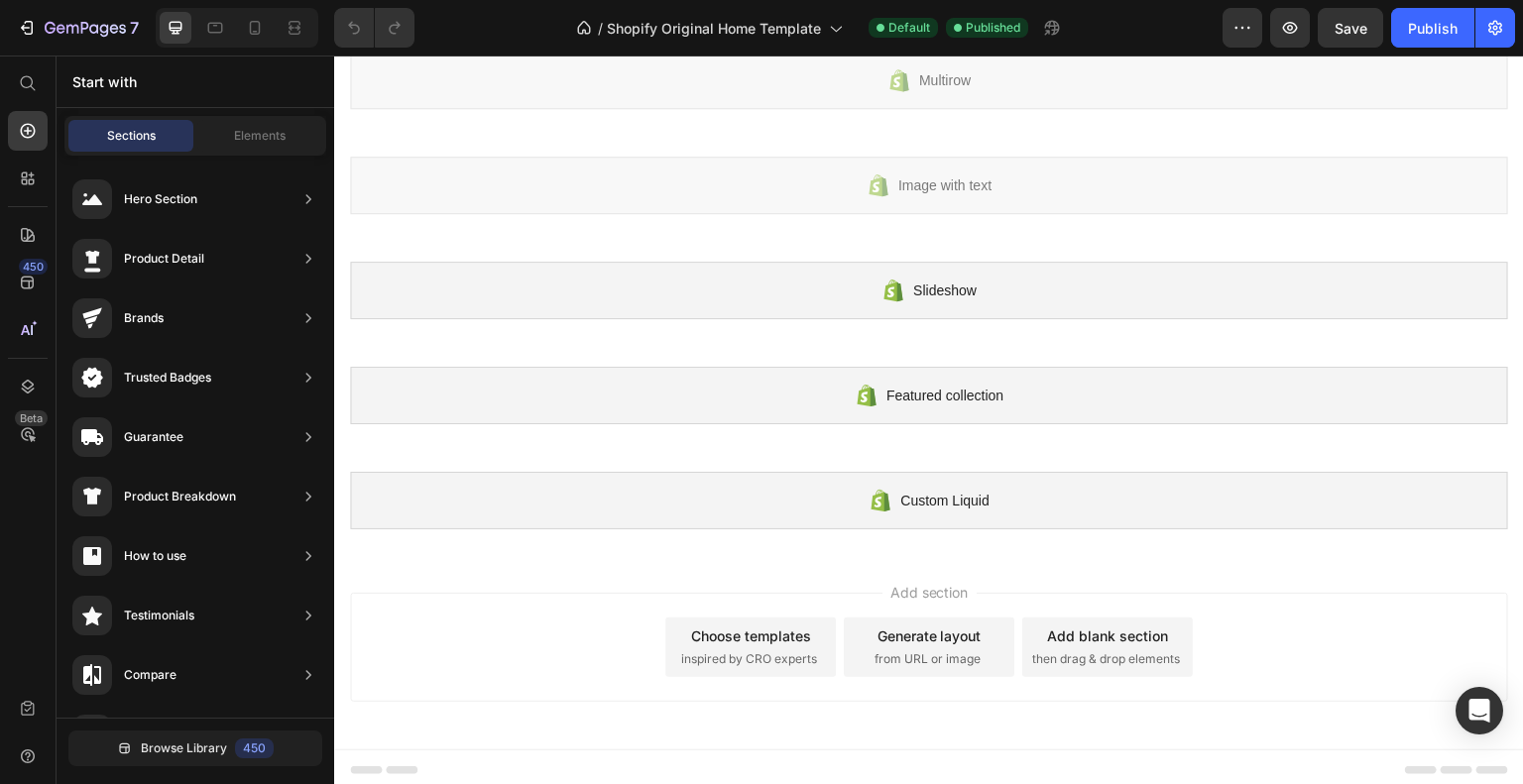 click on "then drag & drop elements" at bounding box center (1106, 659) 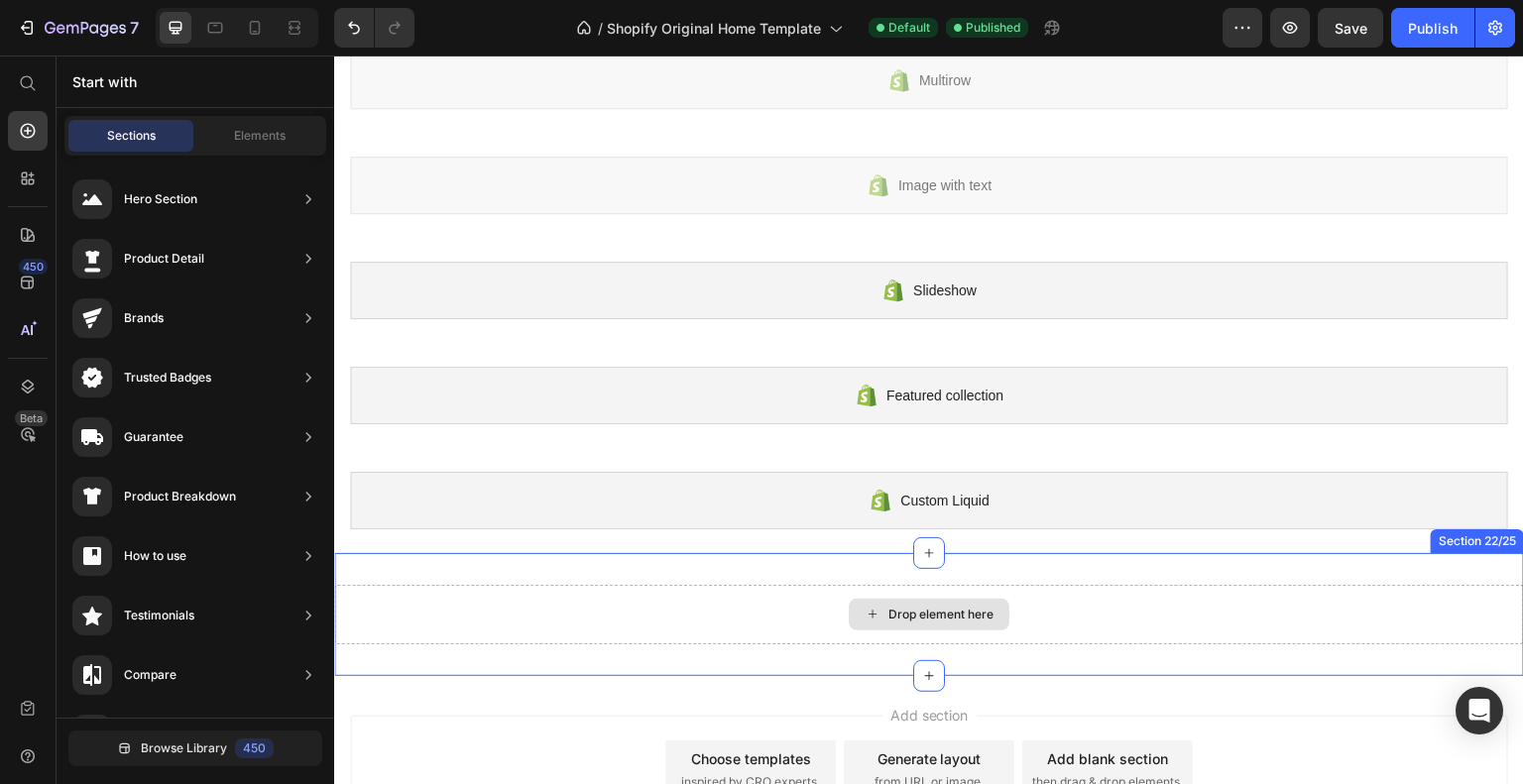 click on "Drop element here" at bounding box center (929, 615) 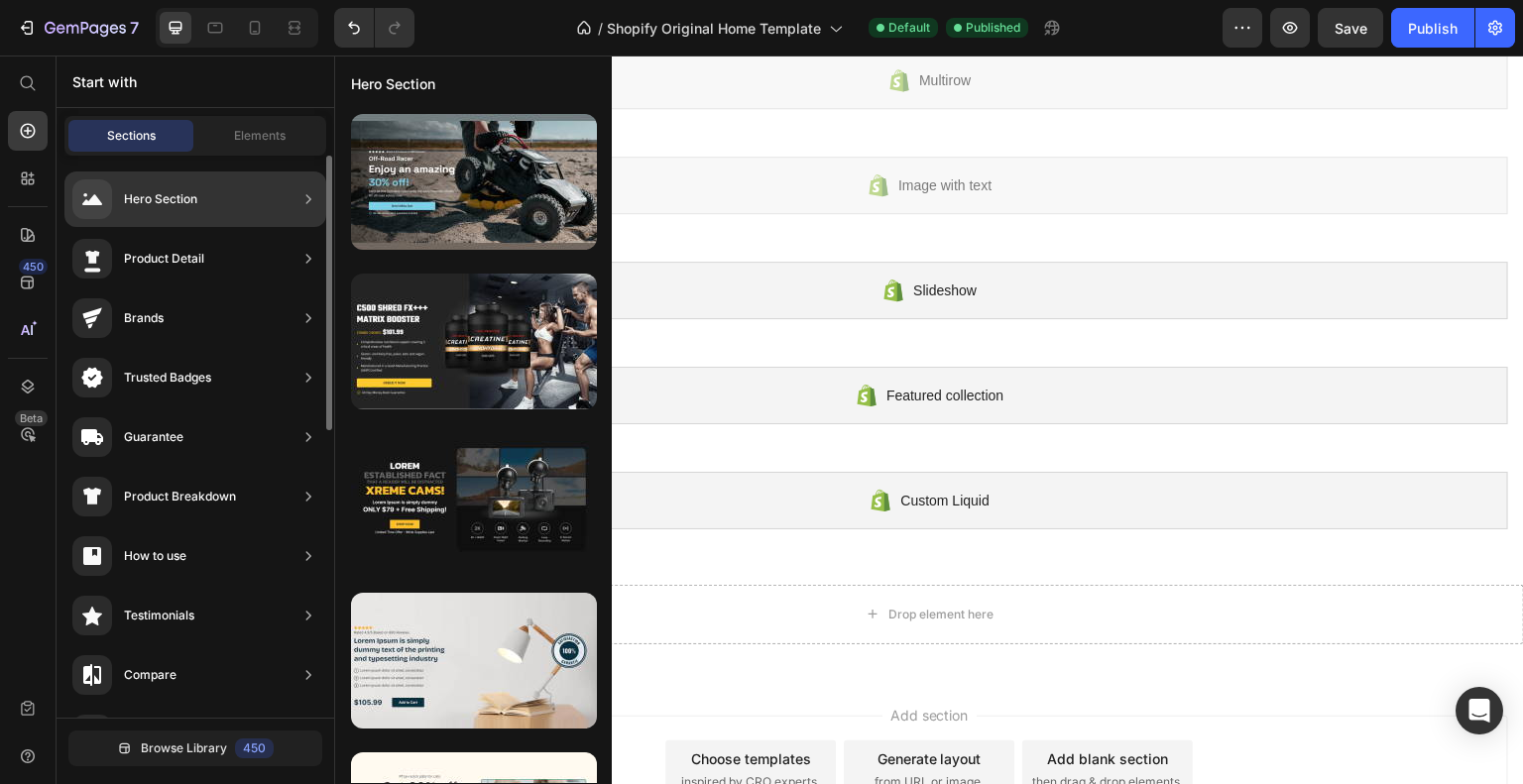 click on "Hero Section" at bounding box center (135, 199) 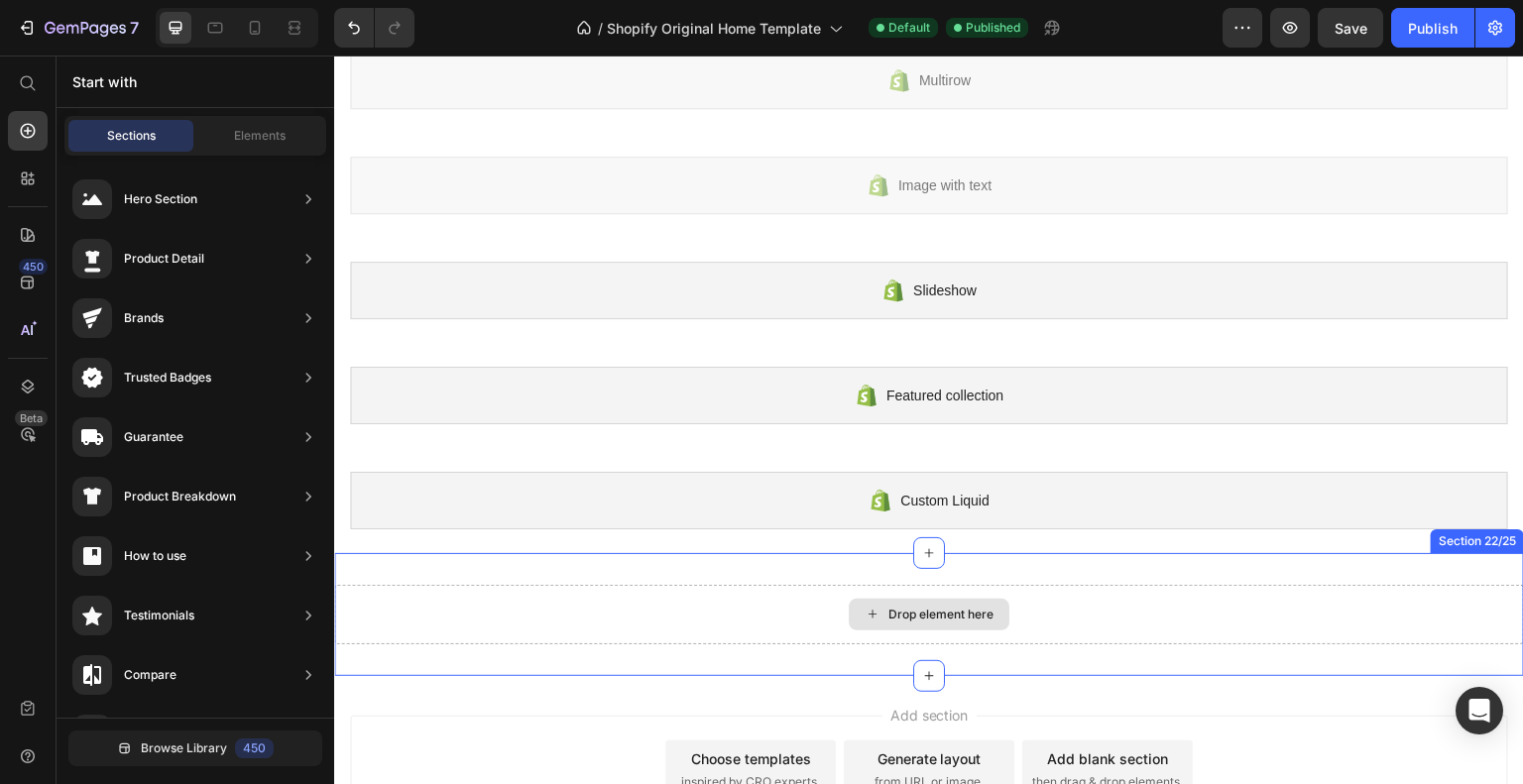 click on "Drop element here" at bounding box center [929, 615] 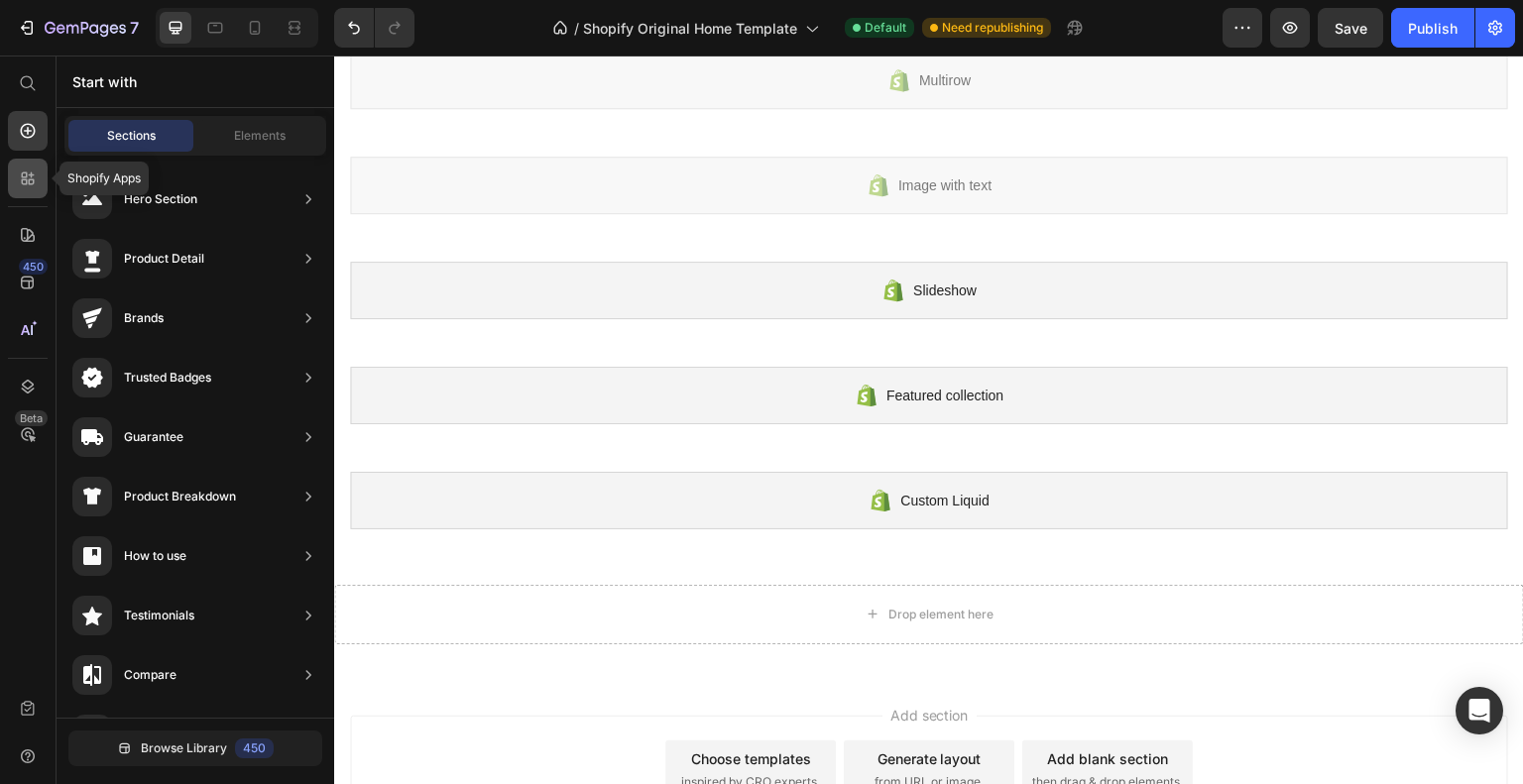click 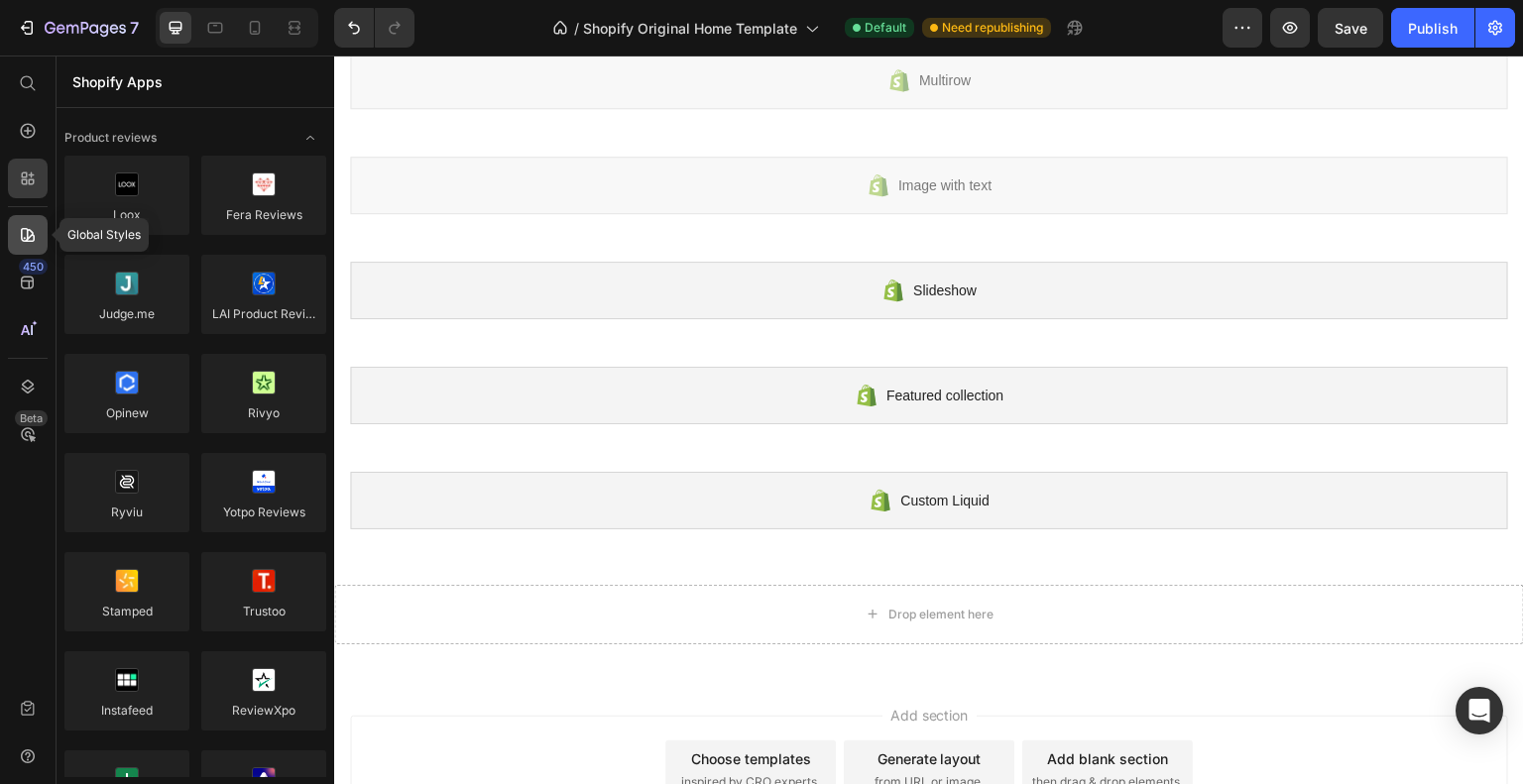 click 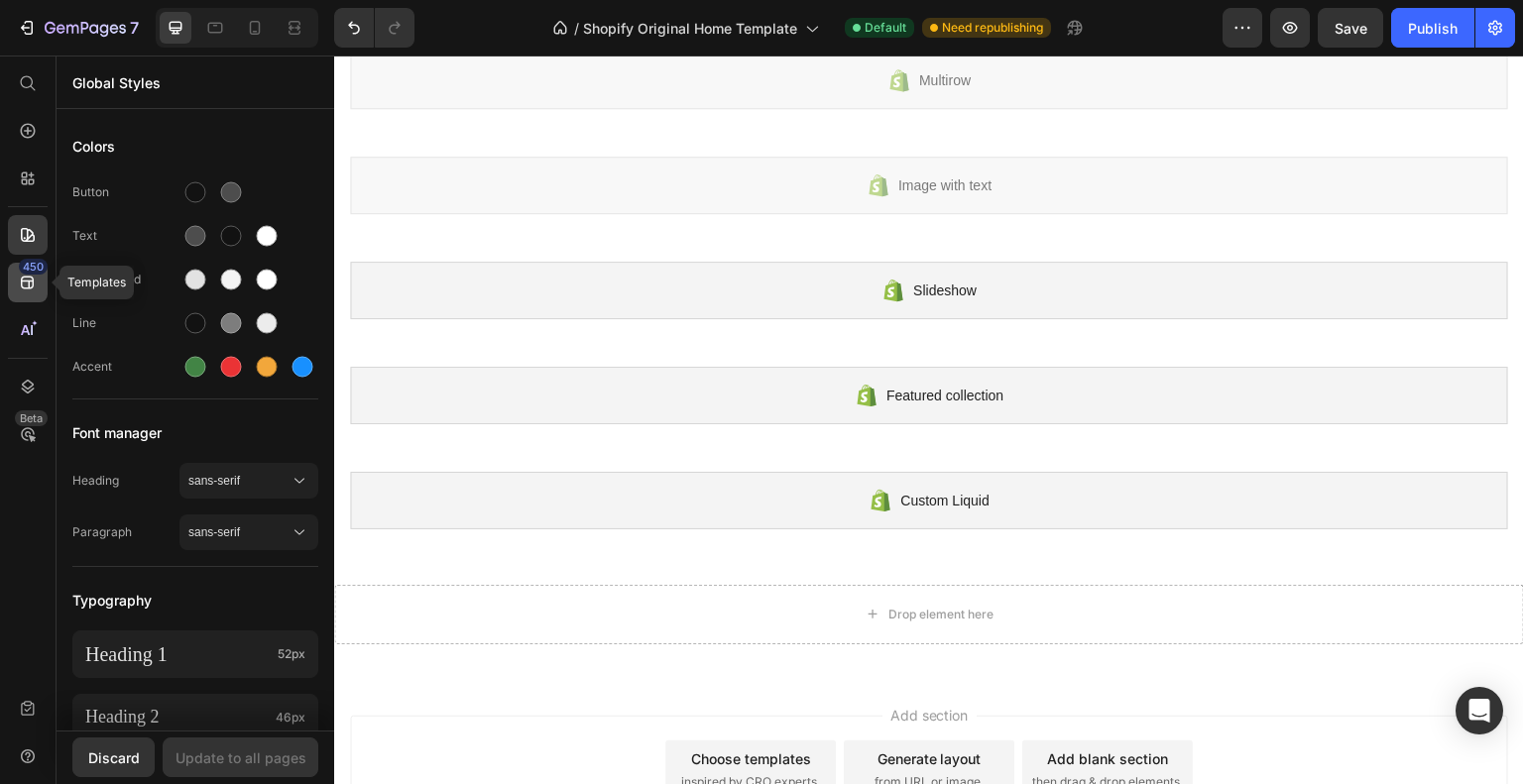 click 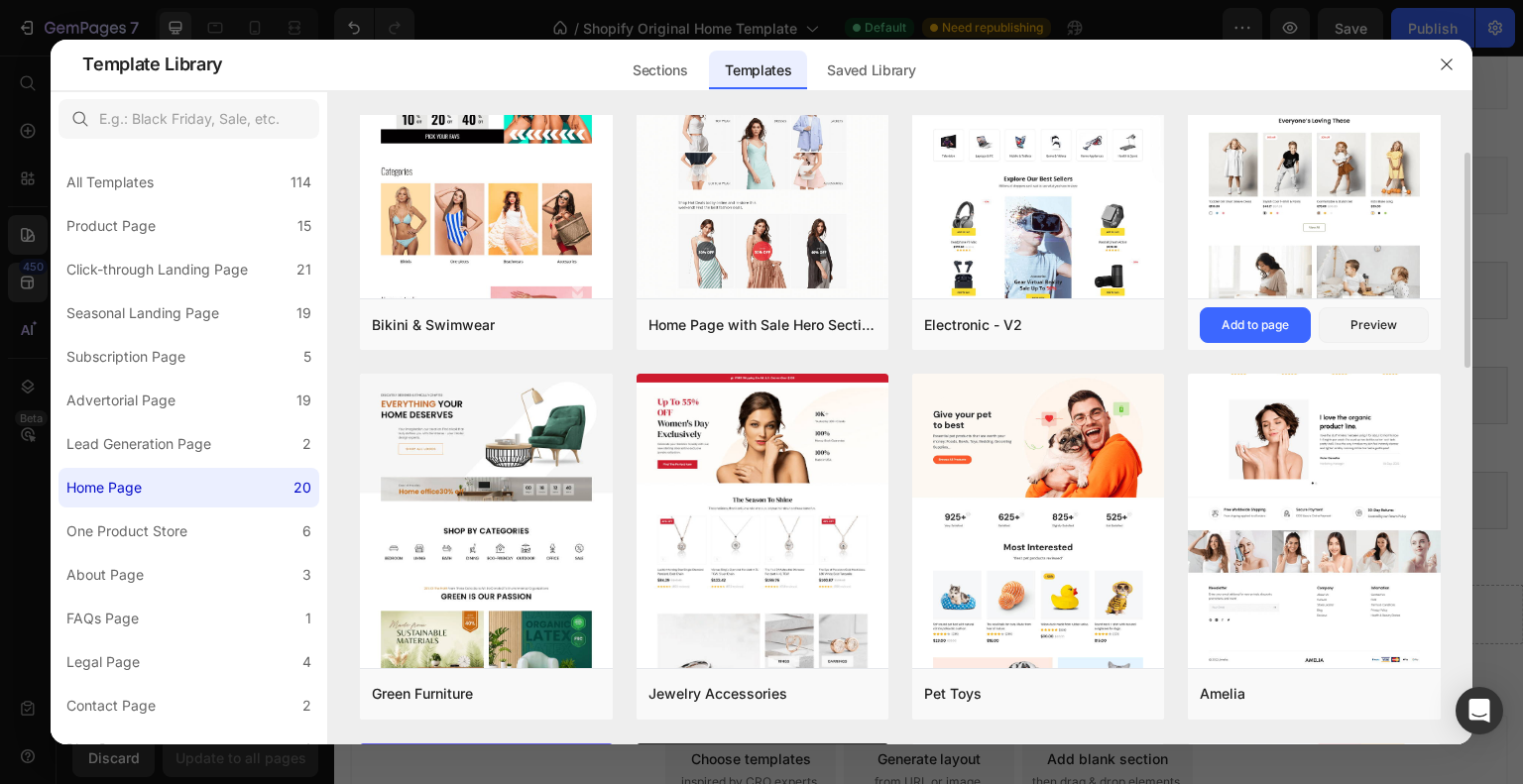 scroll, scrollTop: 587, scrollLeft: 0, axis: vertical 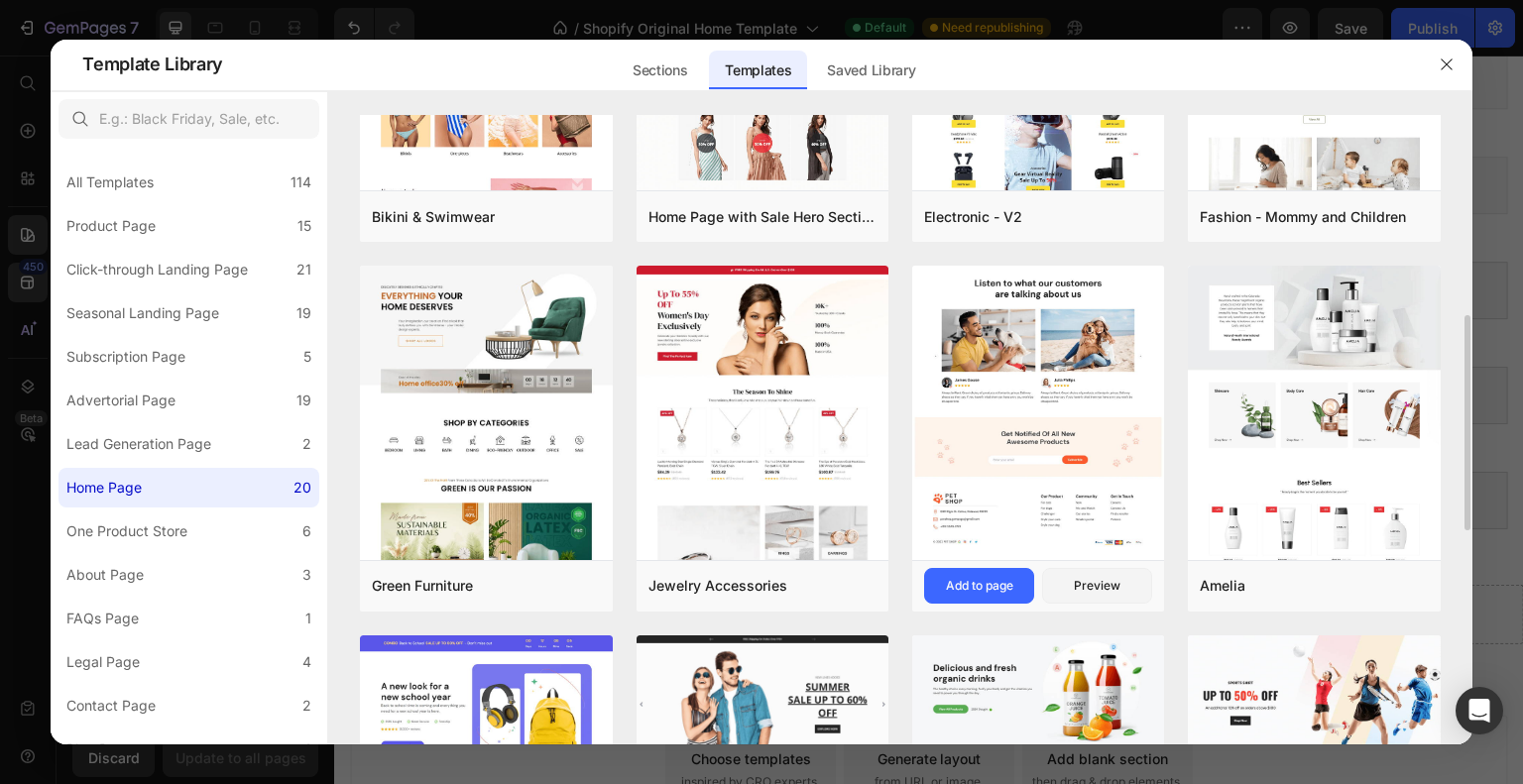 click at bounding box center (1038, 90) 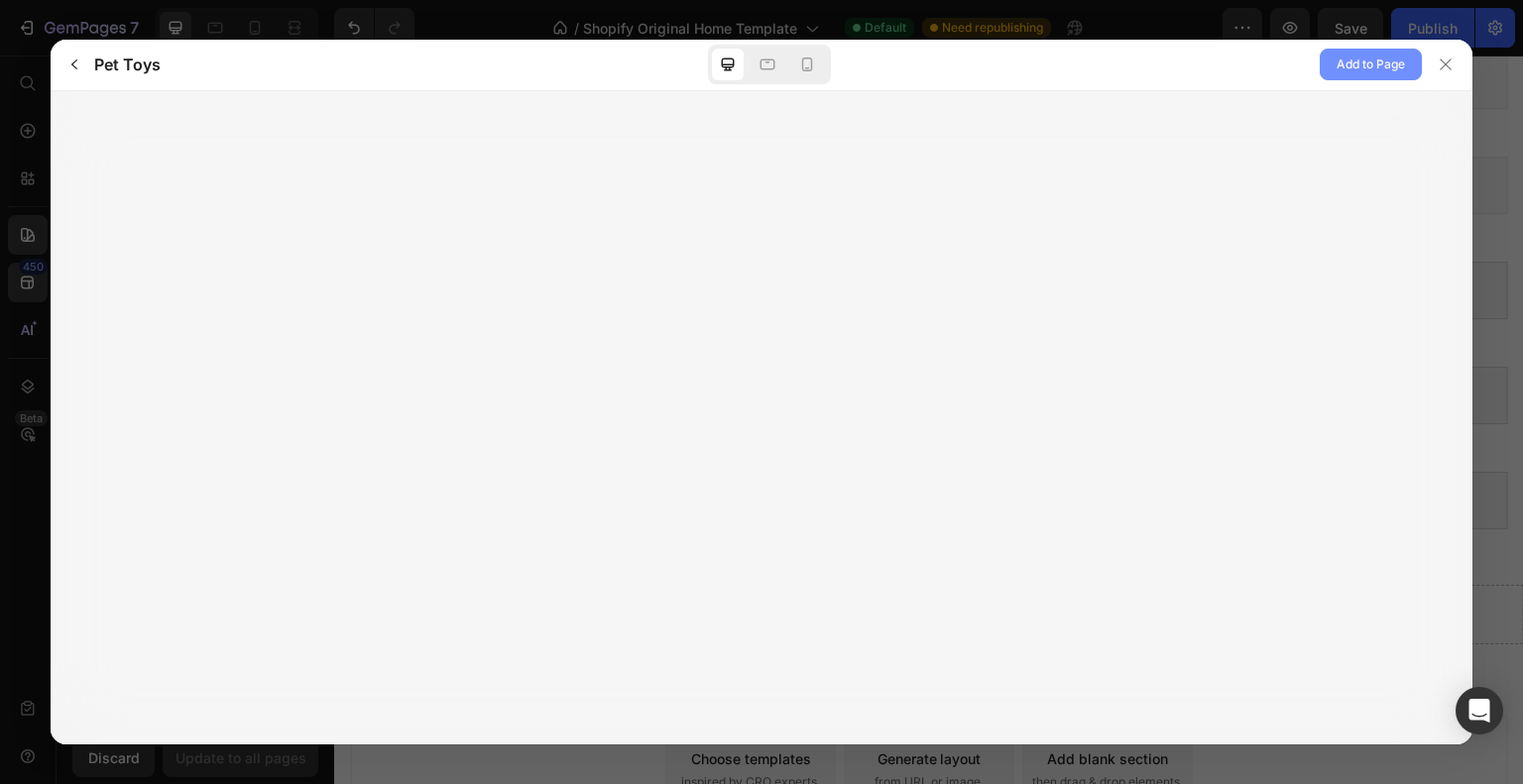 click on "Add to Page" 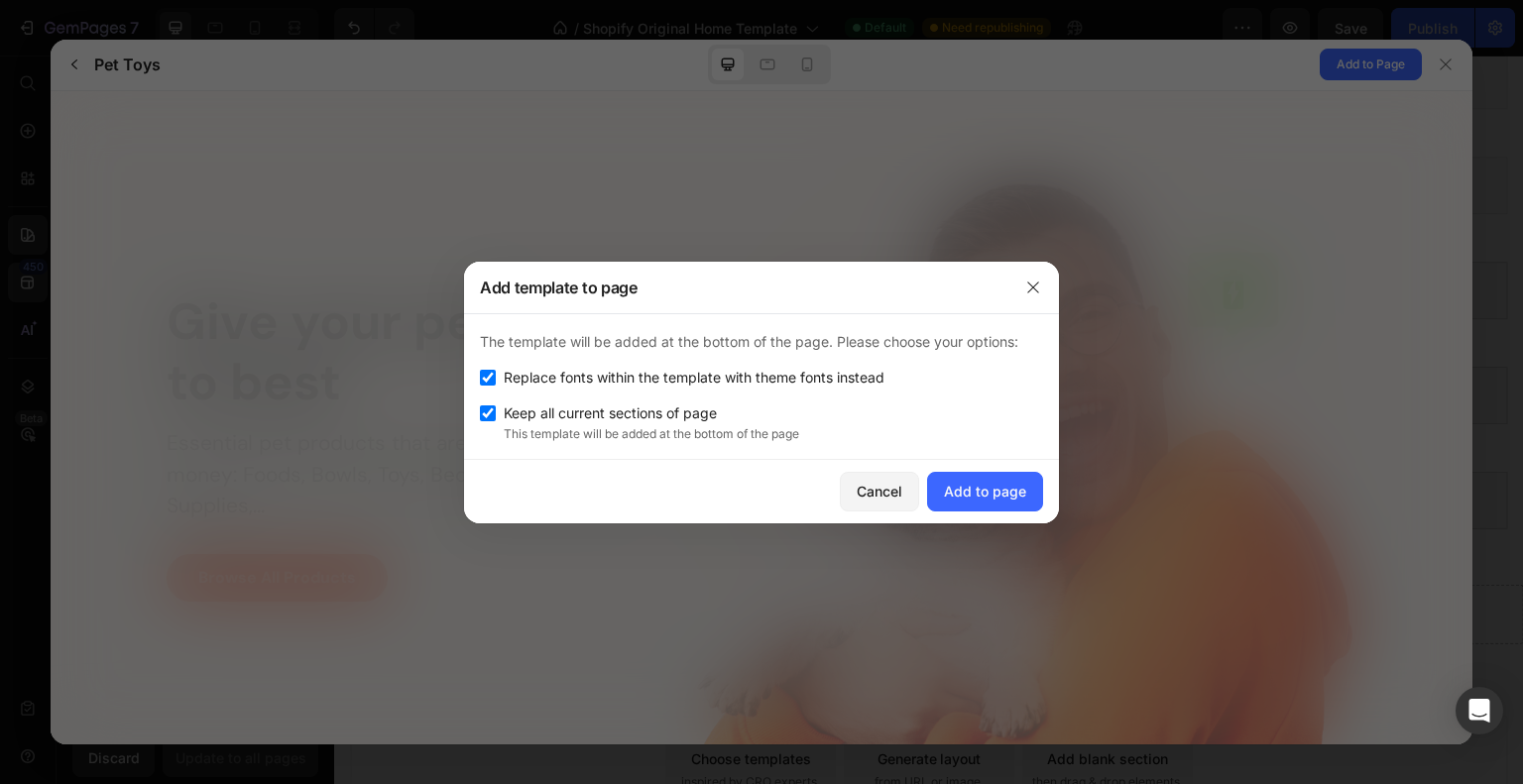 scroll, scrollTop: 0, scrollLeft: 0, axis: both 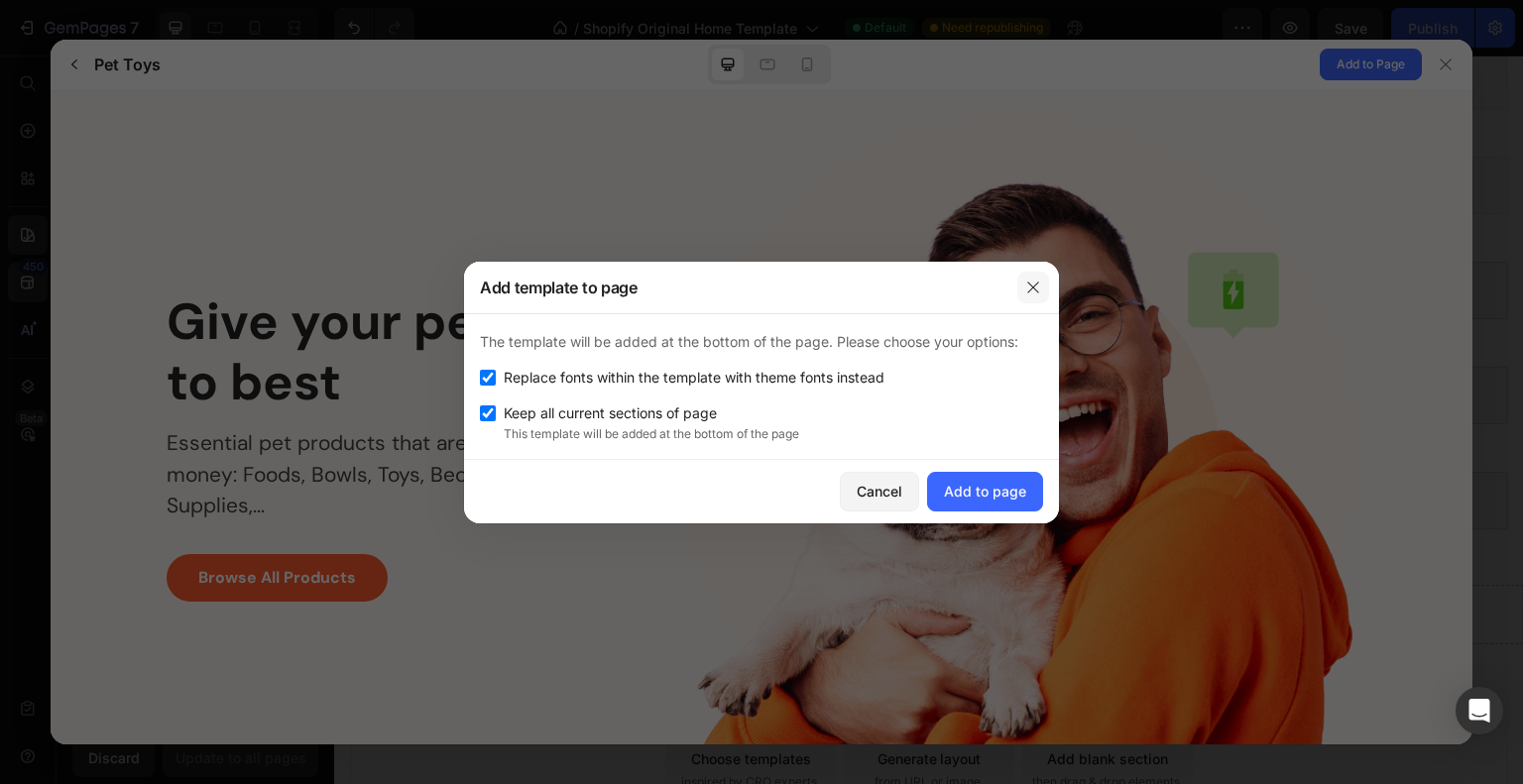 click 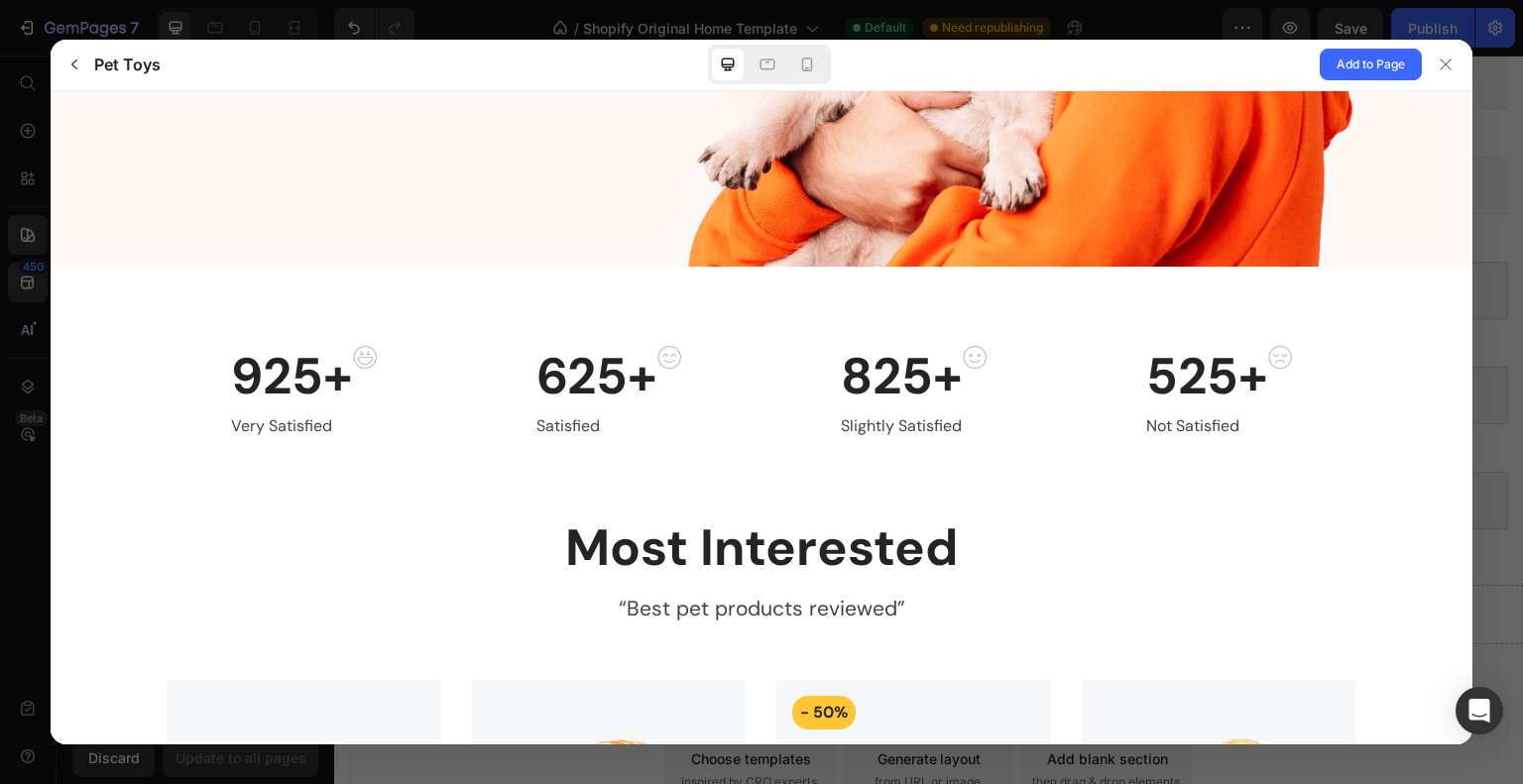 scroll, scrollTop: 531, scrollLeft: 0, axis: vertical 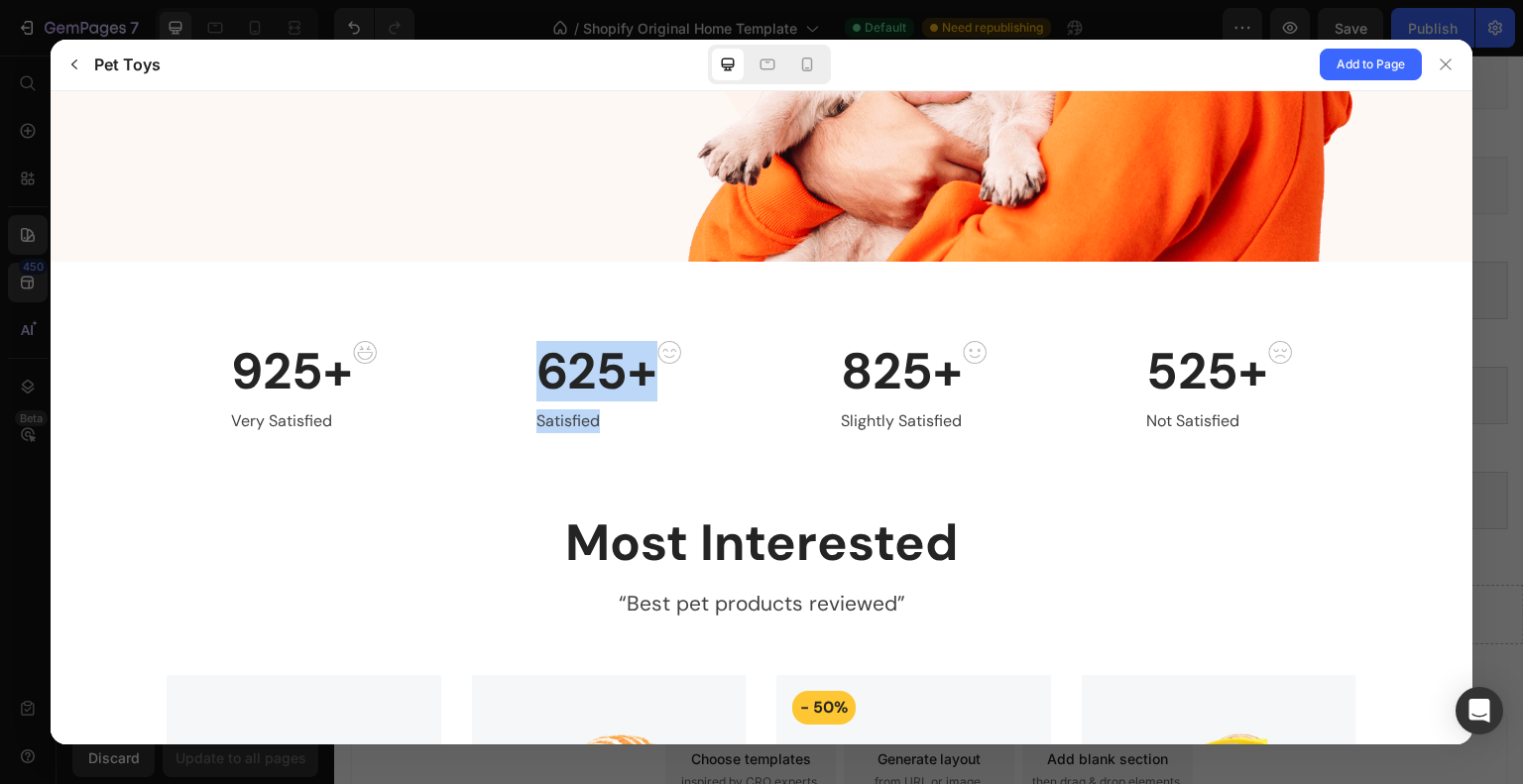 drag, startPoint x: 701, startPoint y: 424, endPoint x: 737, endPoint y: 423, distance: 36.013886 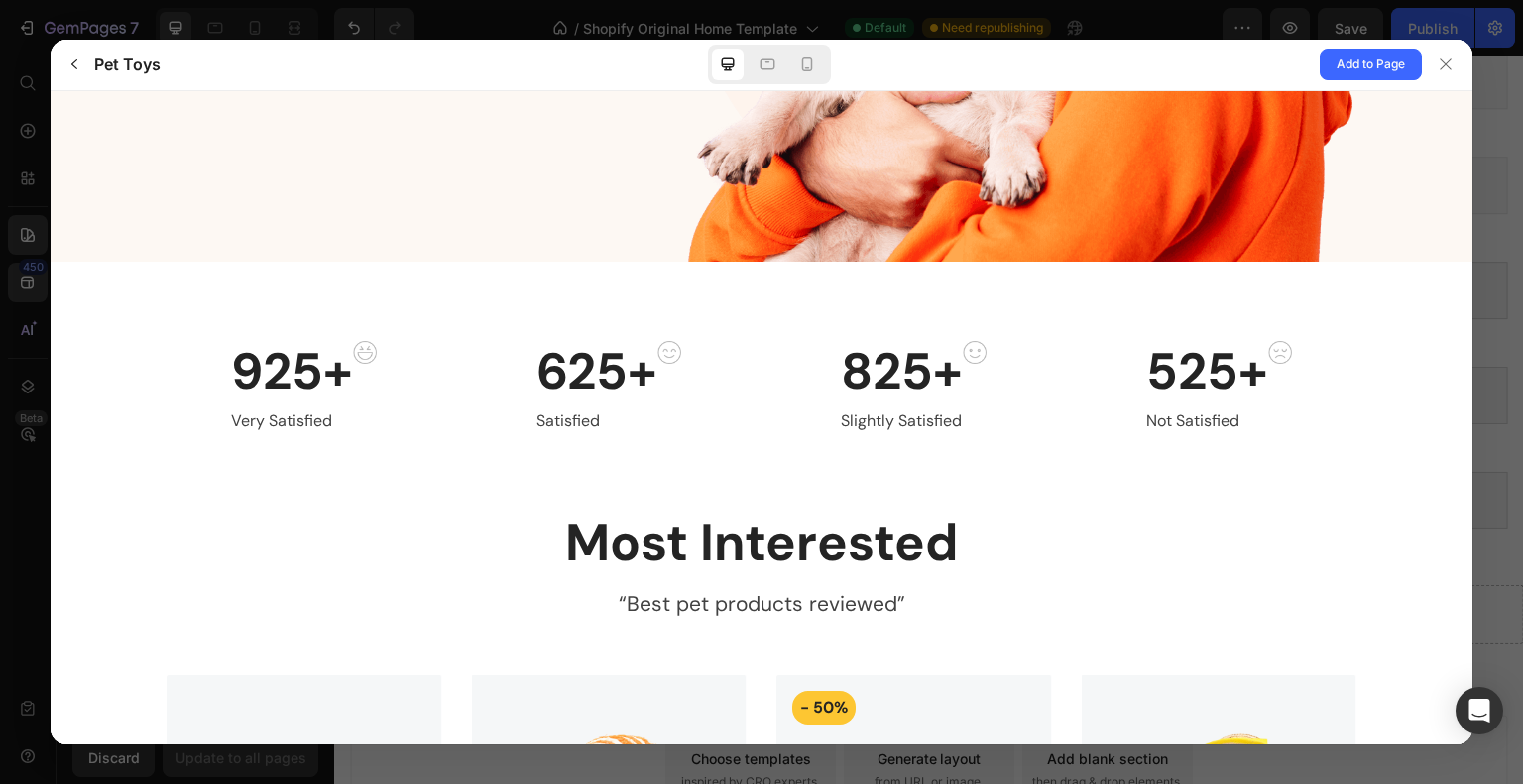 click on "625+
Satisfied" at bounding box center (610, 386) 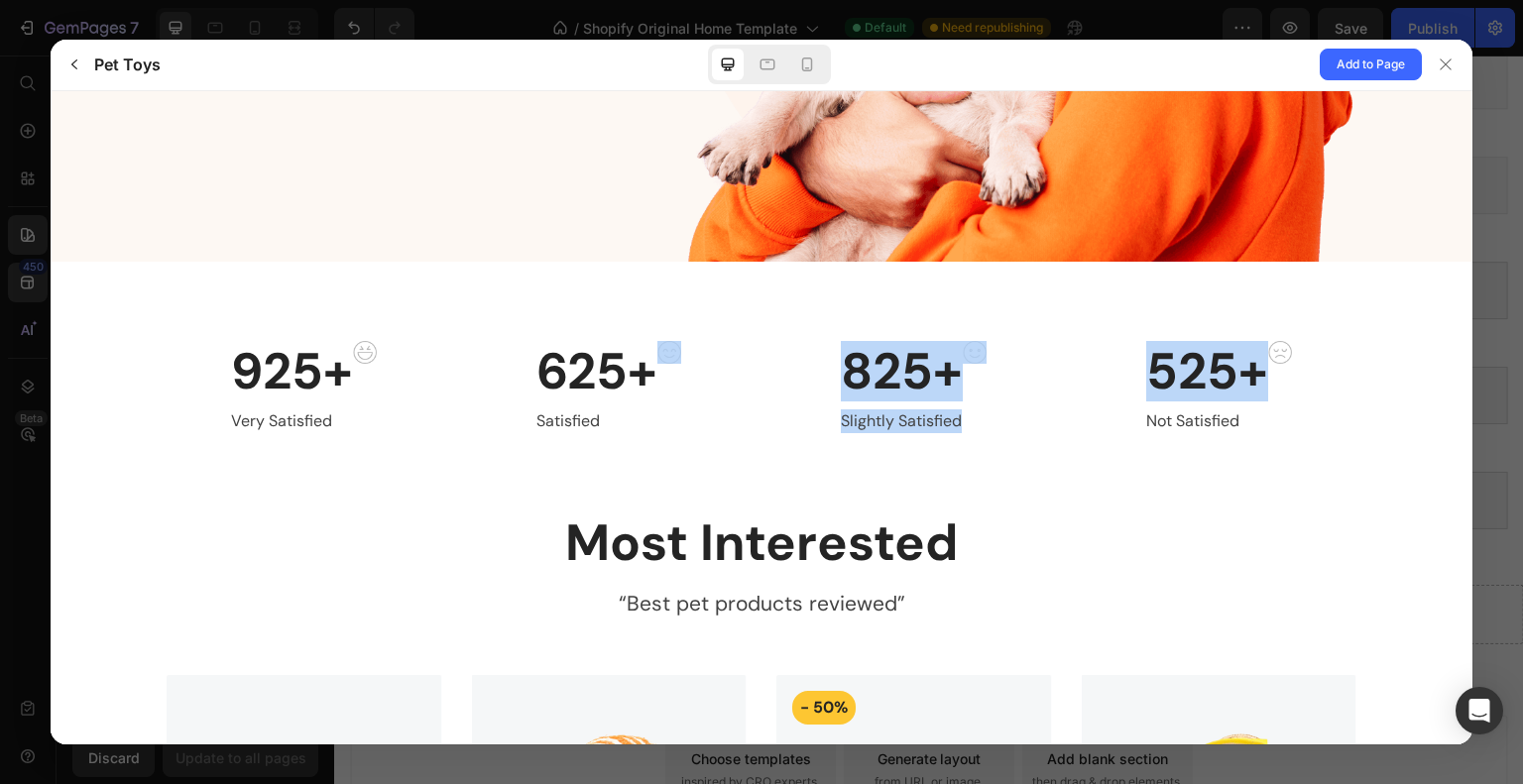 drag, startPoint x: 928, startPoint y: 428, endPoint x: 685, endPoint y: 439, distance: 243.24884 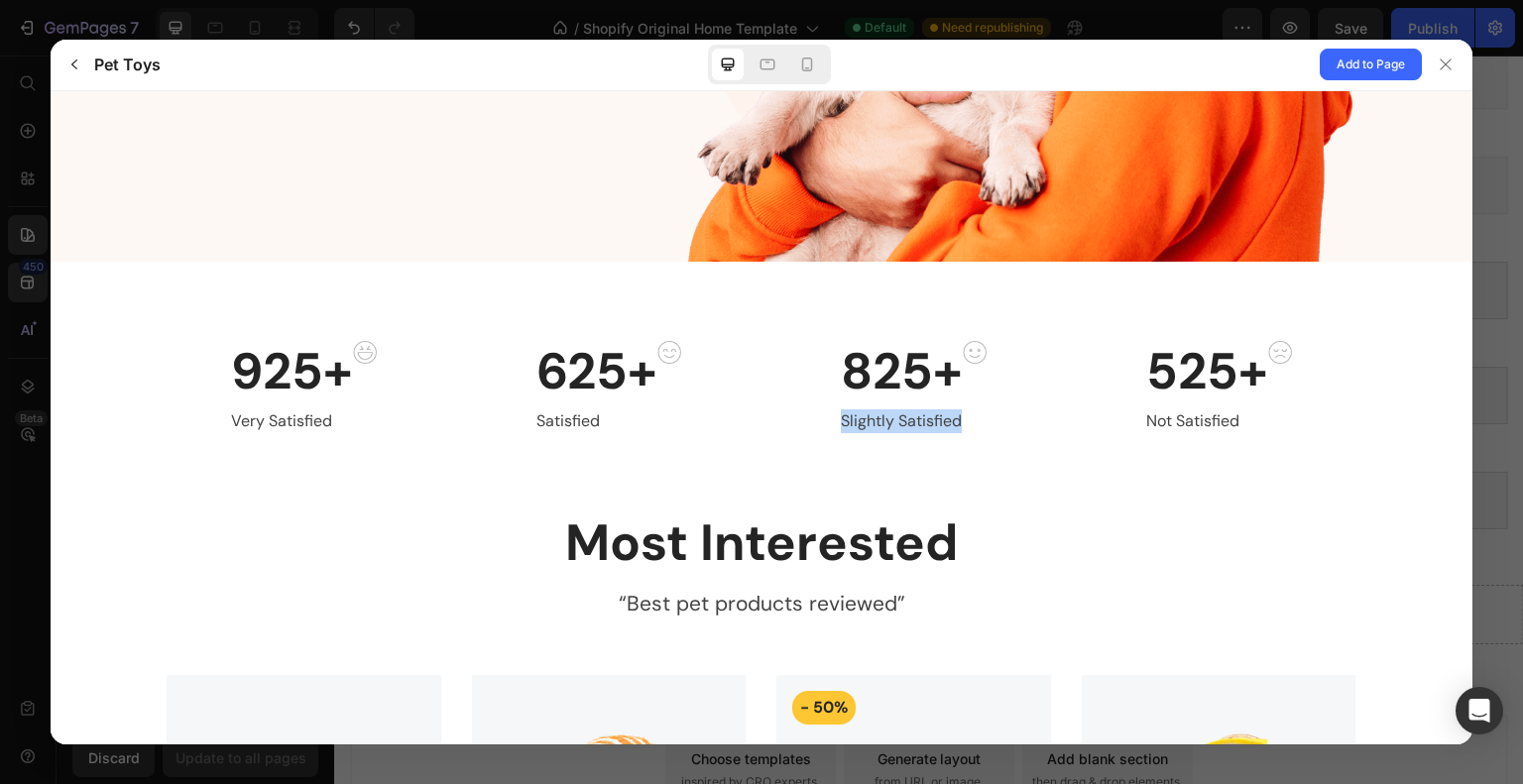 drag, startPoint x: 1003, startPoint y: 468, endPoint x: 1018, endPoint y: 468, distance: 15 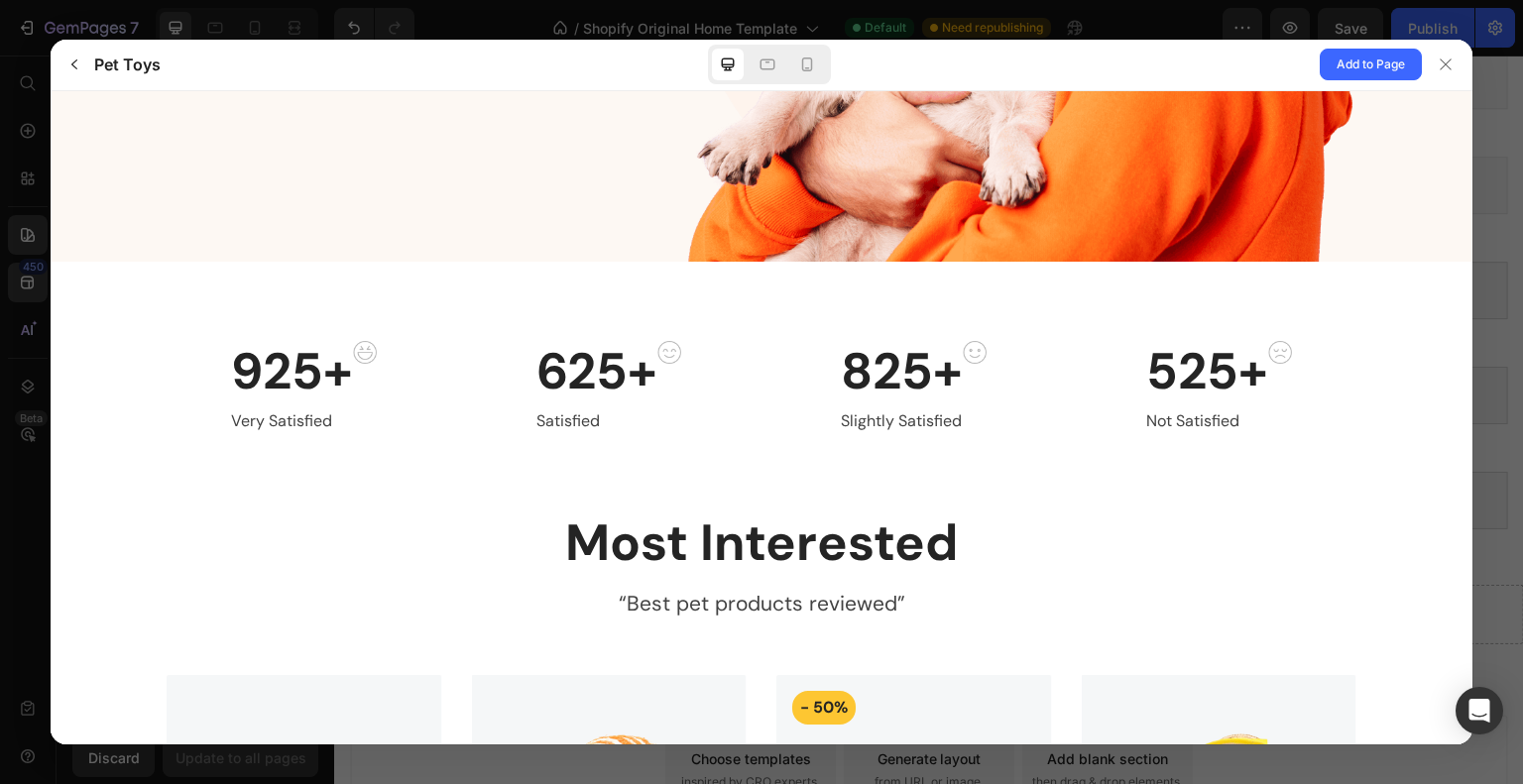 click on "925+
Very Satisfied
625+
Satisfied
825+
Slightly Satisfied" at bounding box center [762, 386] 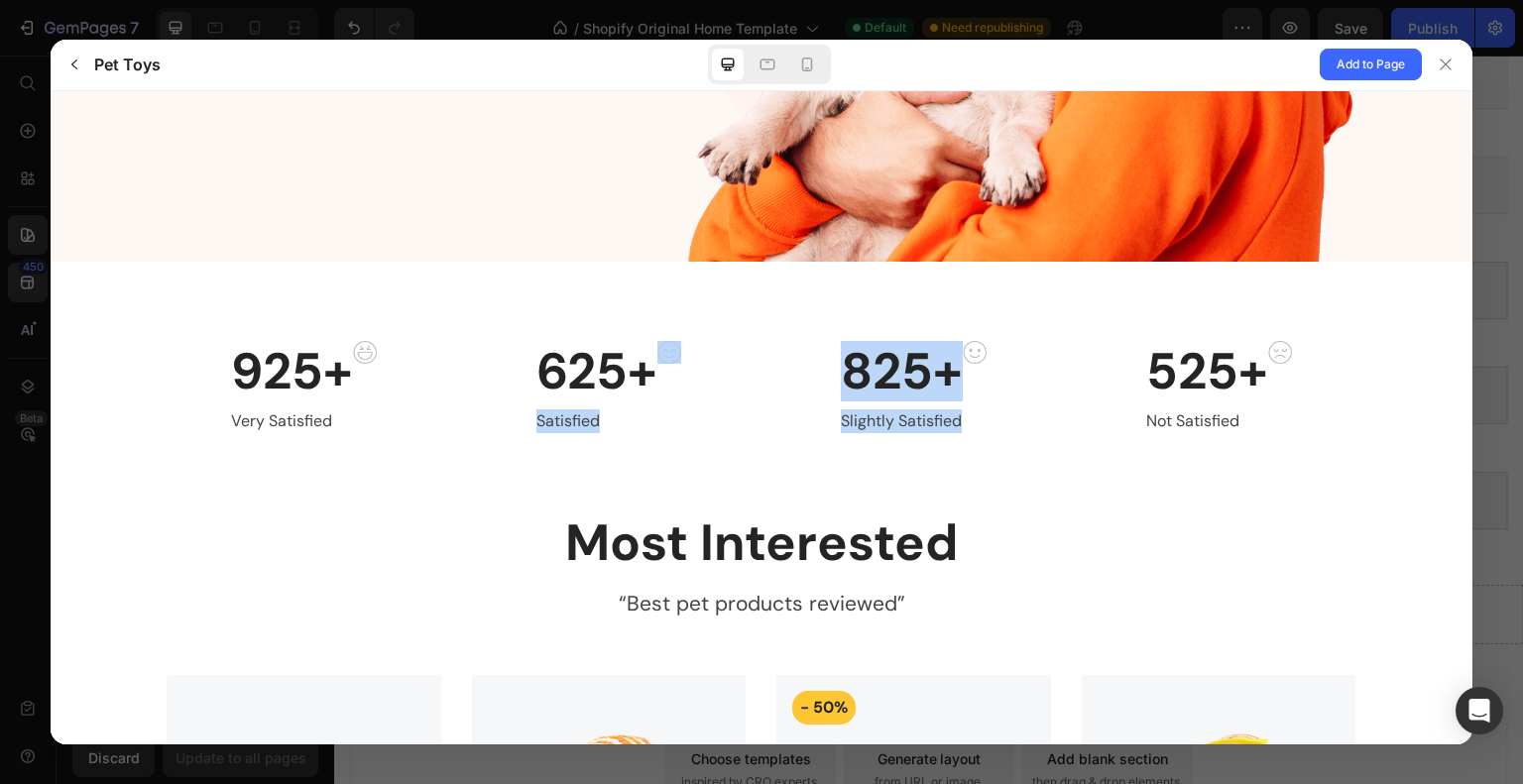 drag, startPoint x: 986, startPoint y: 505, endPoint x: 482, endPoint y: 512, distance: 504.04861 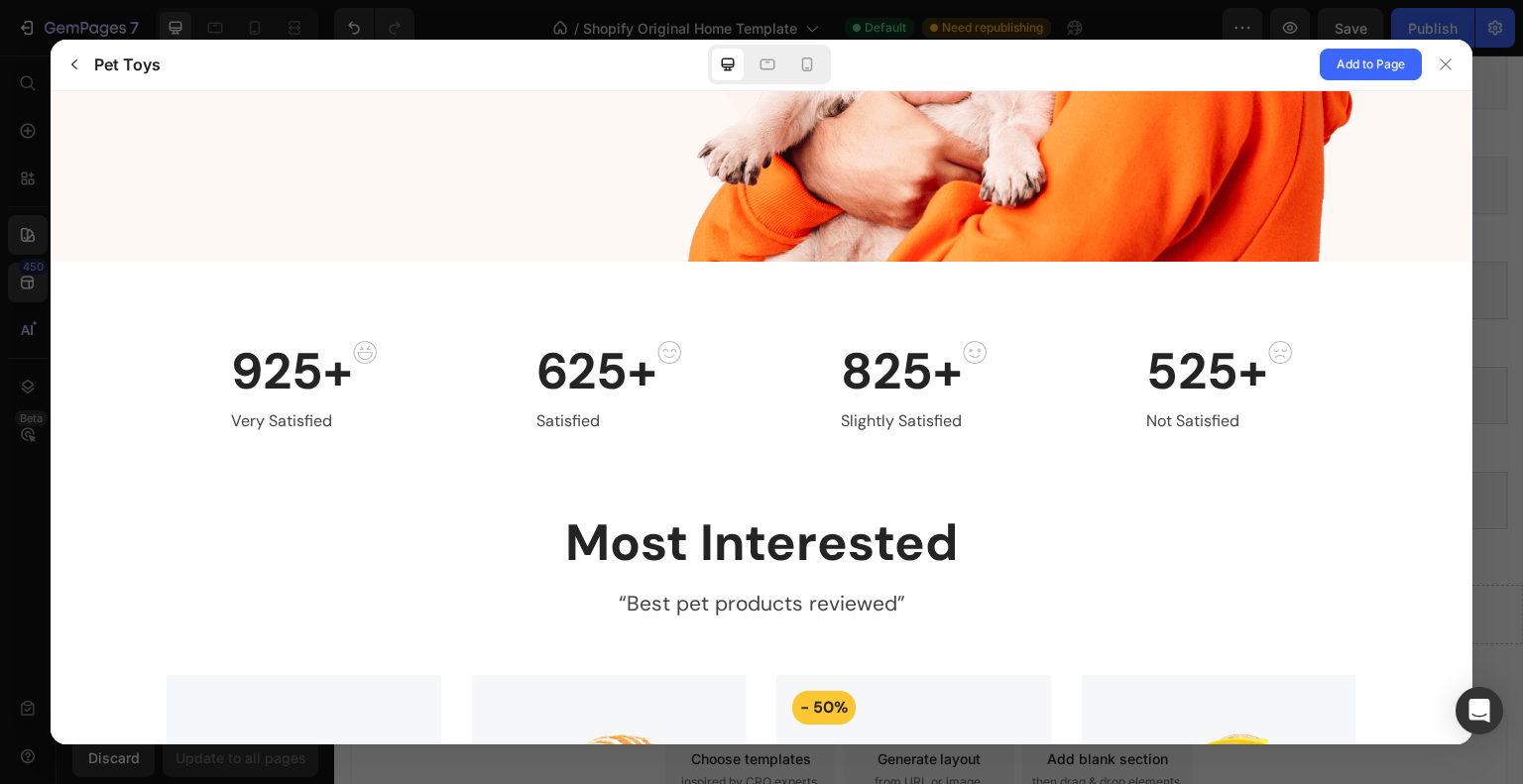 click on "Most Interested" at bounding box center [762, 541] 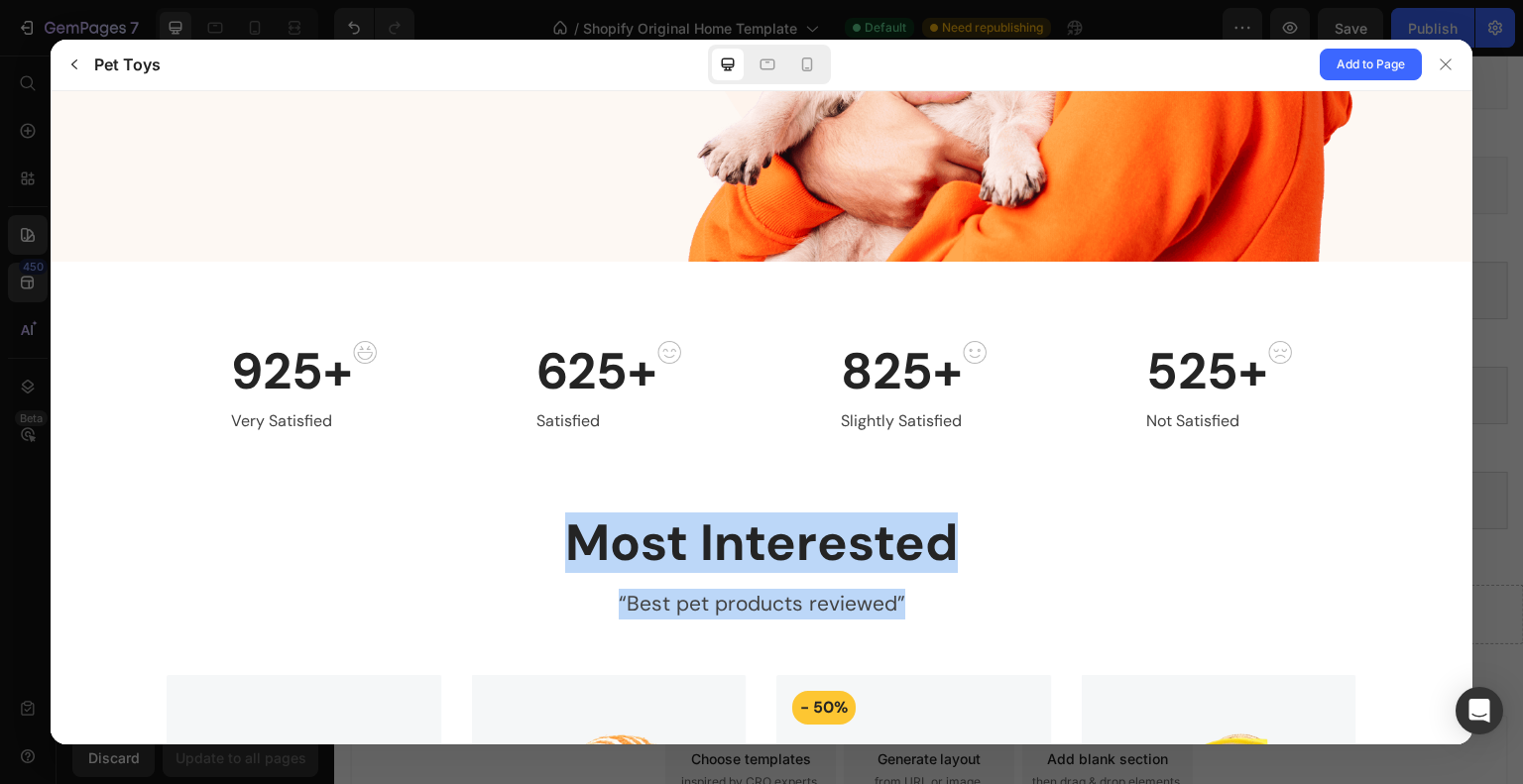 drag, startPoint x: 847, startPoint y: 590, endPoint x: 955, endPoint y: 587, distance: 108.041659 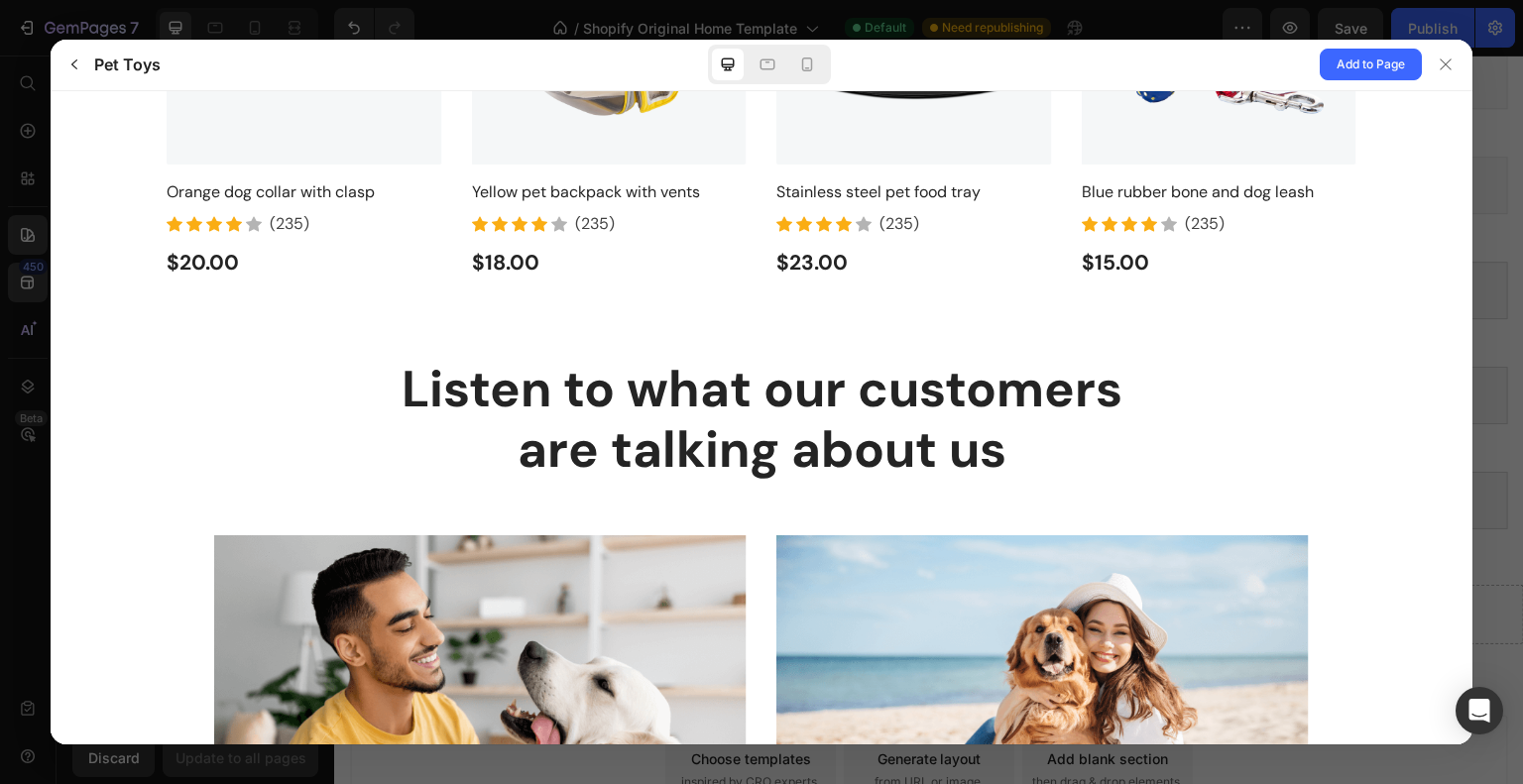 scroll, scrollTop: 3452, scrollLeft: 0, axis: vertical 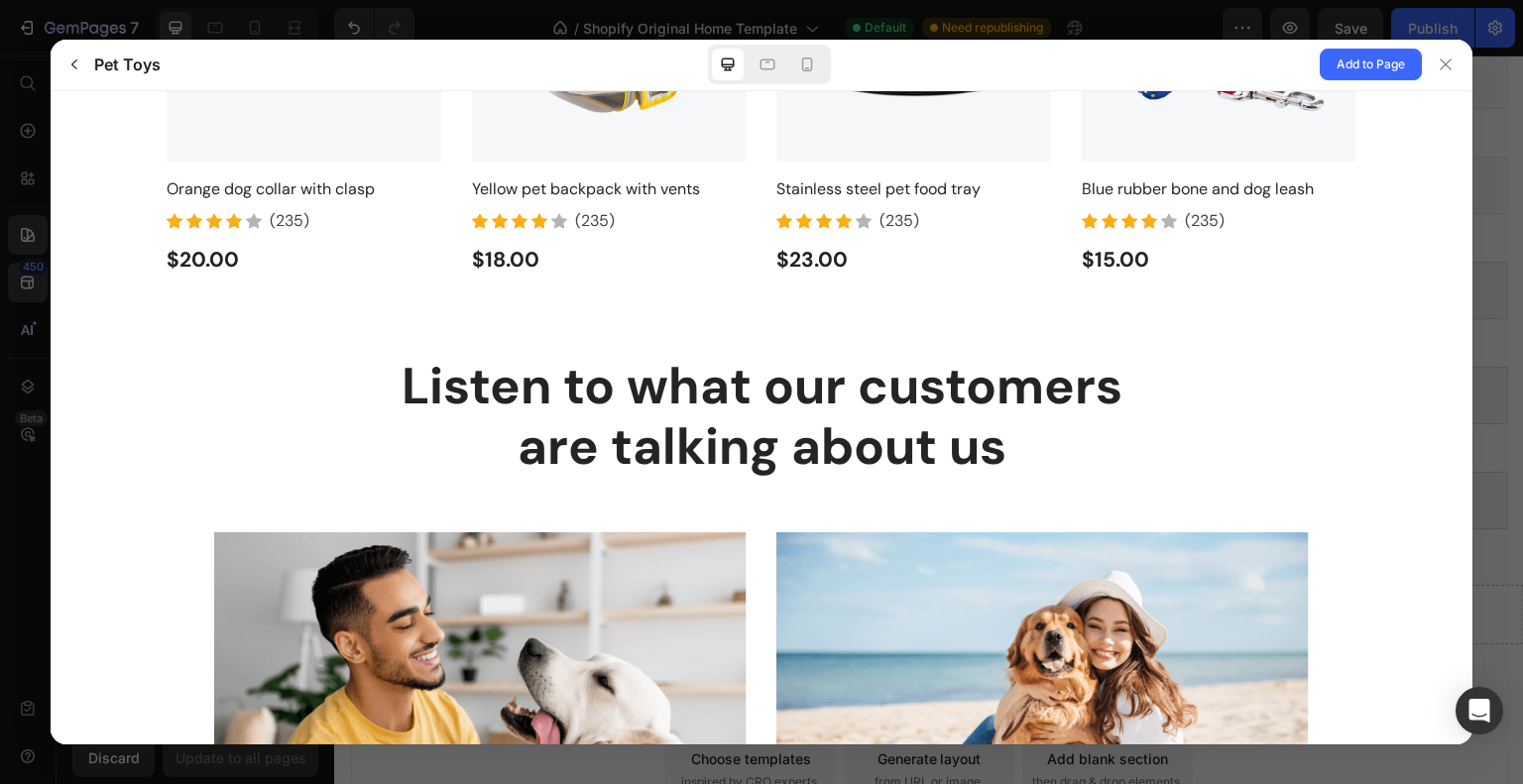 click on "Add to Page" at bounding box center (1182, 64) 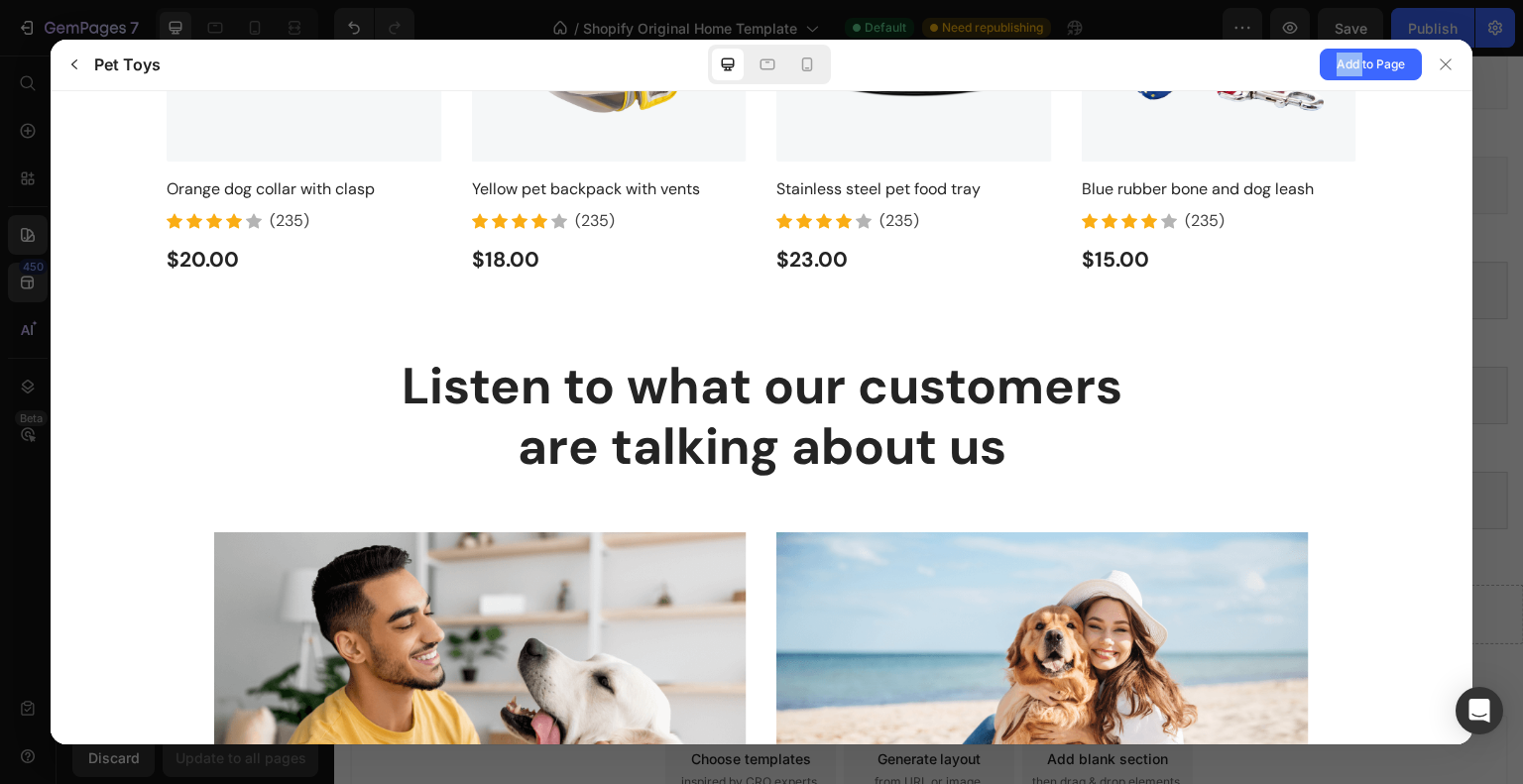 click on "Add to Page" at bounding box center [1182, 64] 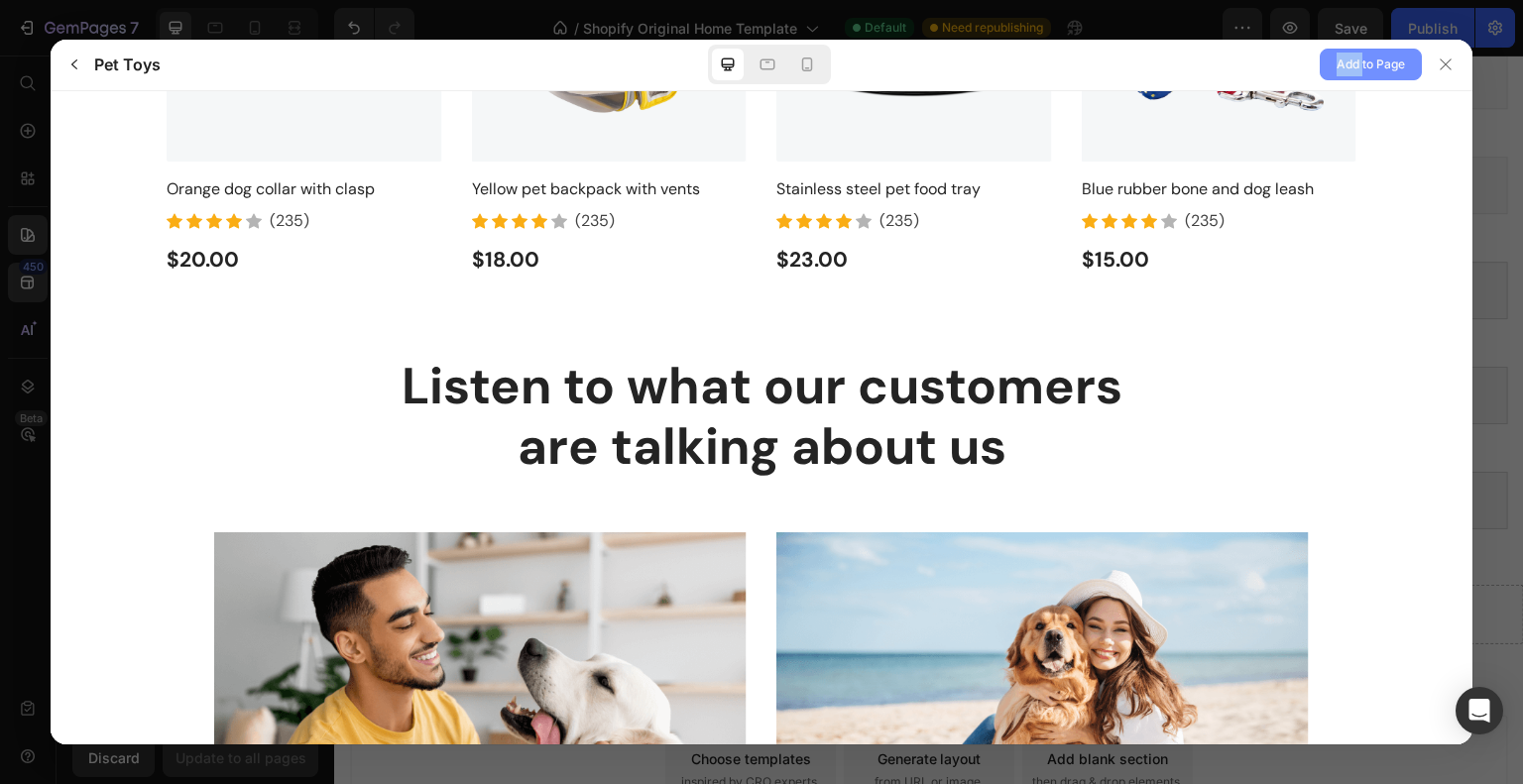 click on "Add to Page" 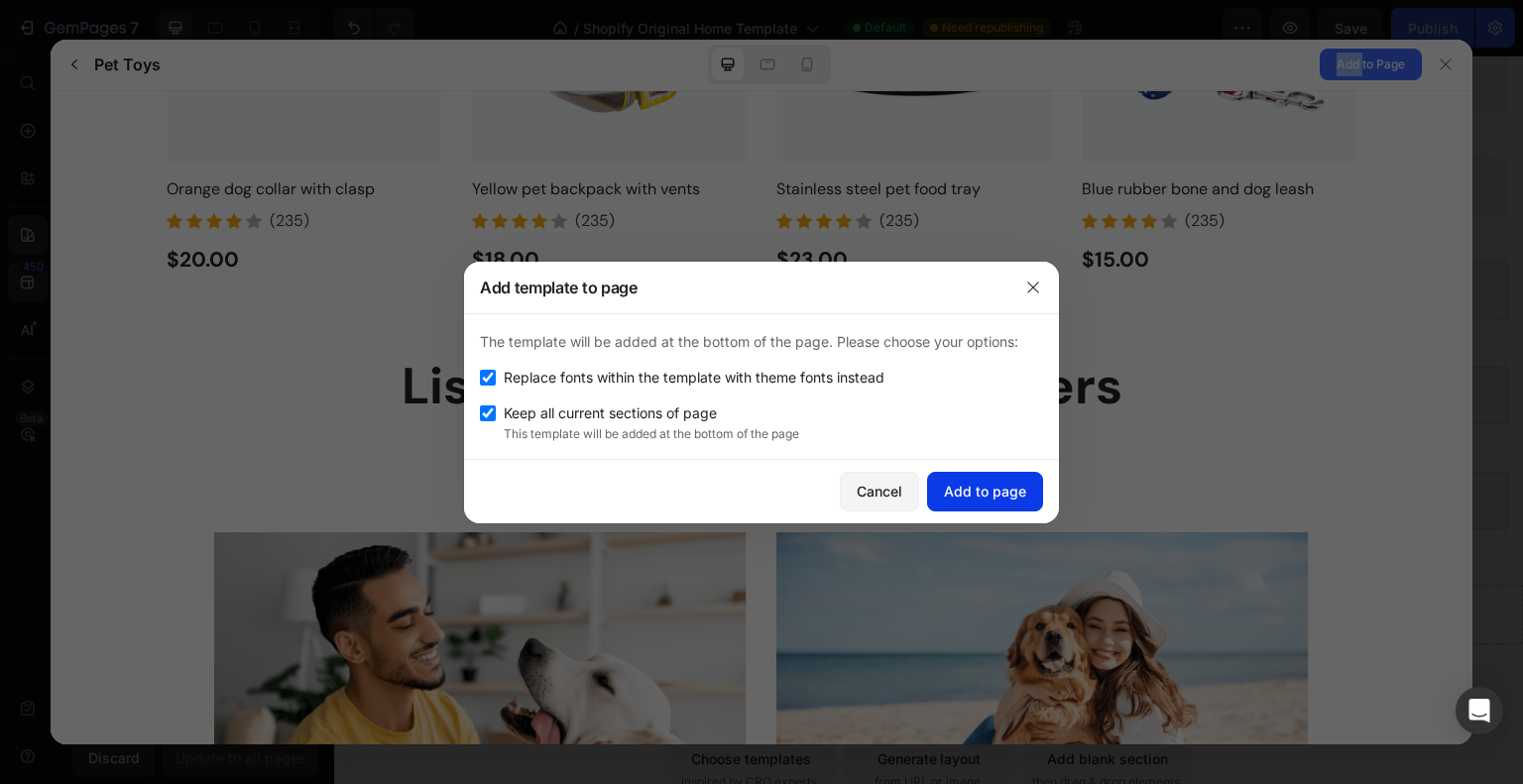 click on "Add to page" at bounding box center (985, 491) 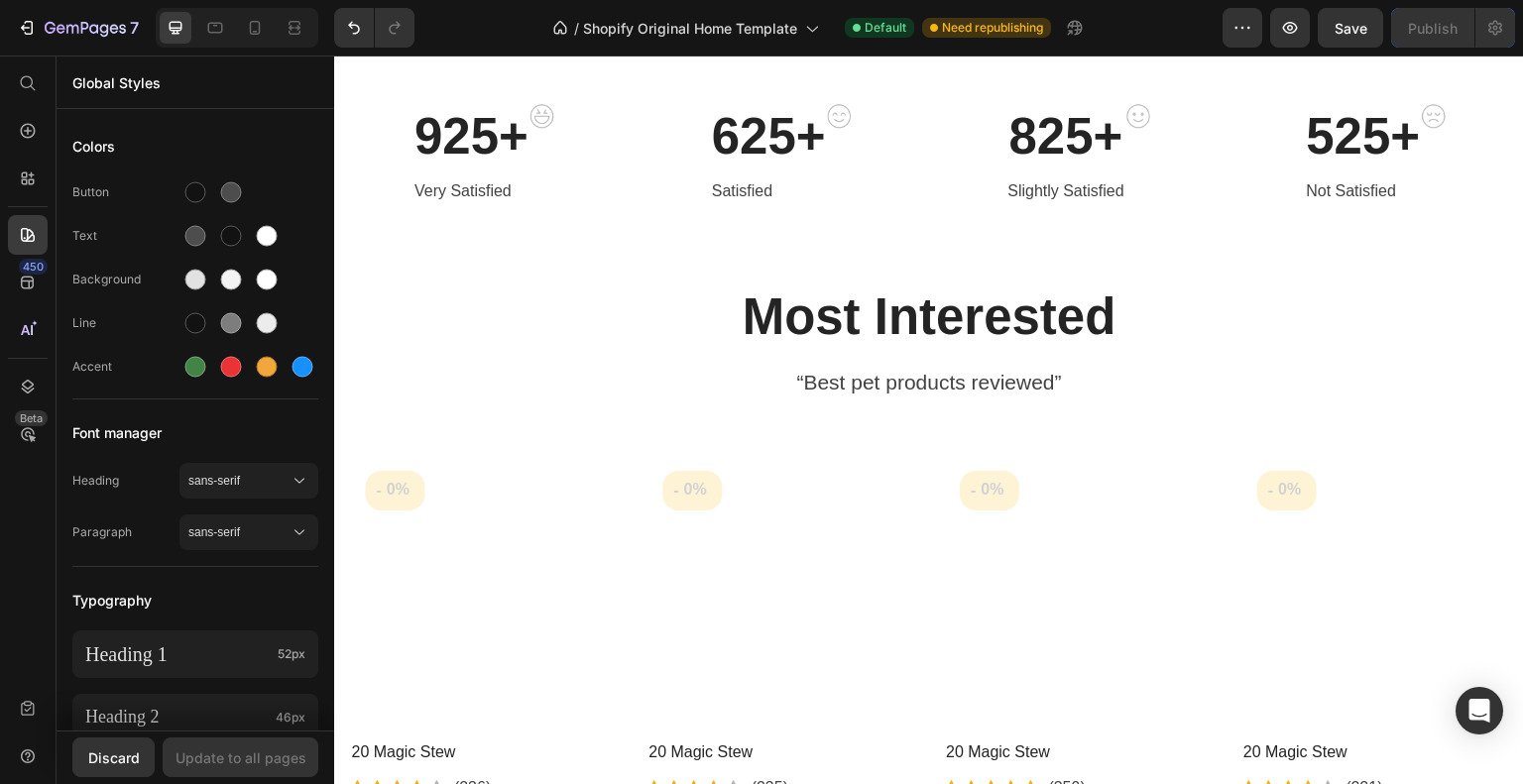 scroll, scrollTop: 3024, scrollLeft: 0, axis: vertical 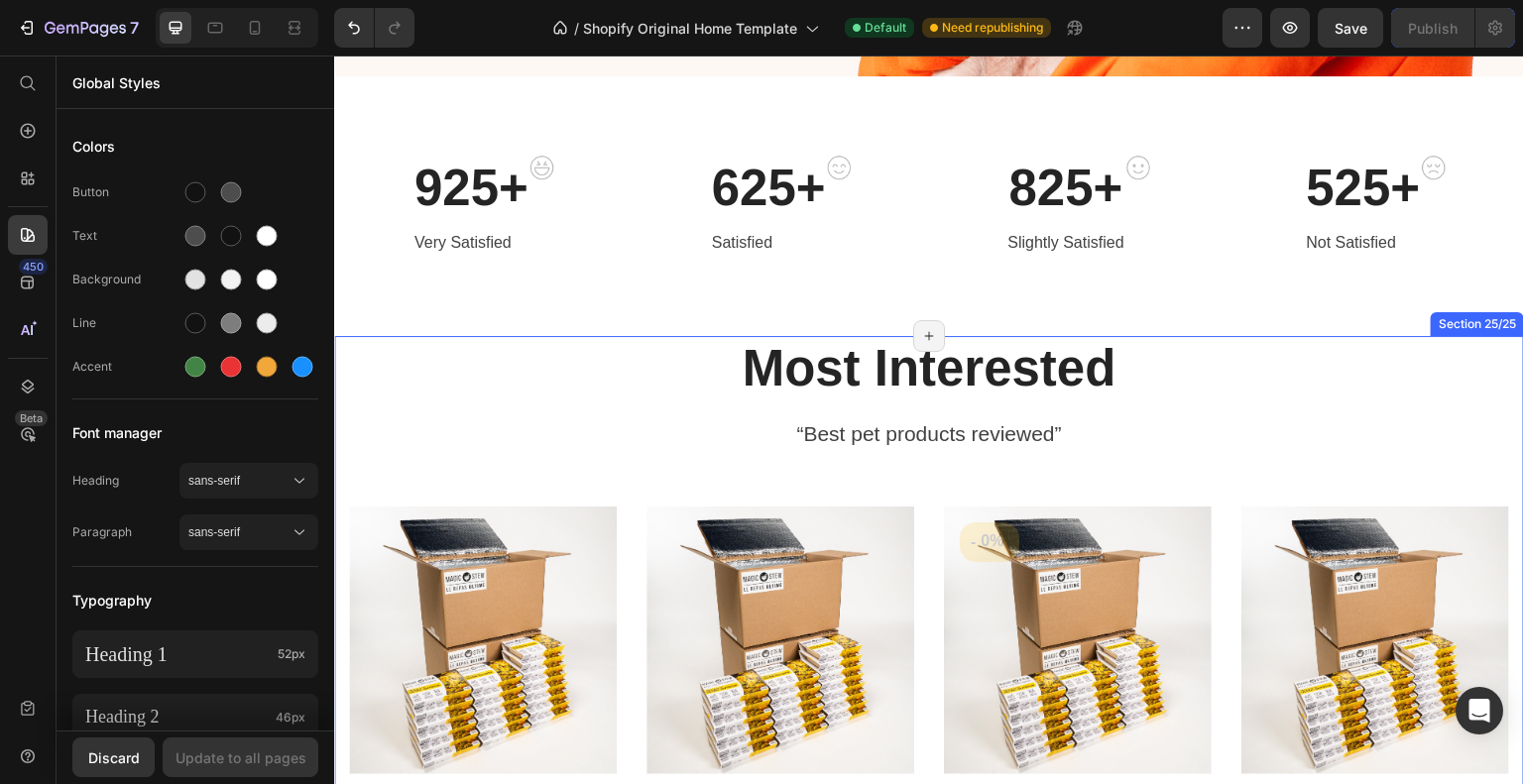 click on "Most Interested Heading “Best pet products reviewed” Text block Row - 0% (P) Tag Product Images Row 20 Magic Stew (P) Title                Icon                Icon                Icon                Icon                Icon Icon List Hoz (236) Text block Icon List $320.00 (P) Price $0.00 (P) Price Row Product - 0% (P) Tag Product Images Row 20 Magic Stew (P) Title                Icon                Icon                Icon                Icon                Icon Icon List Hoz (235) Text block Icon List $320.00 (P) Price $0.00 (P) Price Row Product Row - 0% (P) Tag Product Images Row 20 Magic Stew (P) Title                Icon                Icon                Icon                Icon                Icon Icon List Hoz (359) Text block Icon List $320.00 (P) Price $0.00 (P) Price Row Product - 0% (P) Tag Product Images Row 20 Magic Stew (P) Title                Icon                Icon                Icon                Icon                Icon Icon List Hoz (221) Text block Icon List $320.00 (P) Price Row" at bounding box center [929, 616] 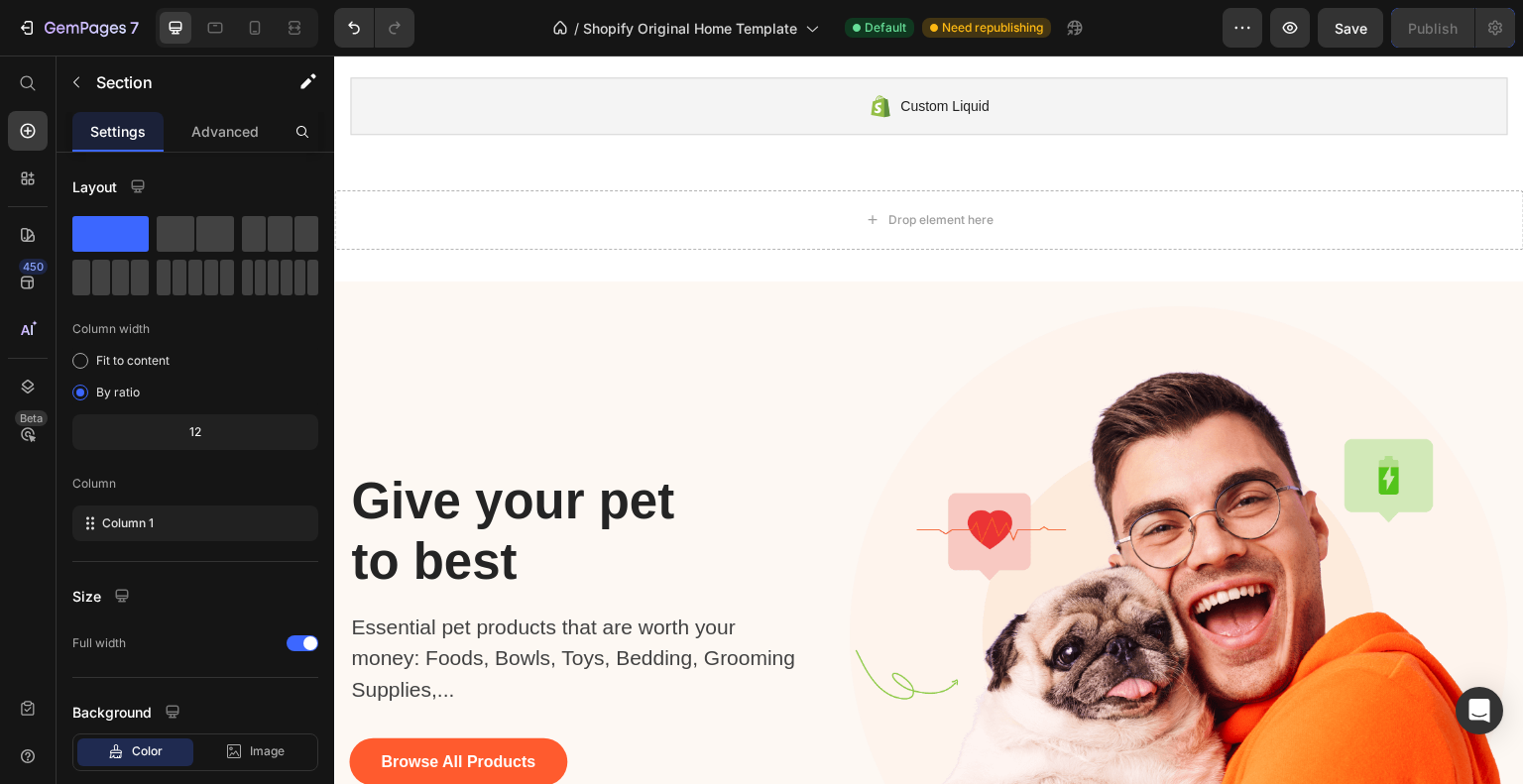 scroll, scrollTop: 2136, scrollLeft: 0, axis: vertical 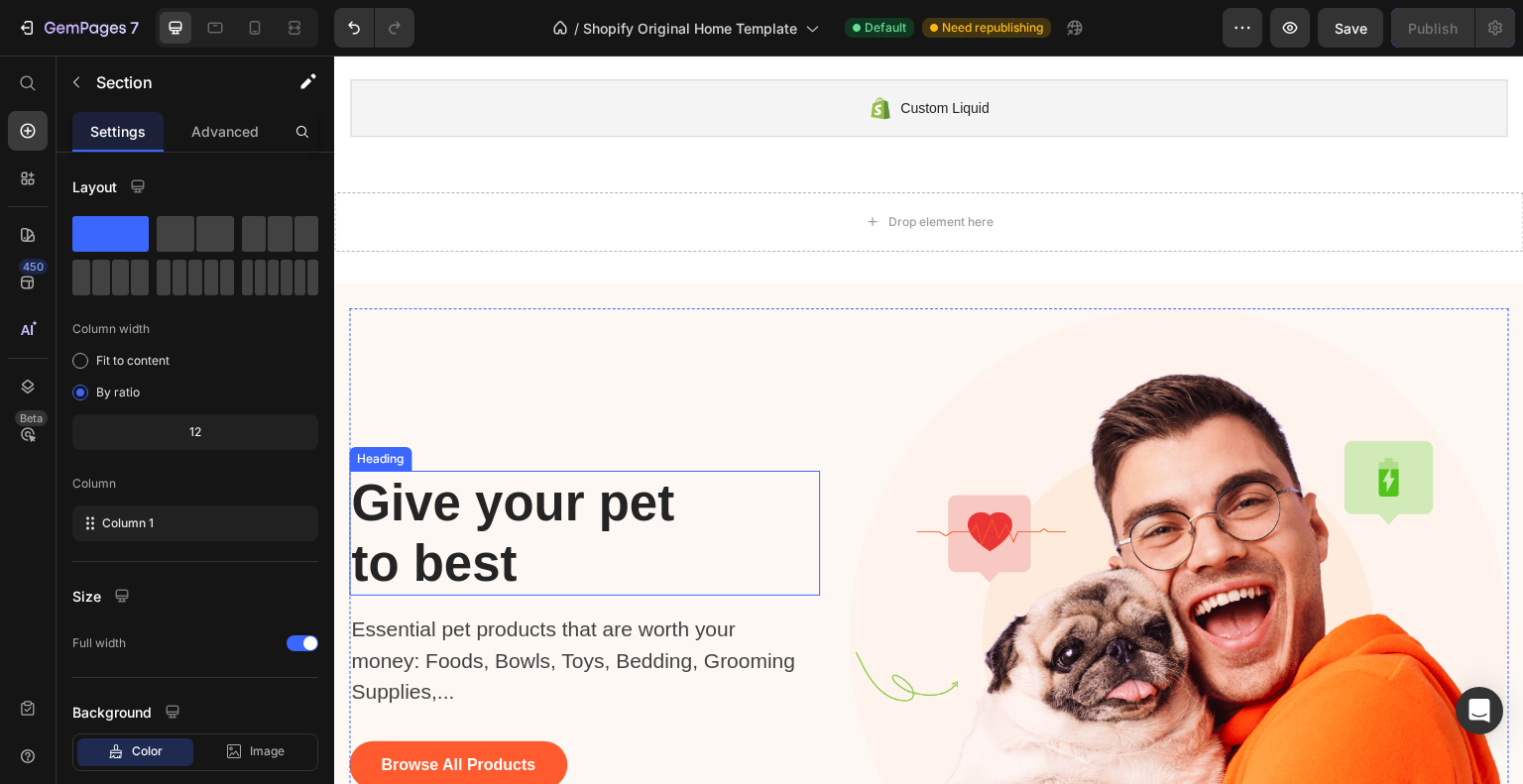 click on "Give your pet to best" at bounding box center (539, 533) 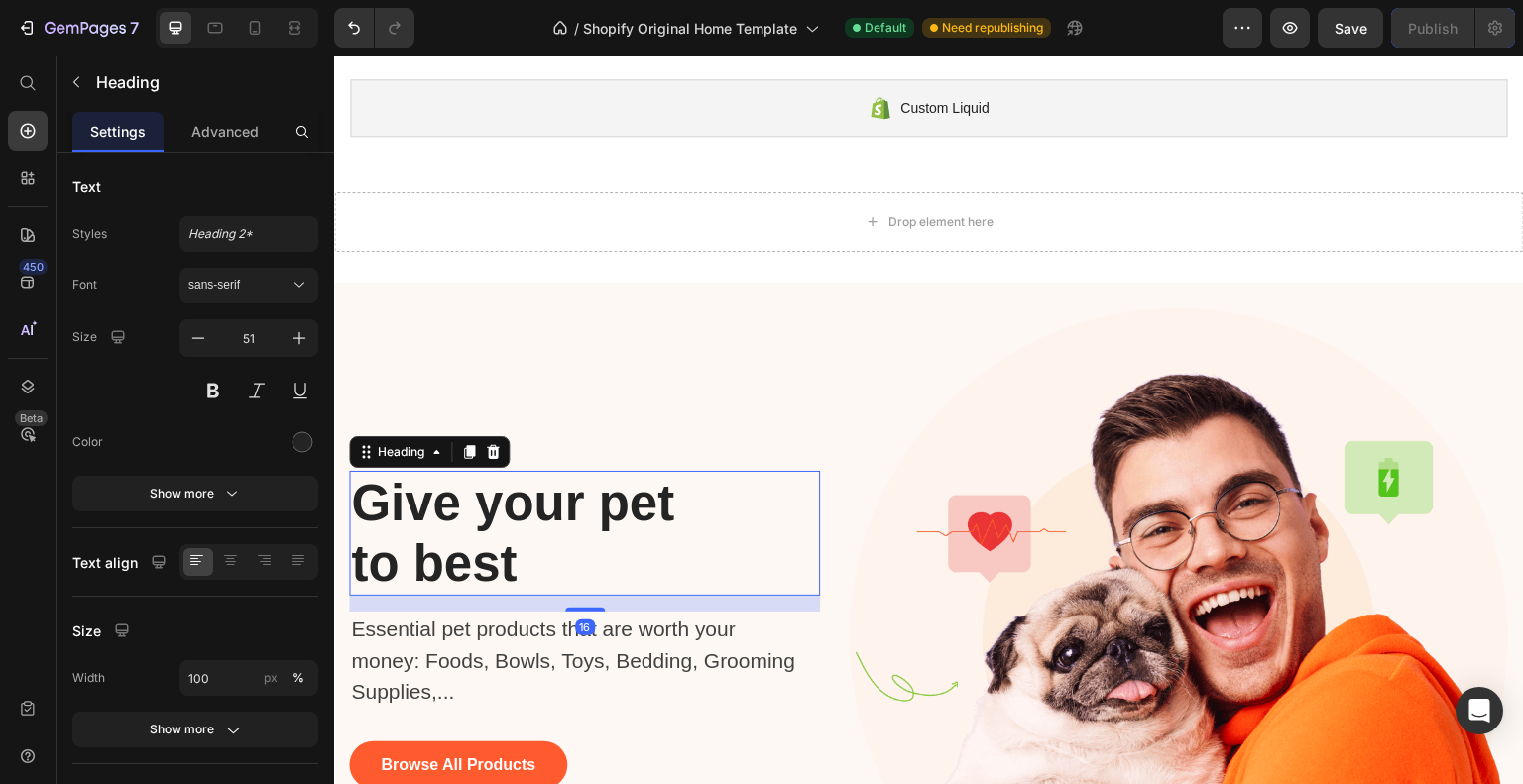 click on "Give your pet to best" at bounding box center (539, 533) 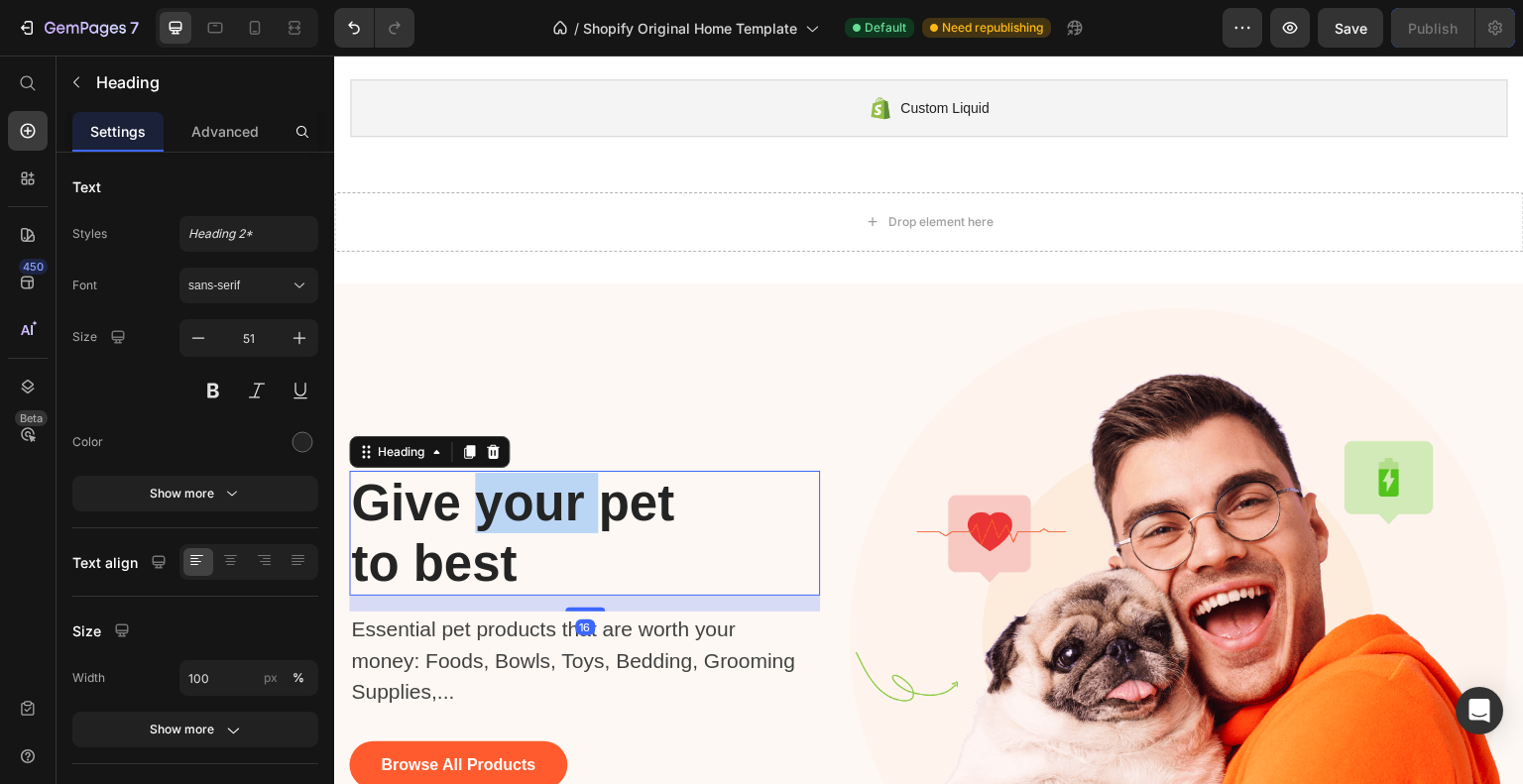 click on "Give your pet to best" at bounding box center [539, 533] 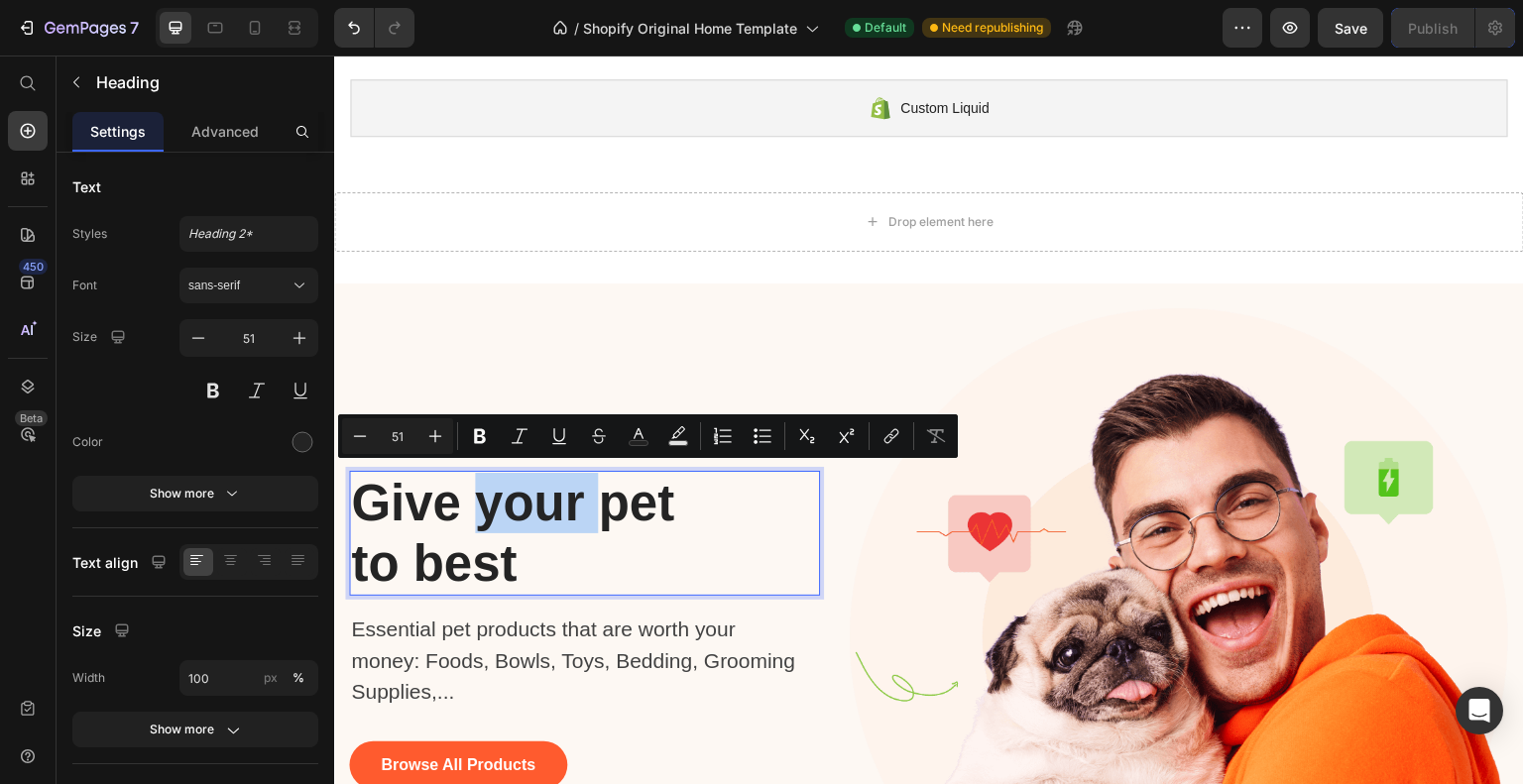 click on "Give your pet to best" at bounding box center [539, 533] 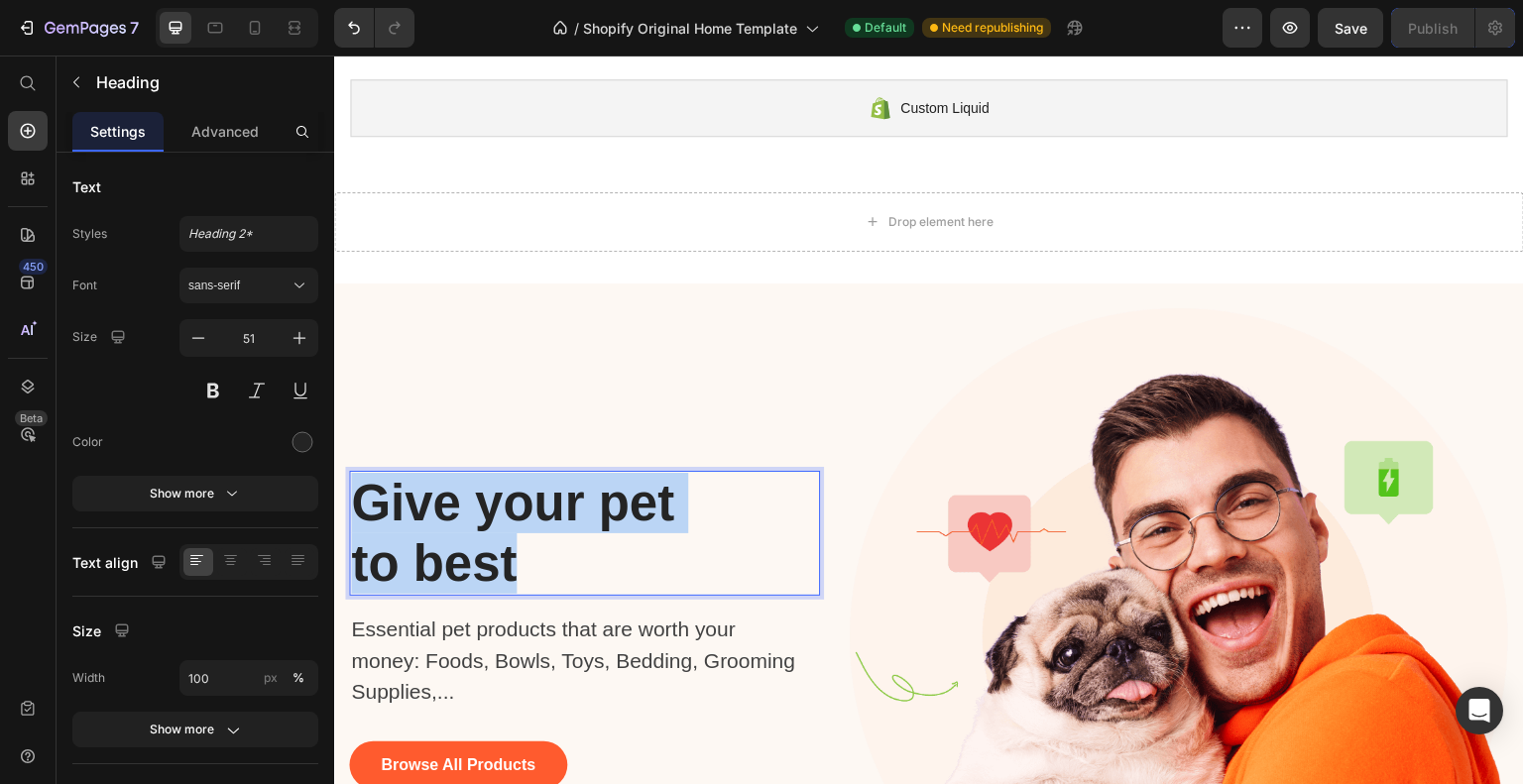 drag, startPoint x: 561, startPoint y: 544, endPoint x: 361, endPoint y: 472, distance: 212.56528 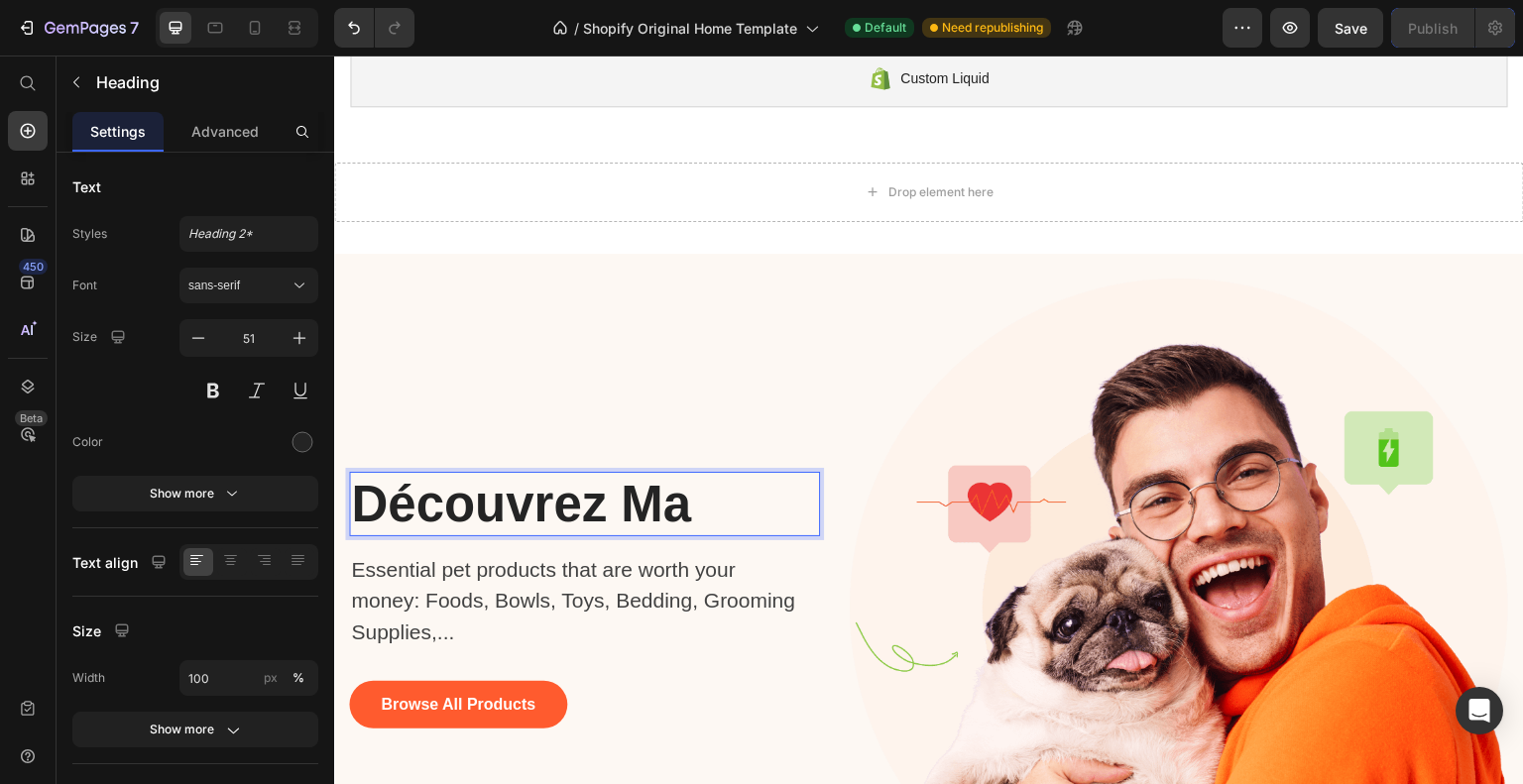 scroll, scrollTop: 2136, scrollLeft: 0, axis: vertical 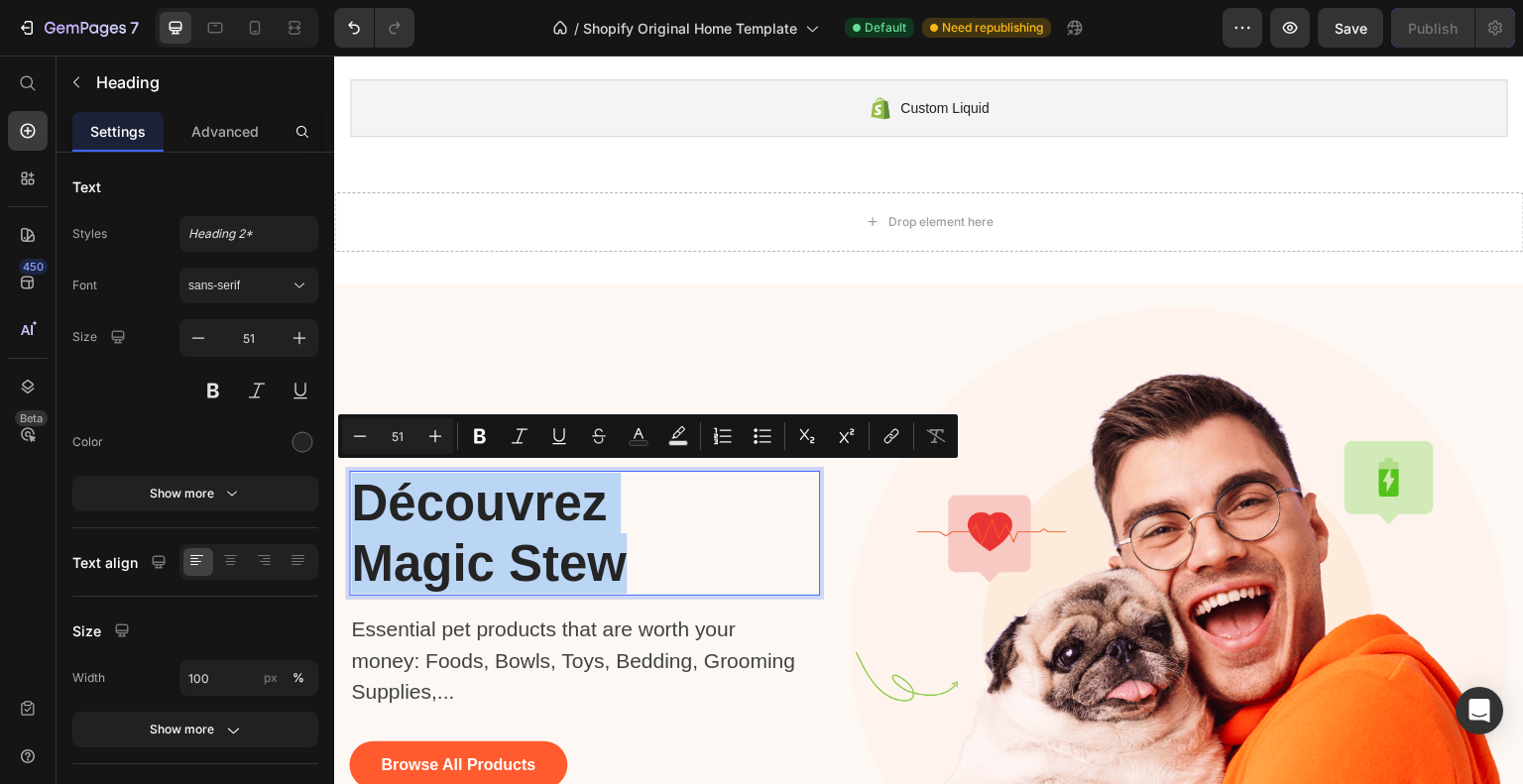 drag, startPoint x: 649, startPoint y: 549, endPoint x: 363, endPoint y: 505, distance: 289.3648 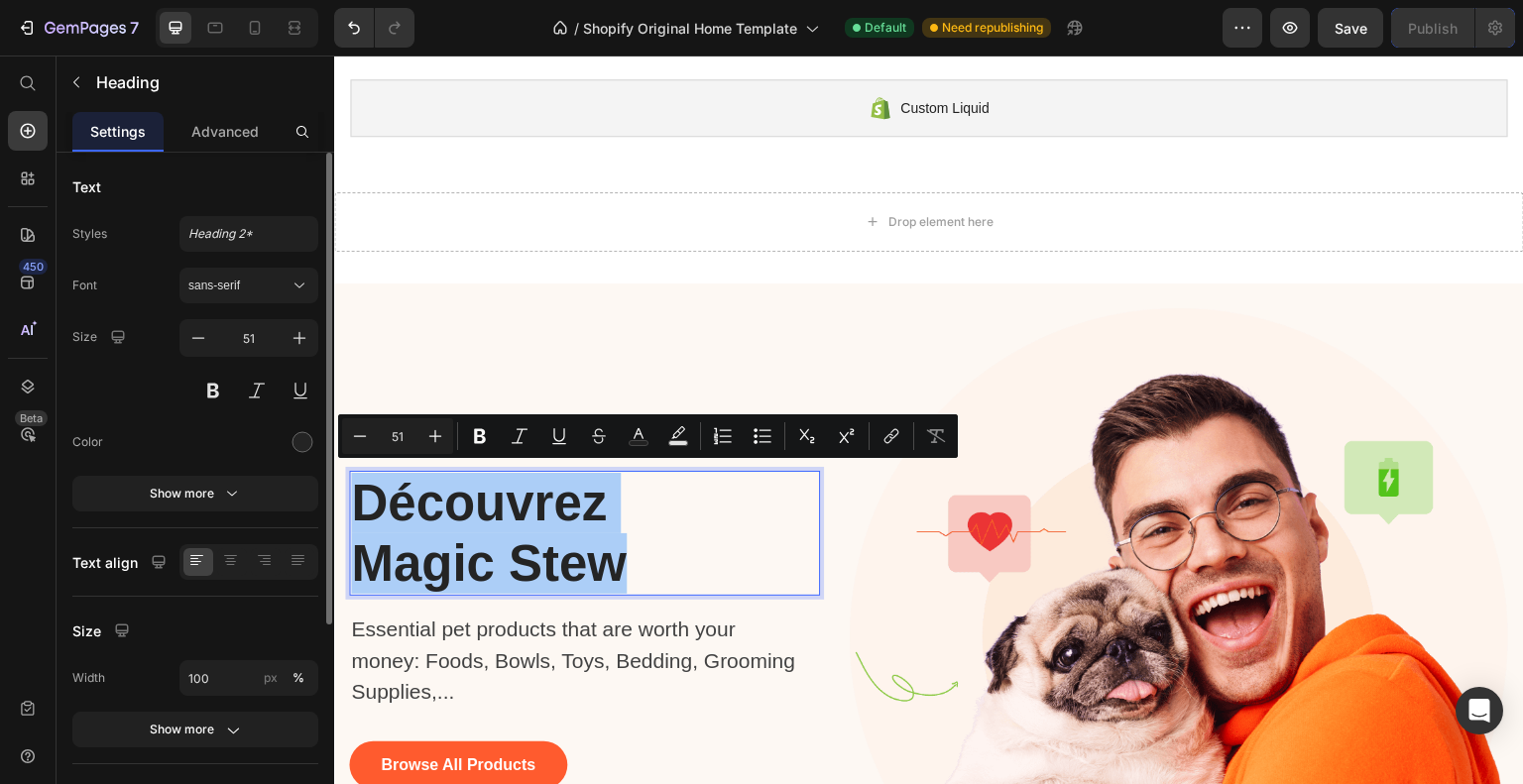 click on "Styles Heading 2* Font sans-serif Size 51 Color Show more" 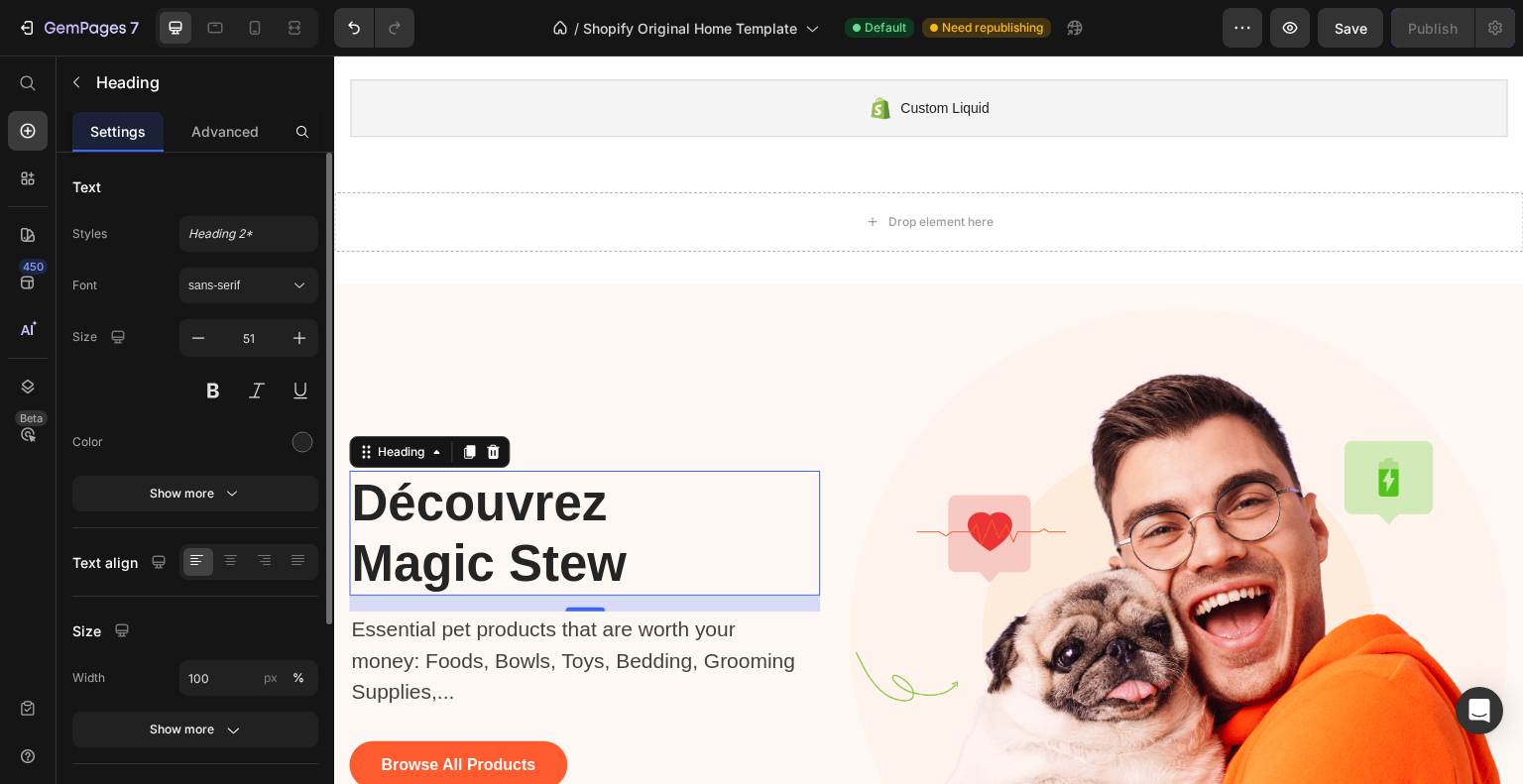 click on "Styles Heading 2* Font sans-serif Size 51 Color Show more" 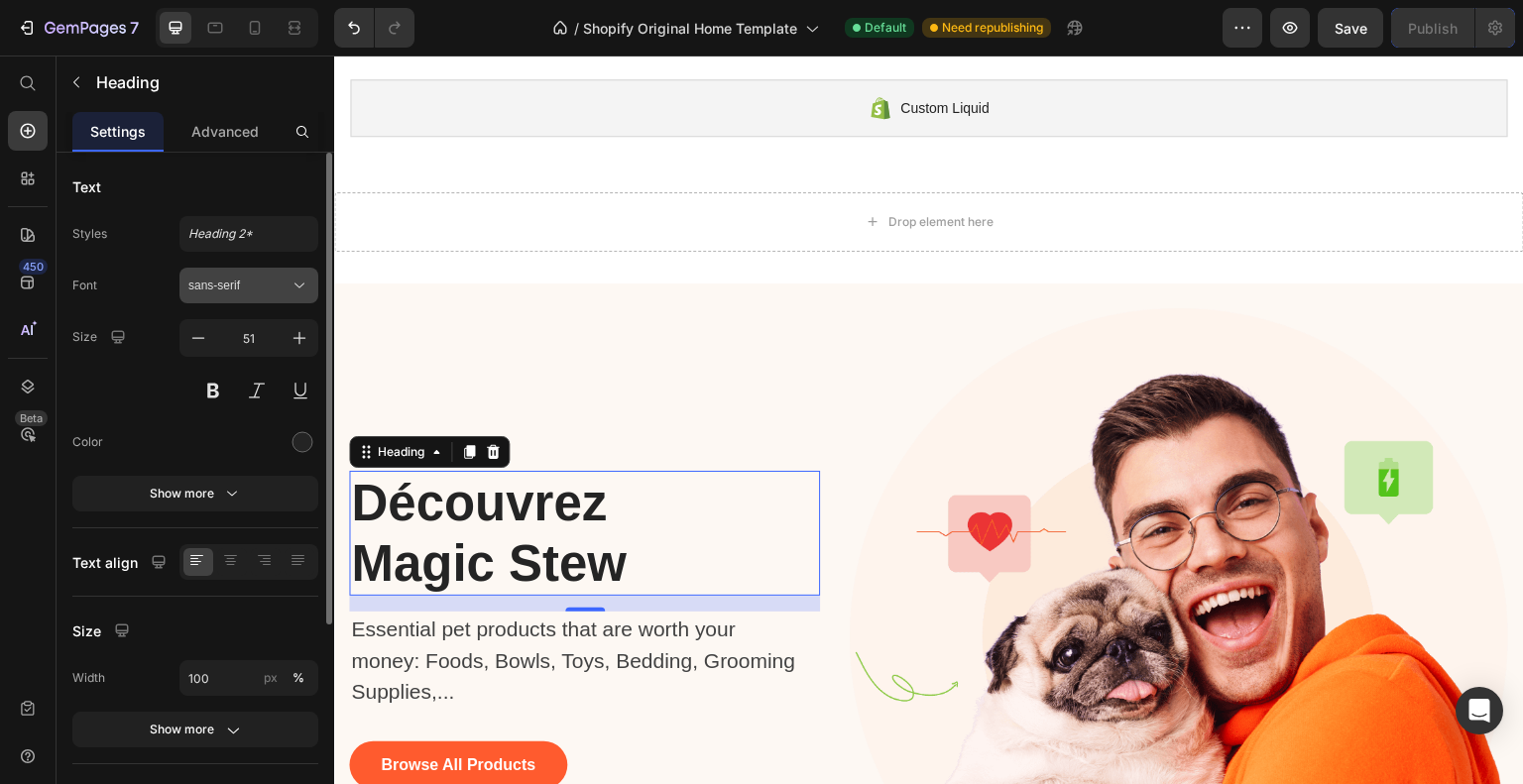 click on "sans-serif" at bounding box center (249, 285) 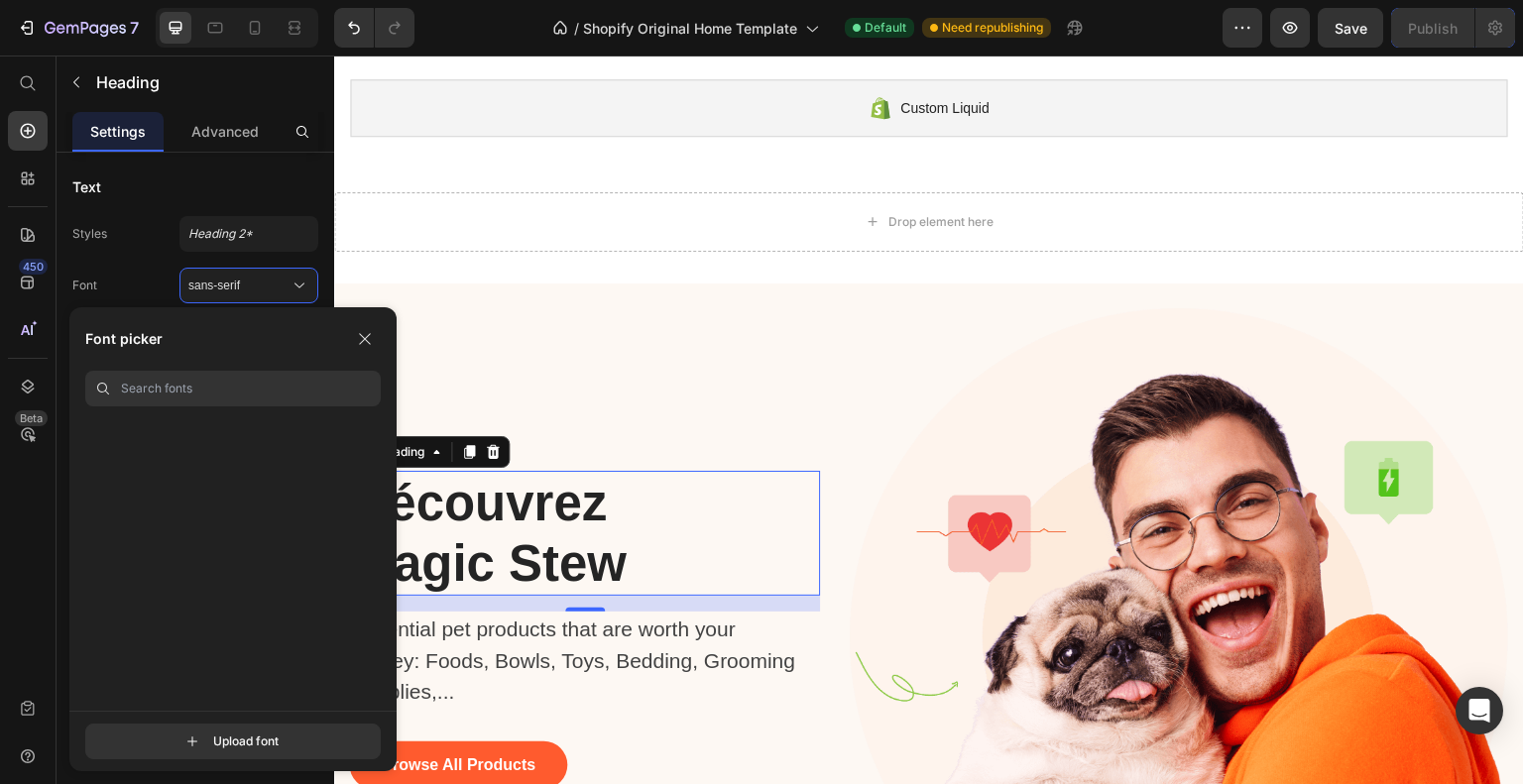 scroll, scrollTop: 4151, scrollLeft: 0, axis: vertical 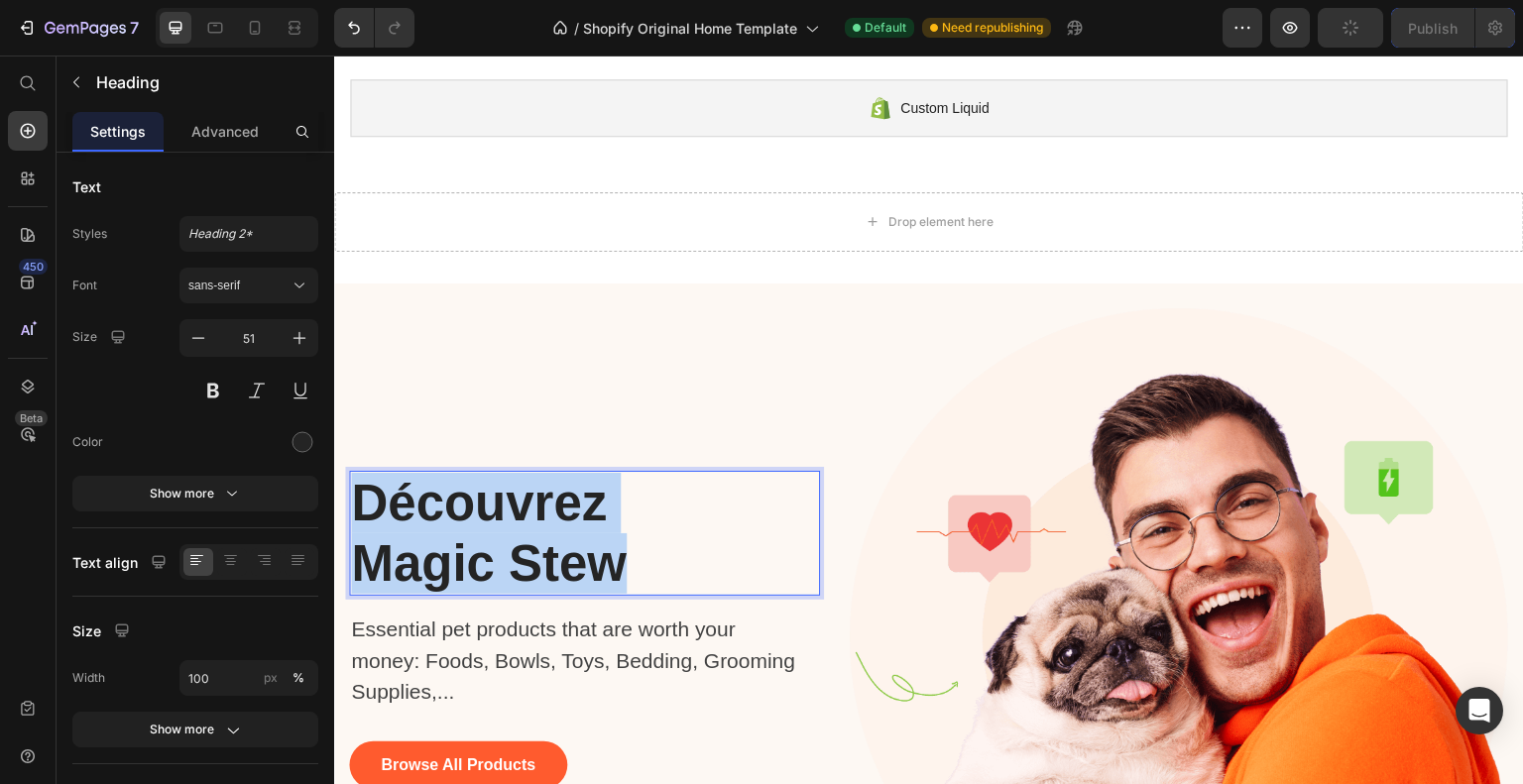 drag, startPoint x: 659, startPoint y: 572, endPoint x: 357, endPoint y: 493, distance: 312.1618 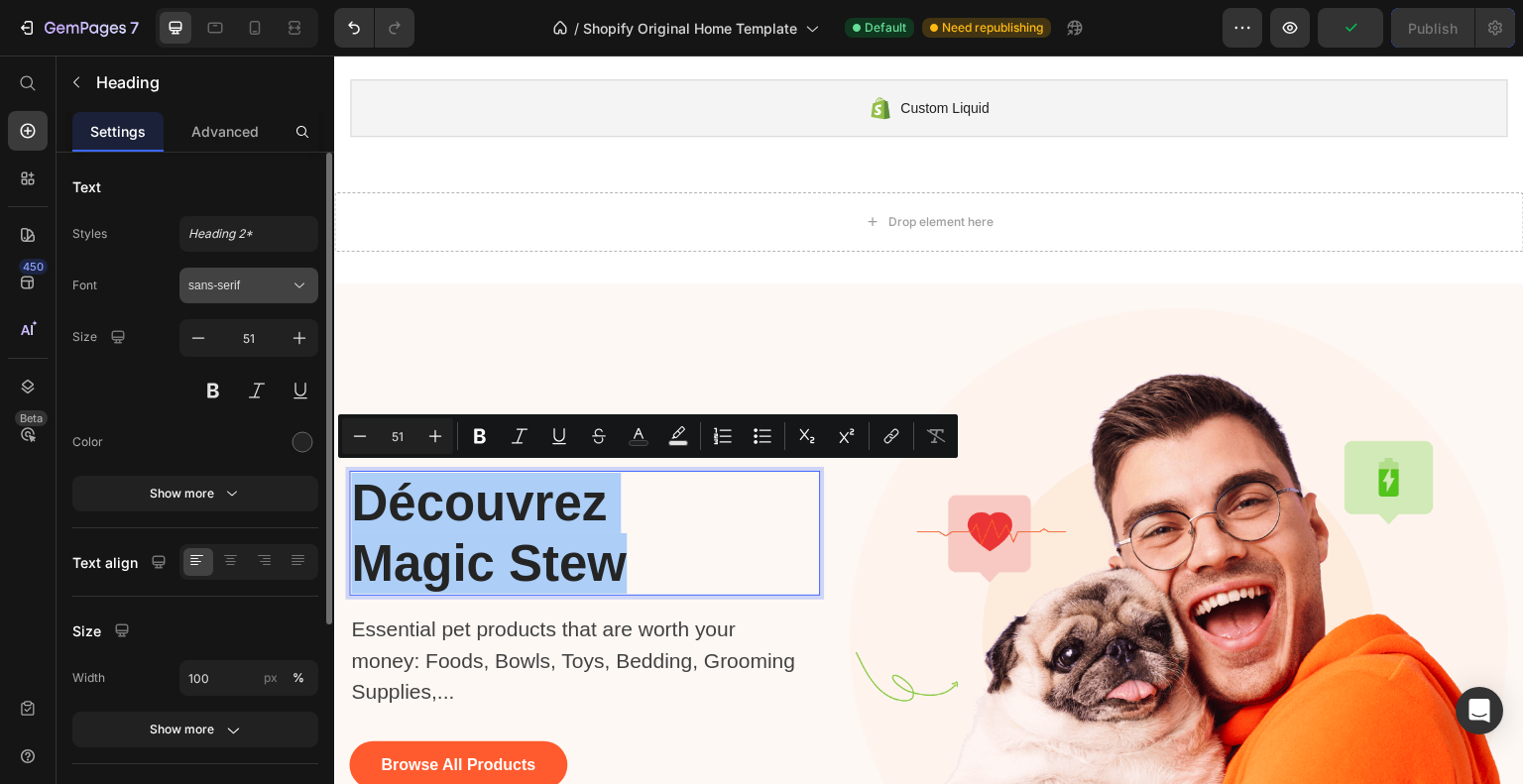 click on "sans-serif" at bounding box center [239, 285] 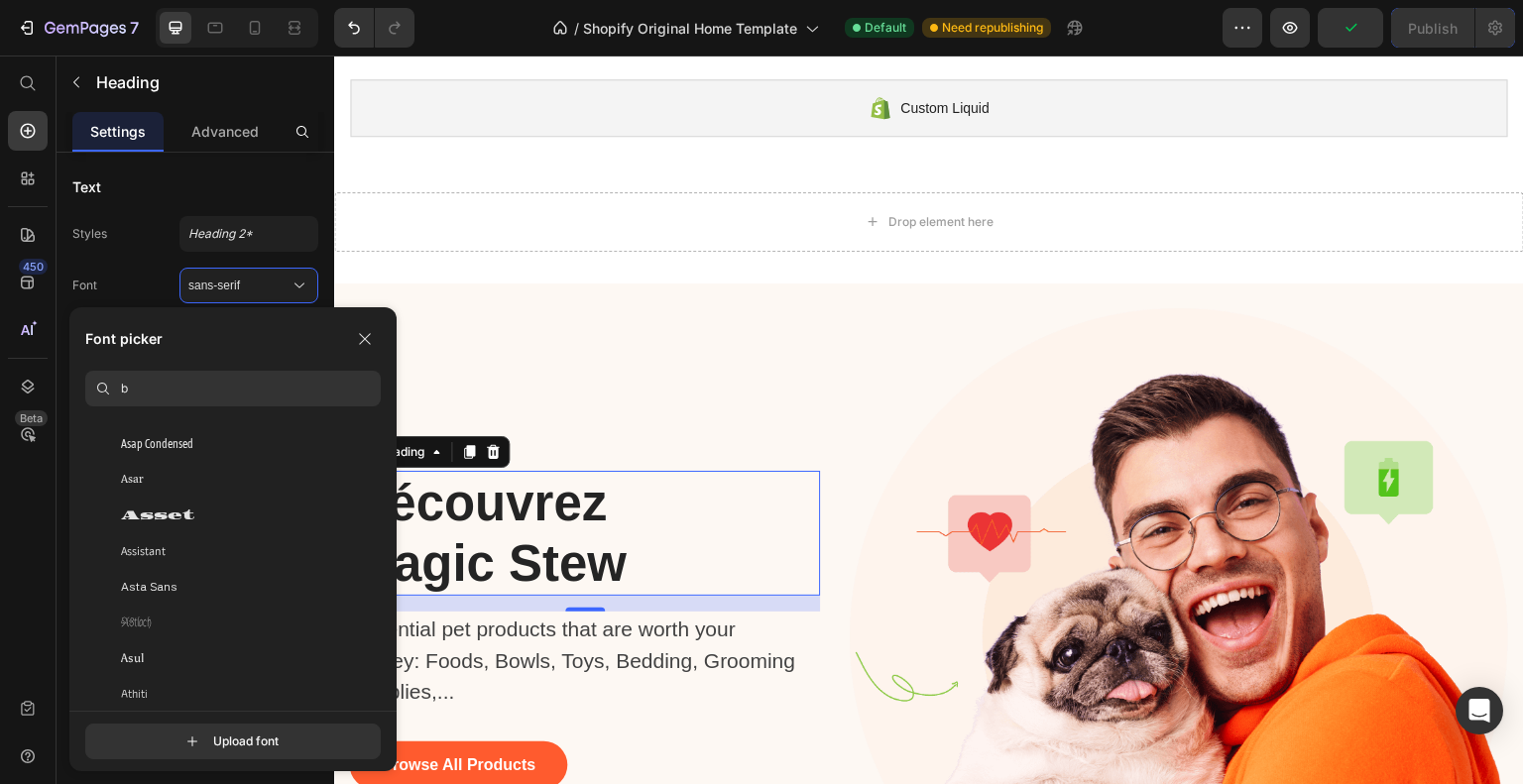 scroll, scrollTop: 0, scrollLeft: 0, axis: both 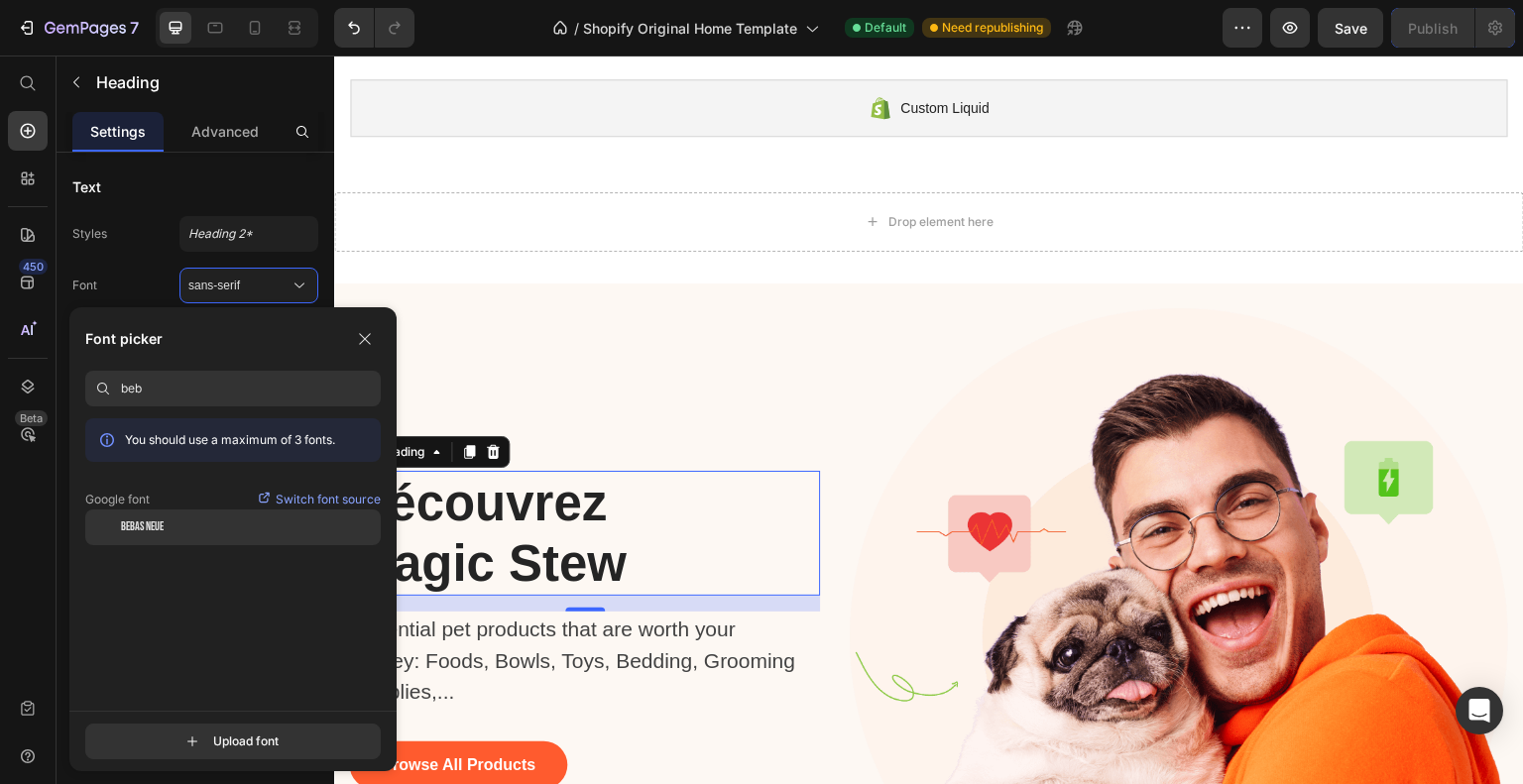 type on "beb" 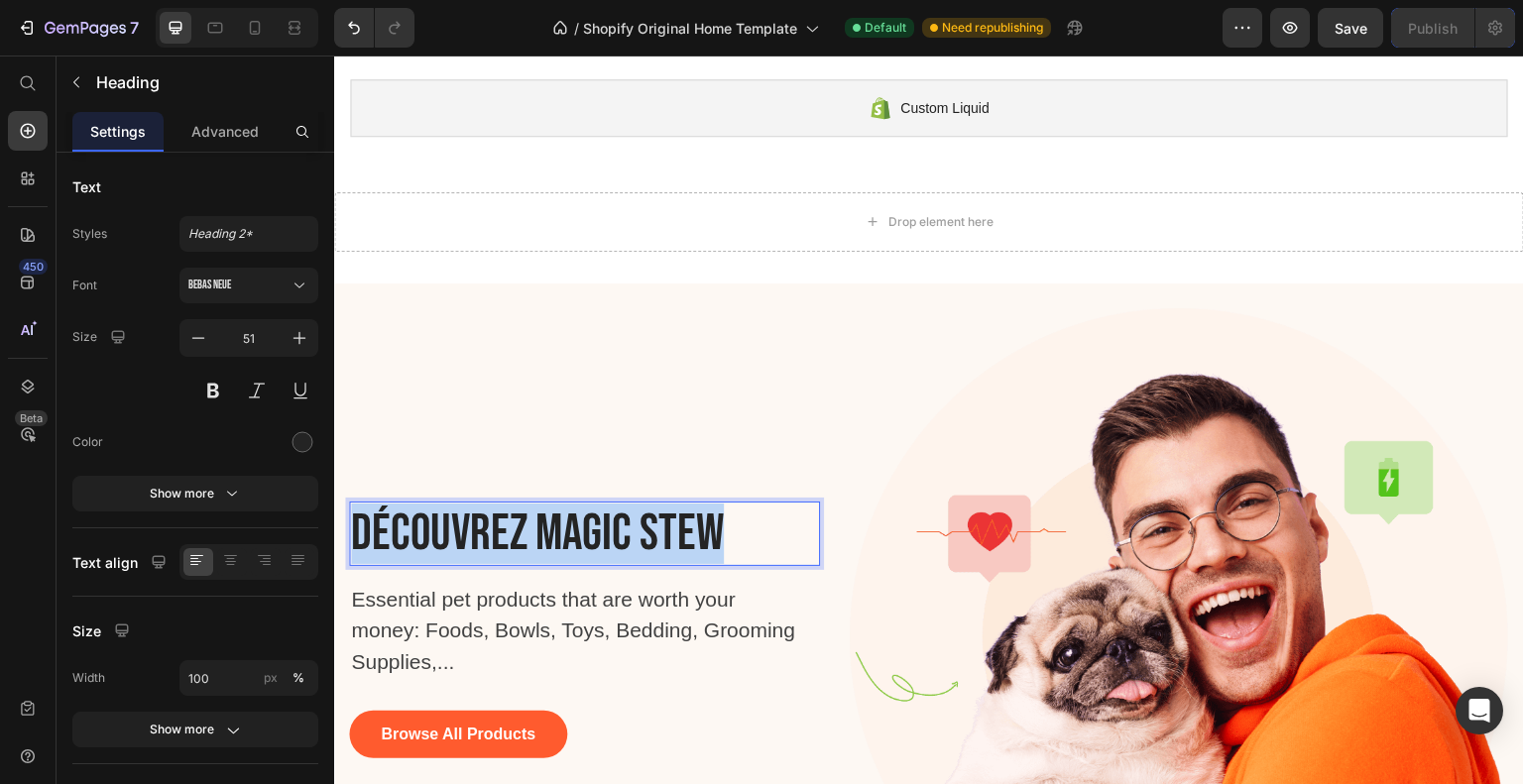 drag, startPoint x: 679, startPoint y: 526, endPoint x: 357, endPoint y: 468, distance: 327.18191 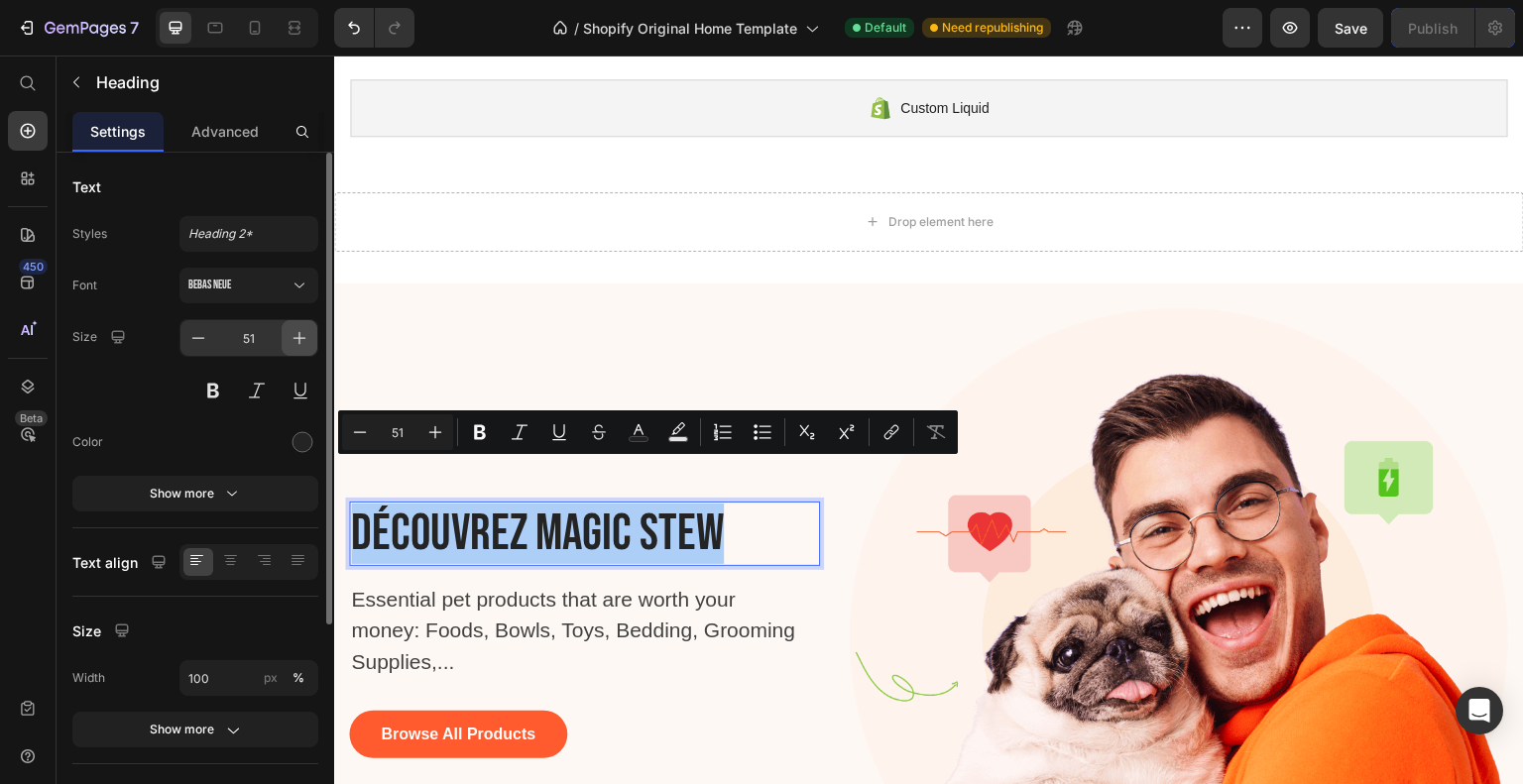 click 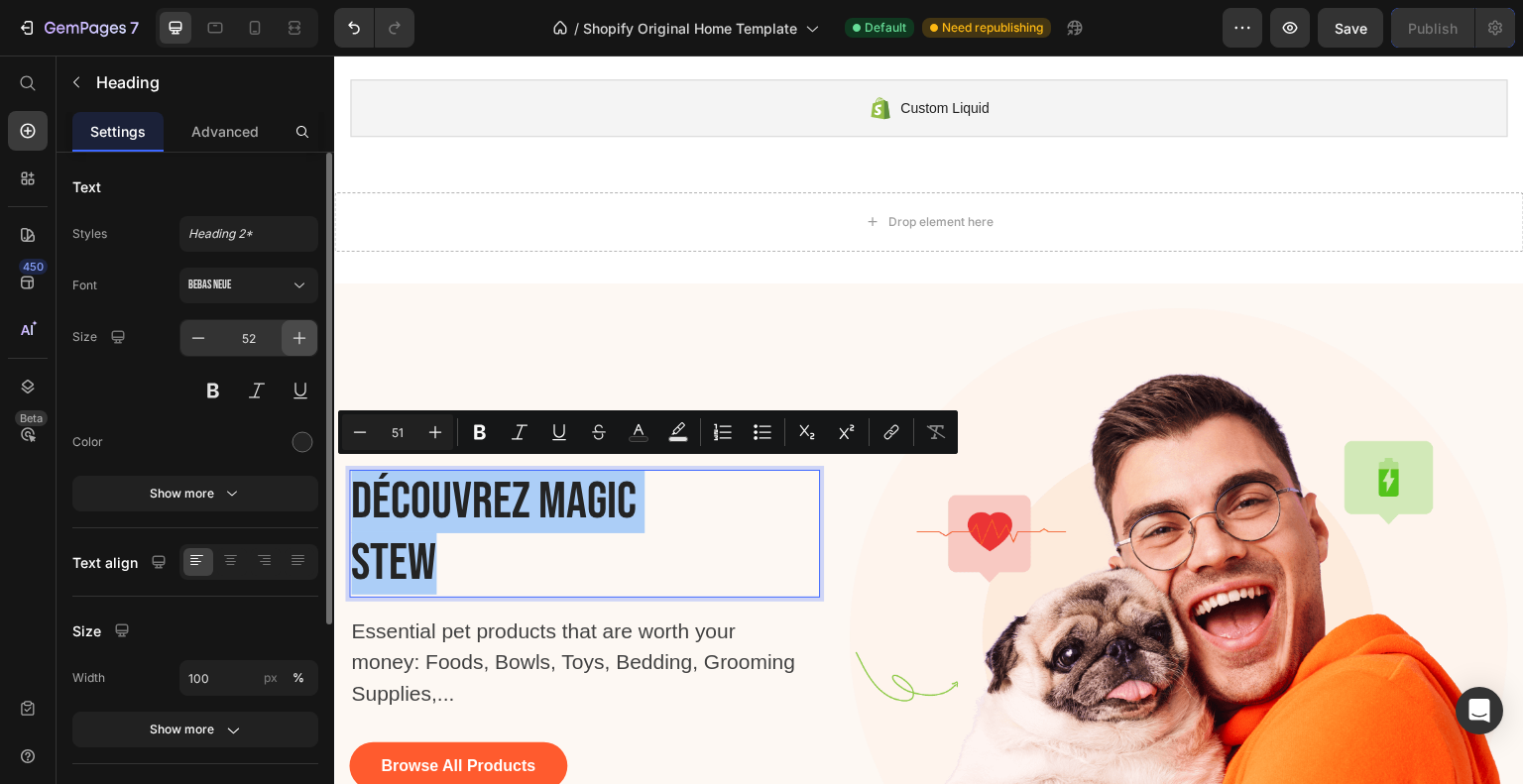 click 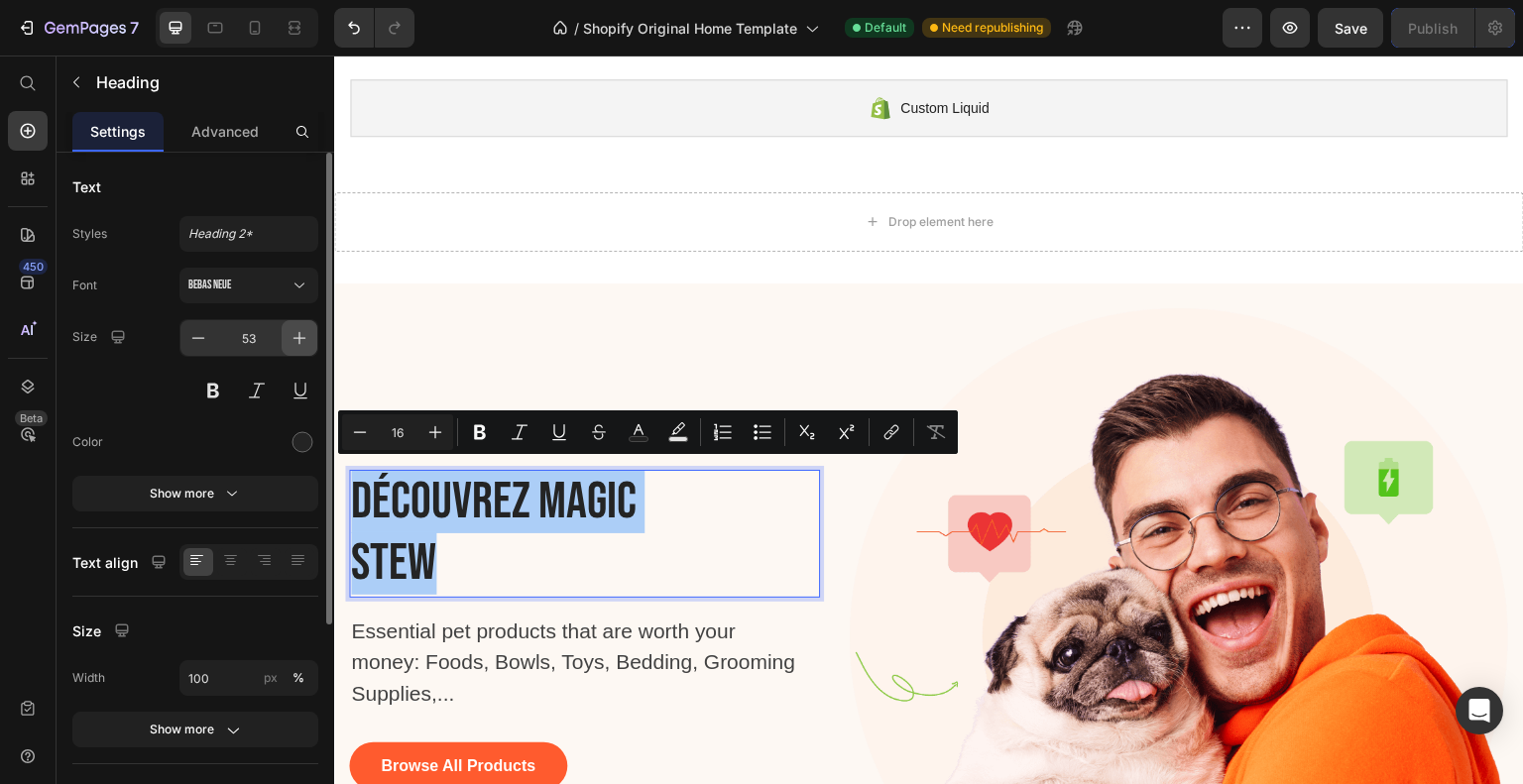 click 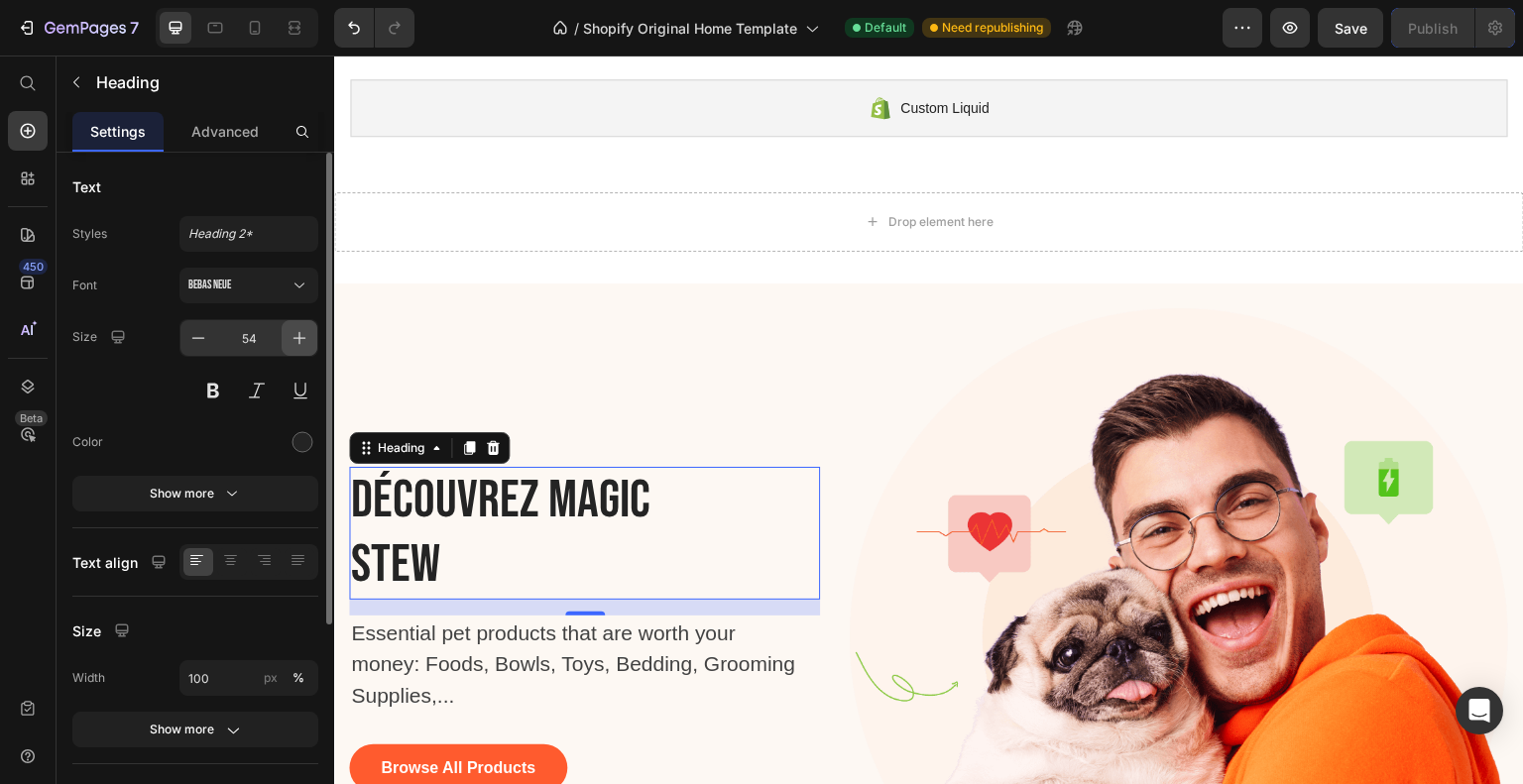 click 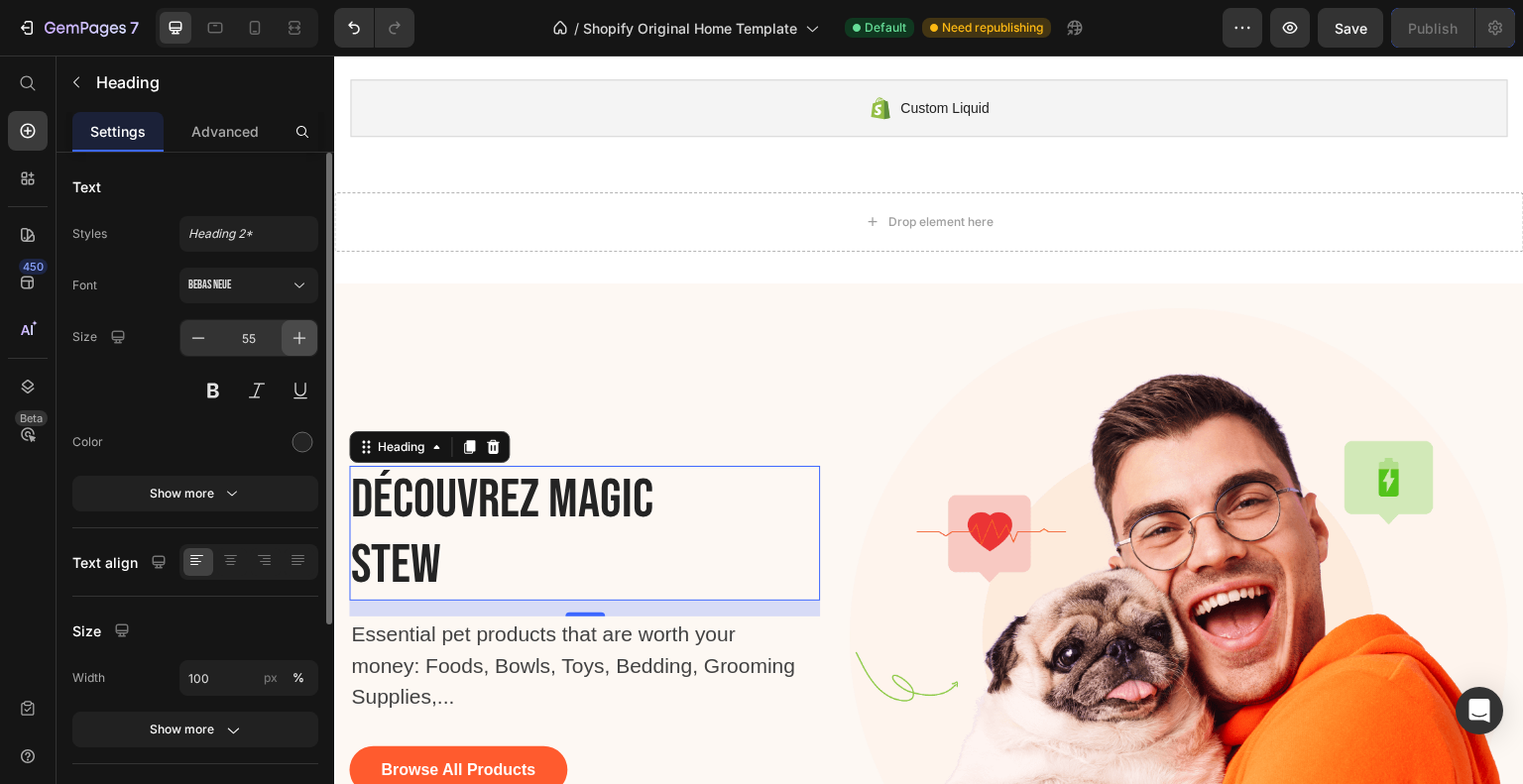 click 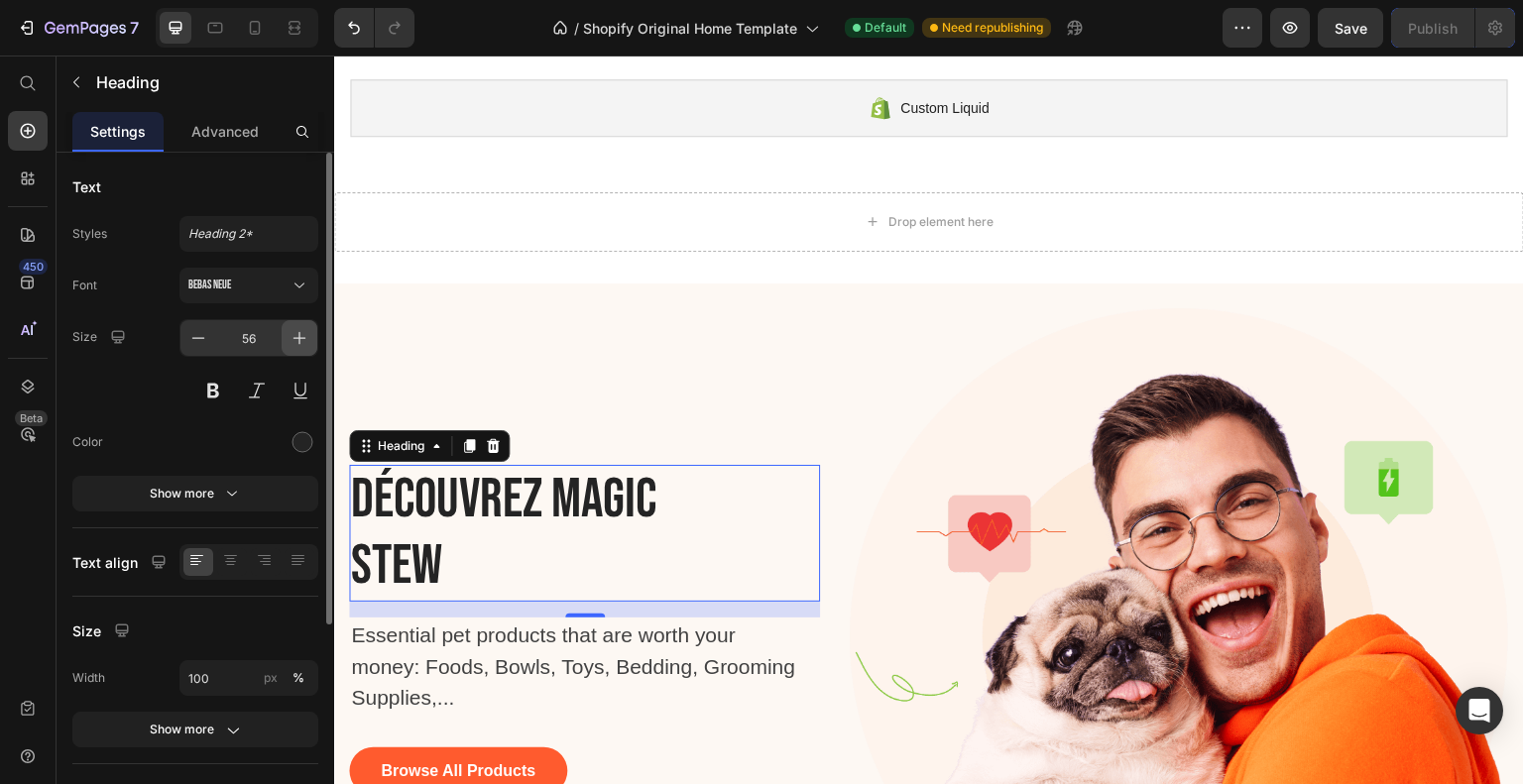 click 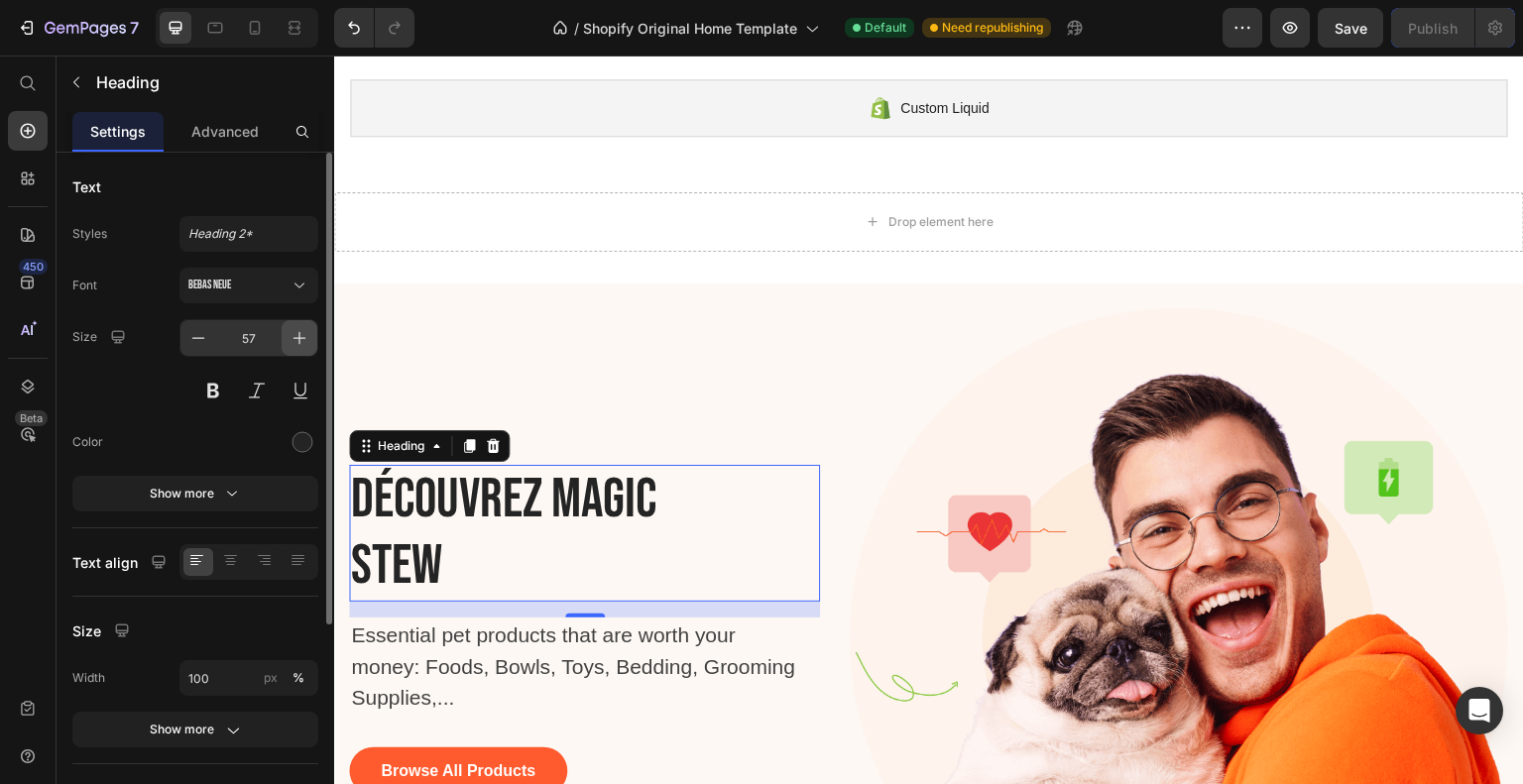 click 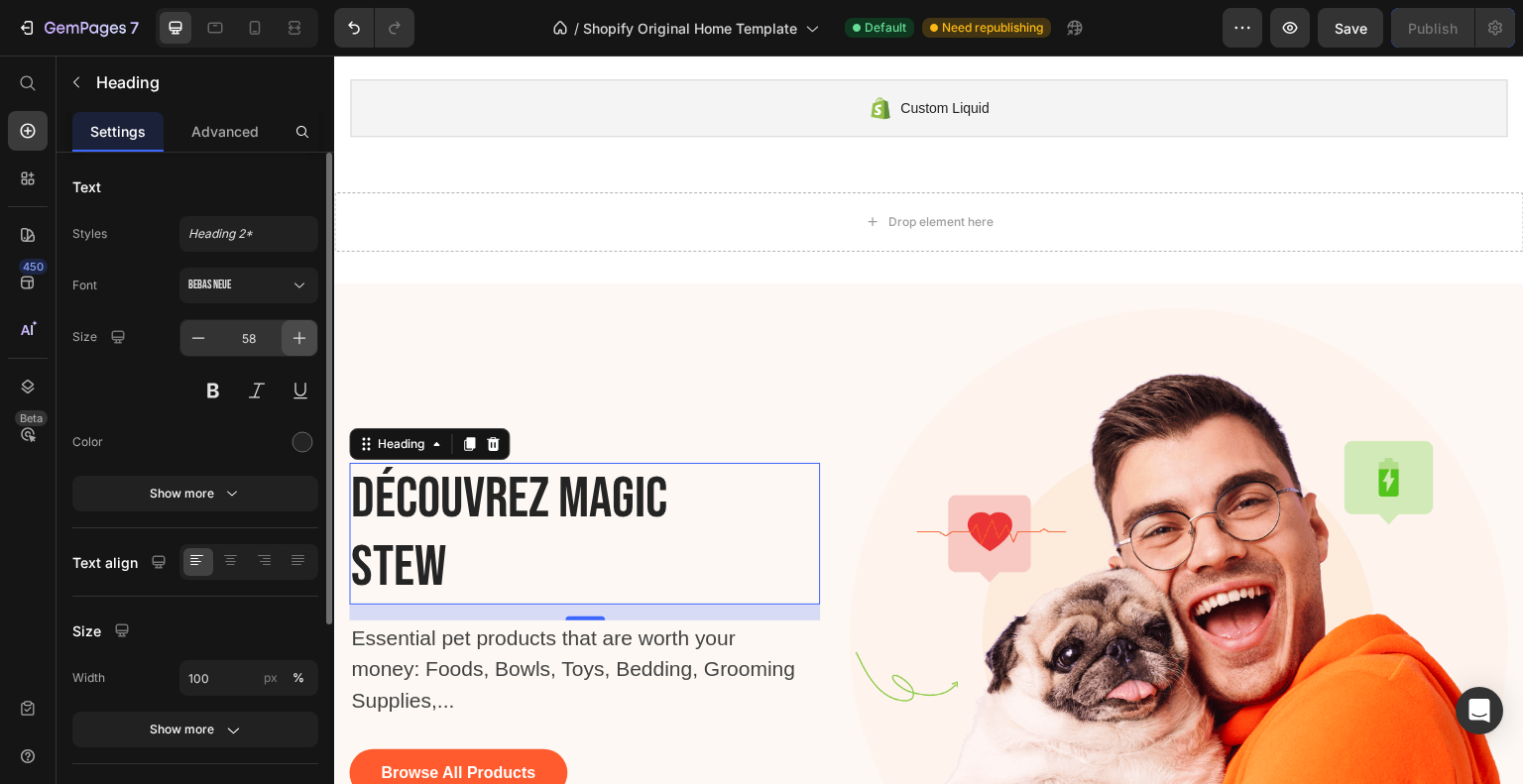 click 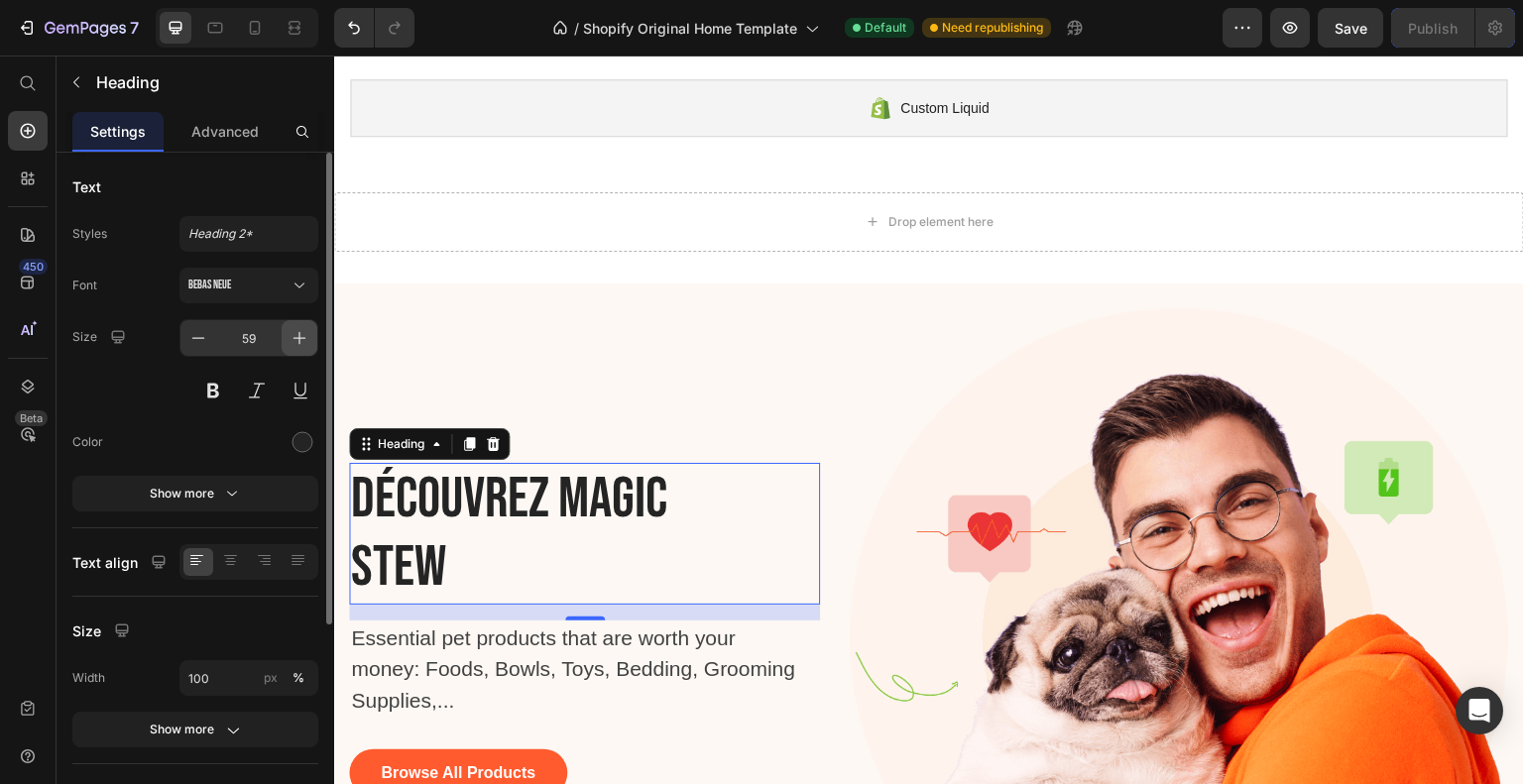 click 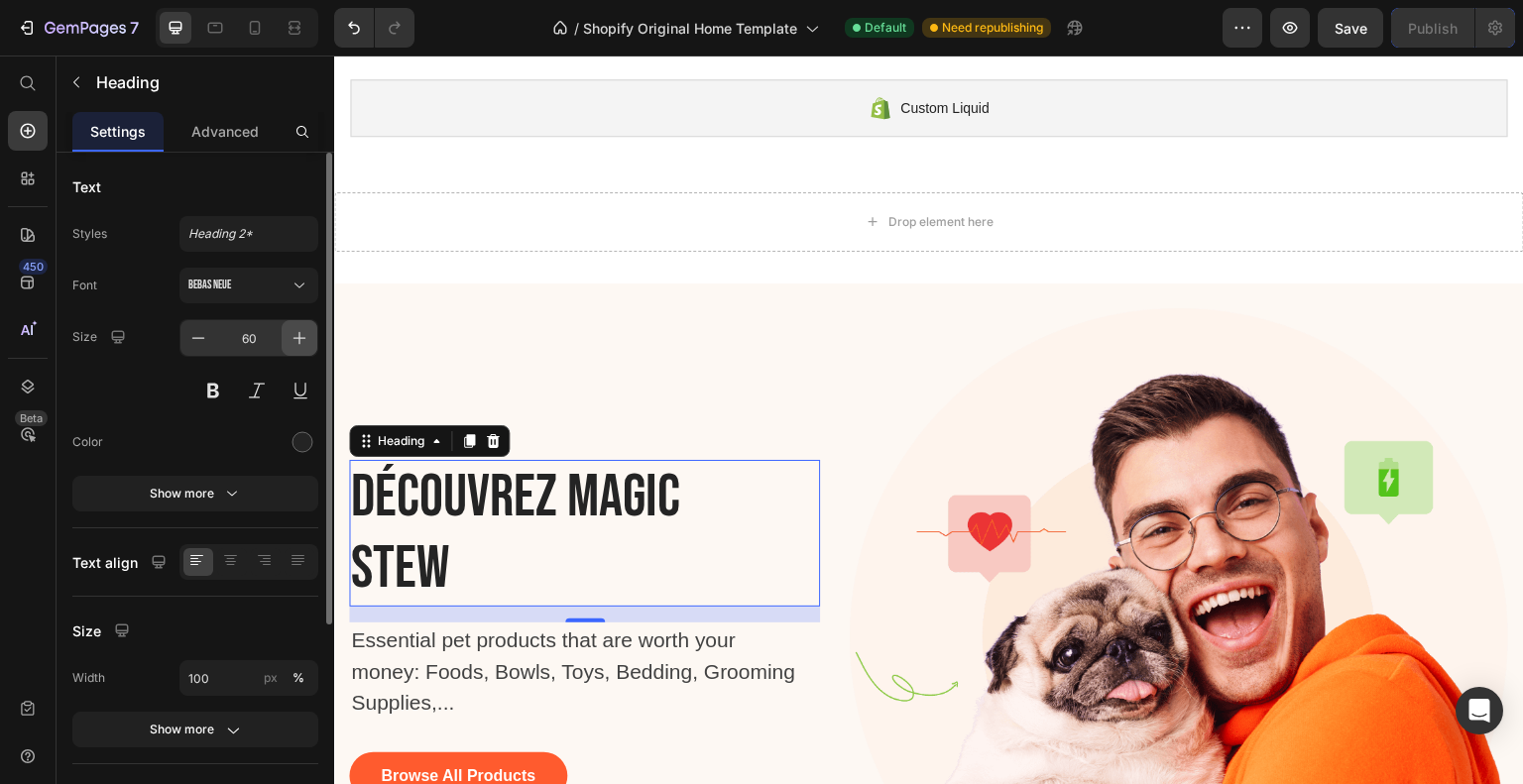 click 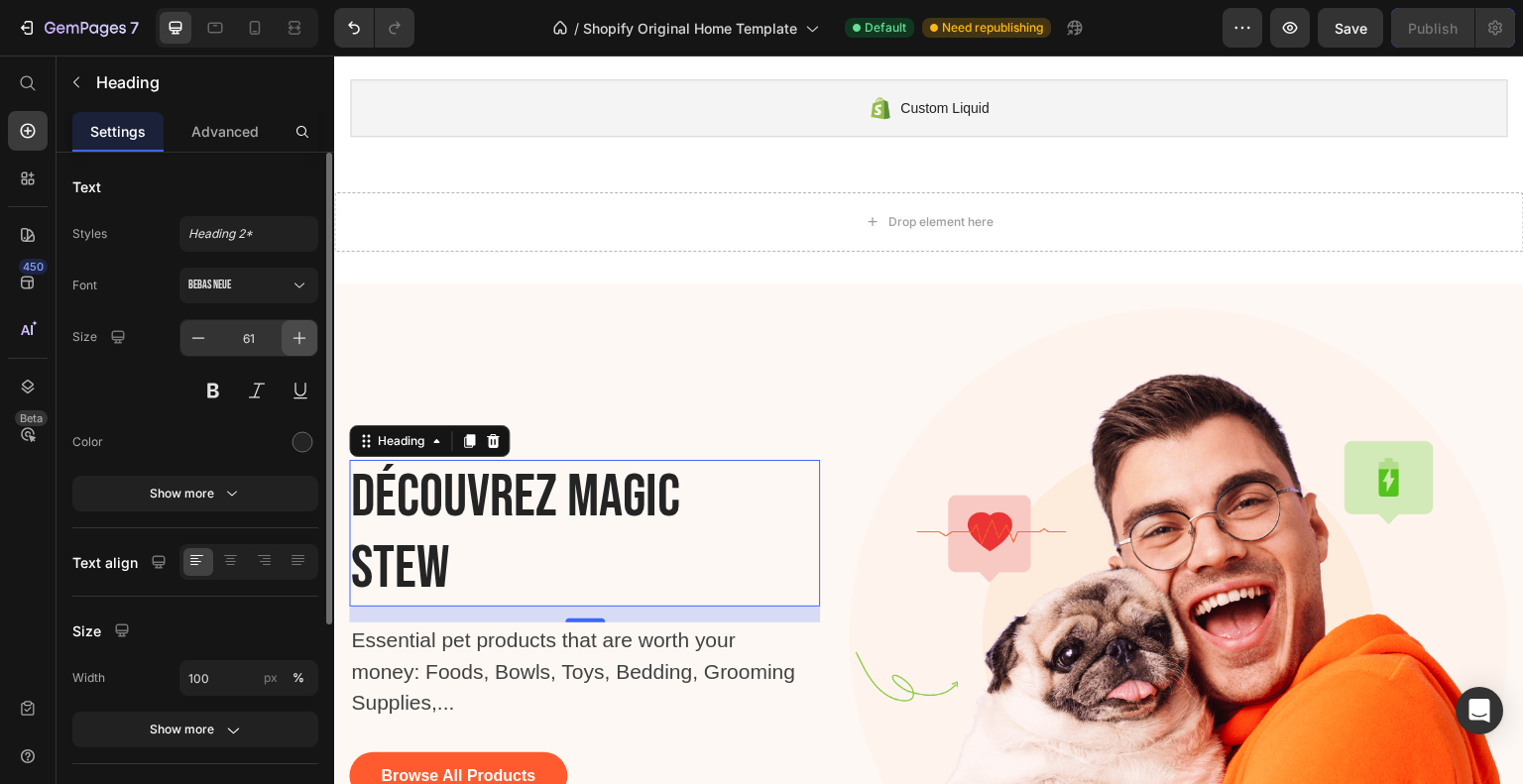 click 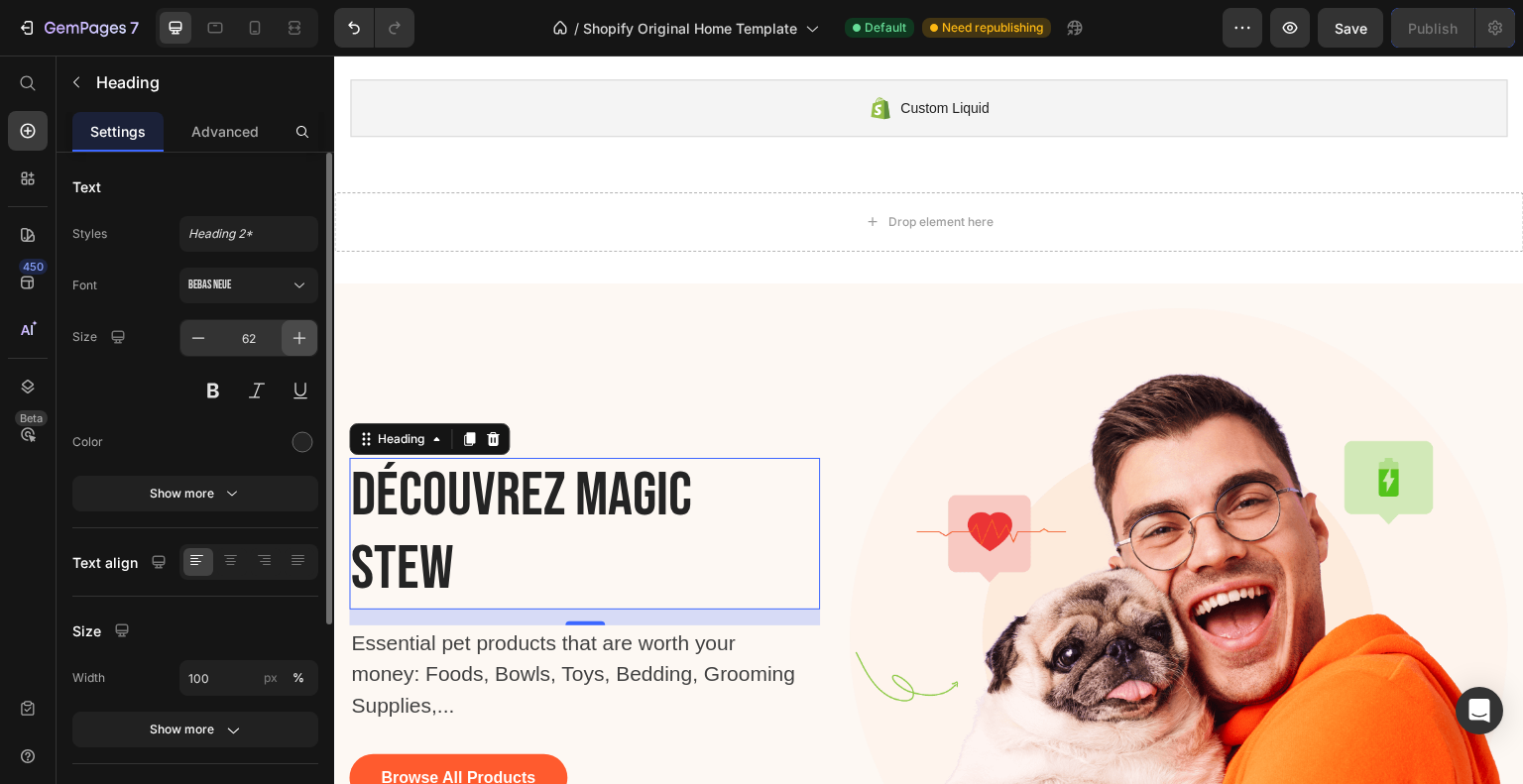 click 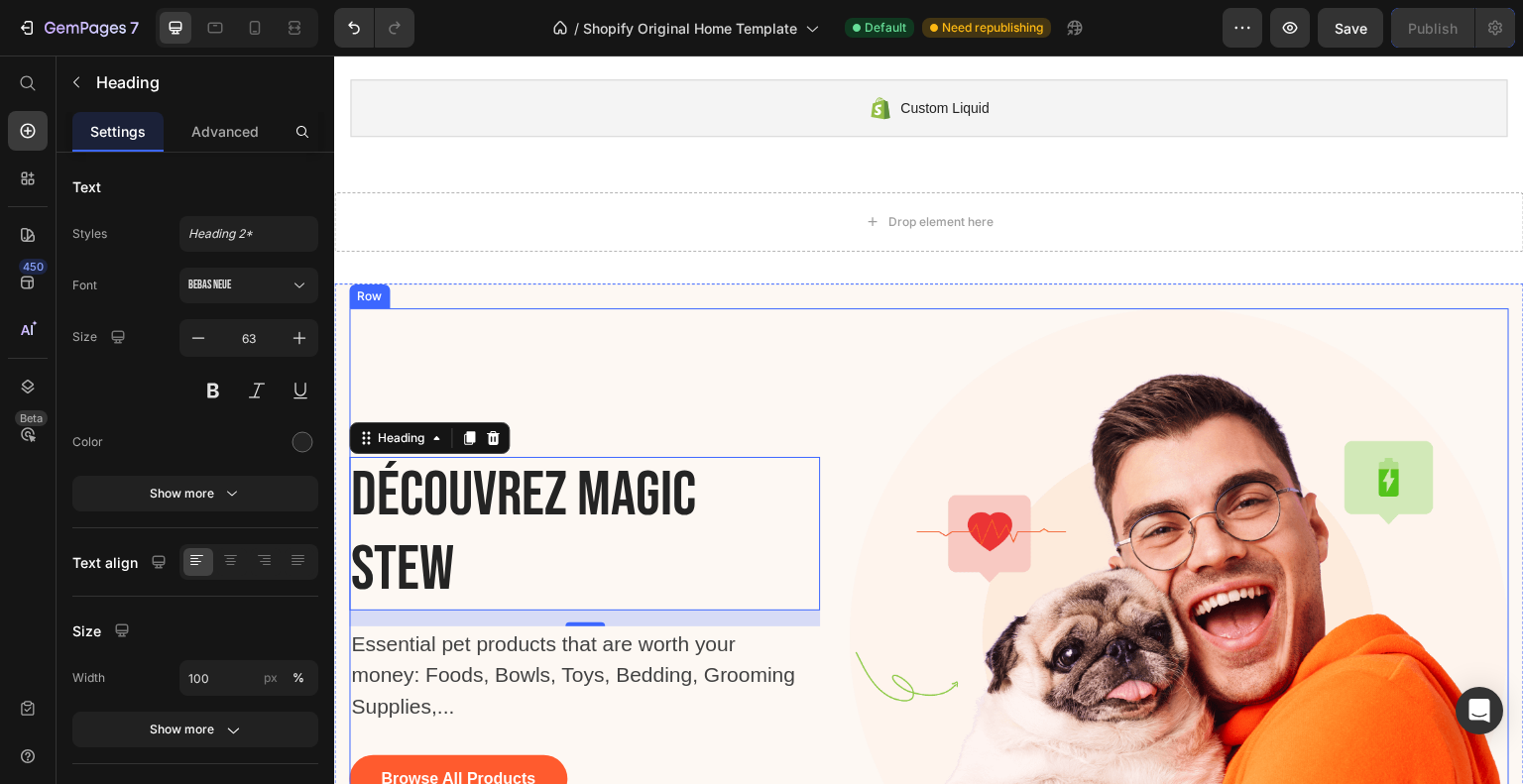 click on "Découvrez Magic Stew Heading   16 Essential pet products that are worth your money: Foods, Bowls, Toys, Bedding, Grooming Supplies,... Text block Browse All Products Button" at bounding box center (584, 637) 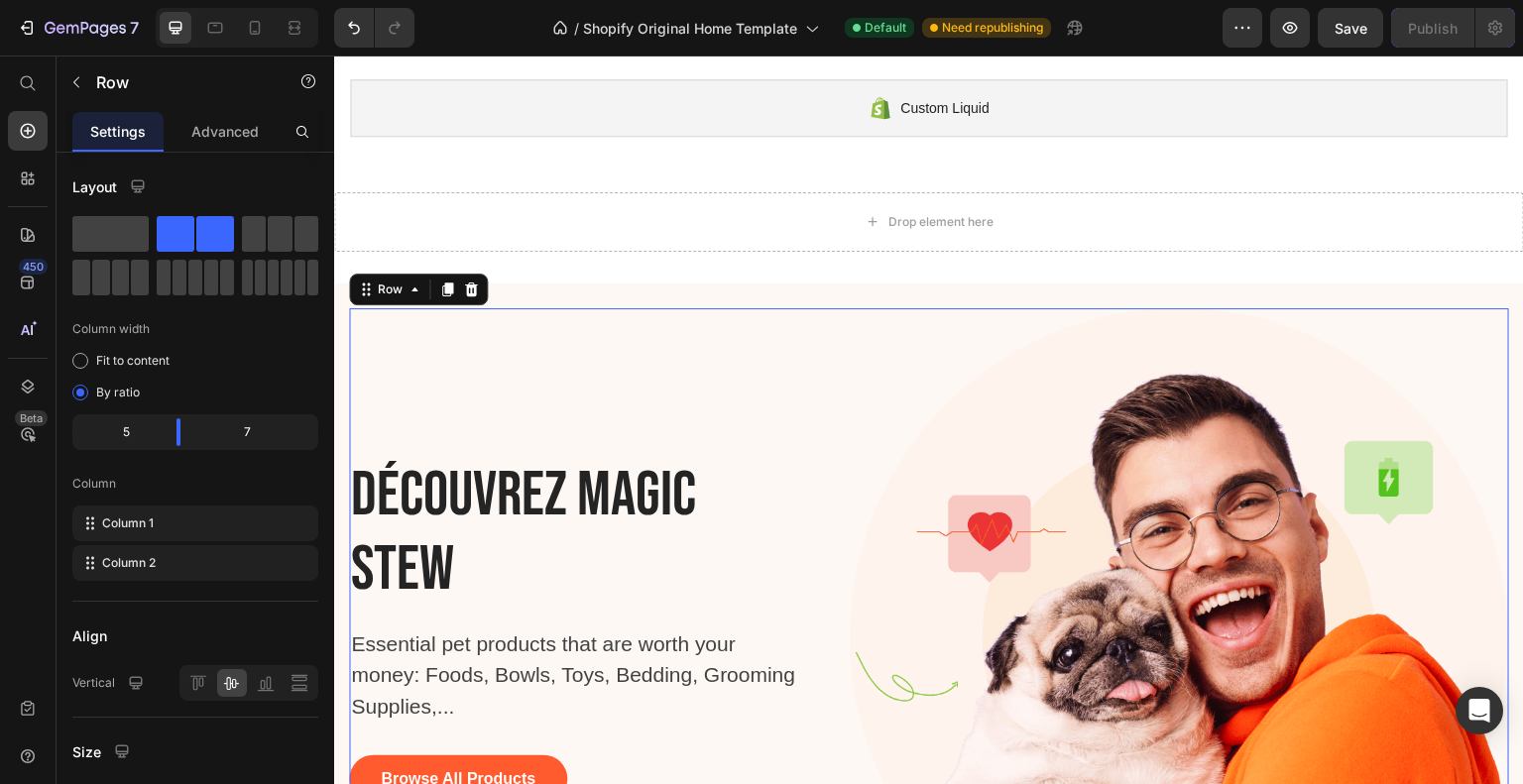 click on "Découvrez Magic Stew" at bounding box center (539, 533) 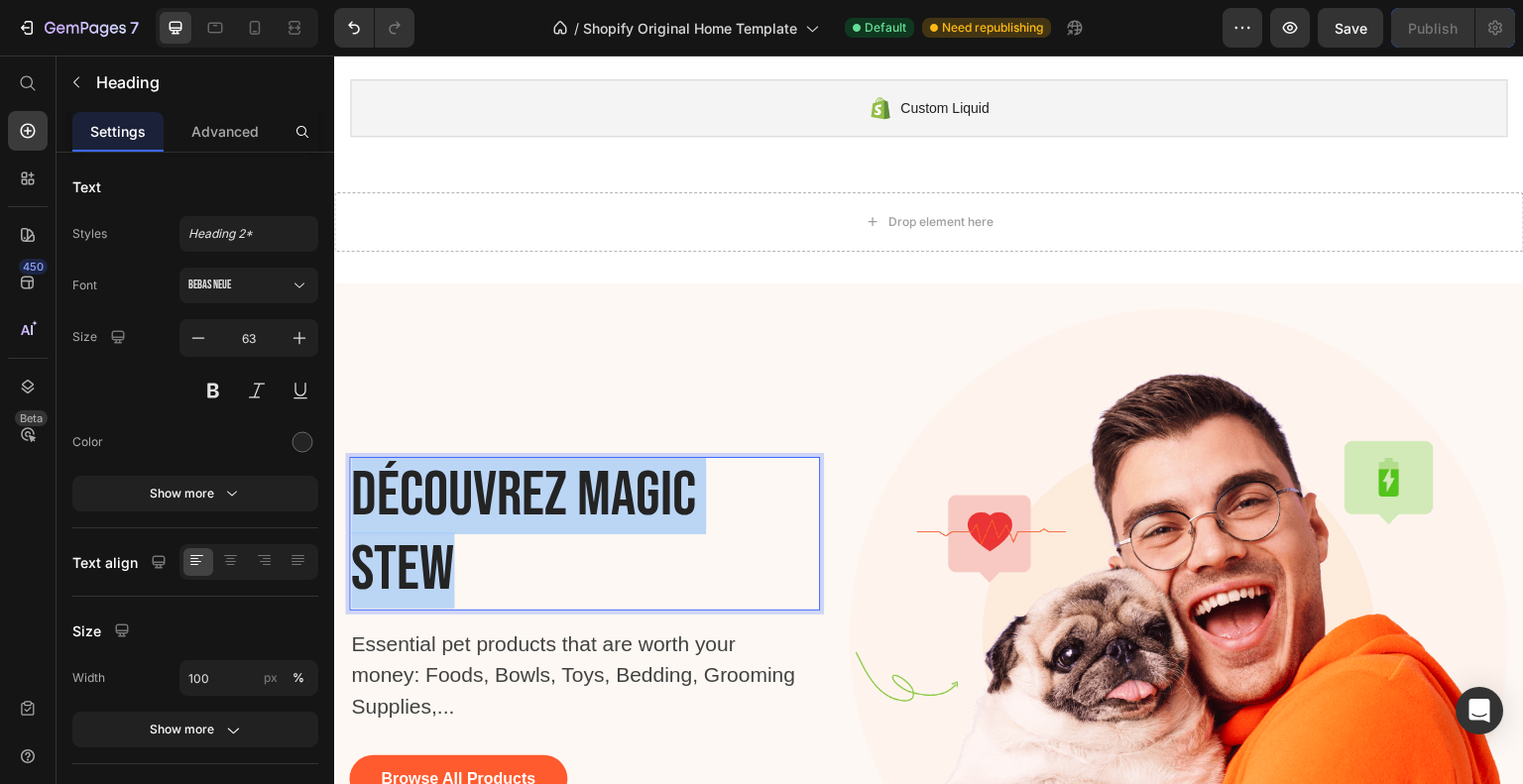 click on "Découvrez Magic Stew" at bounding box center (539, 533) 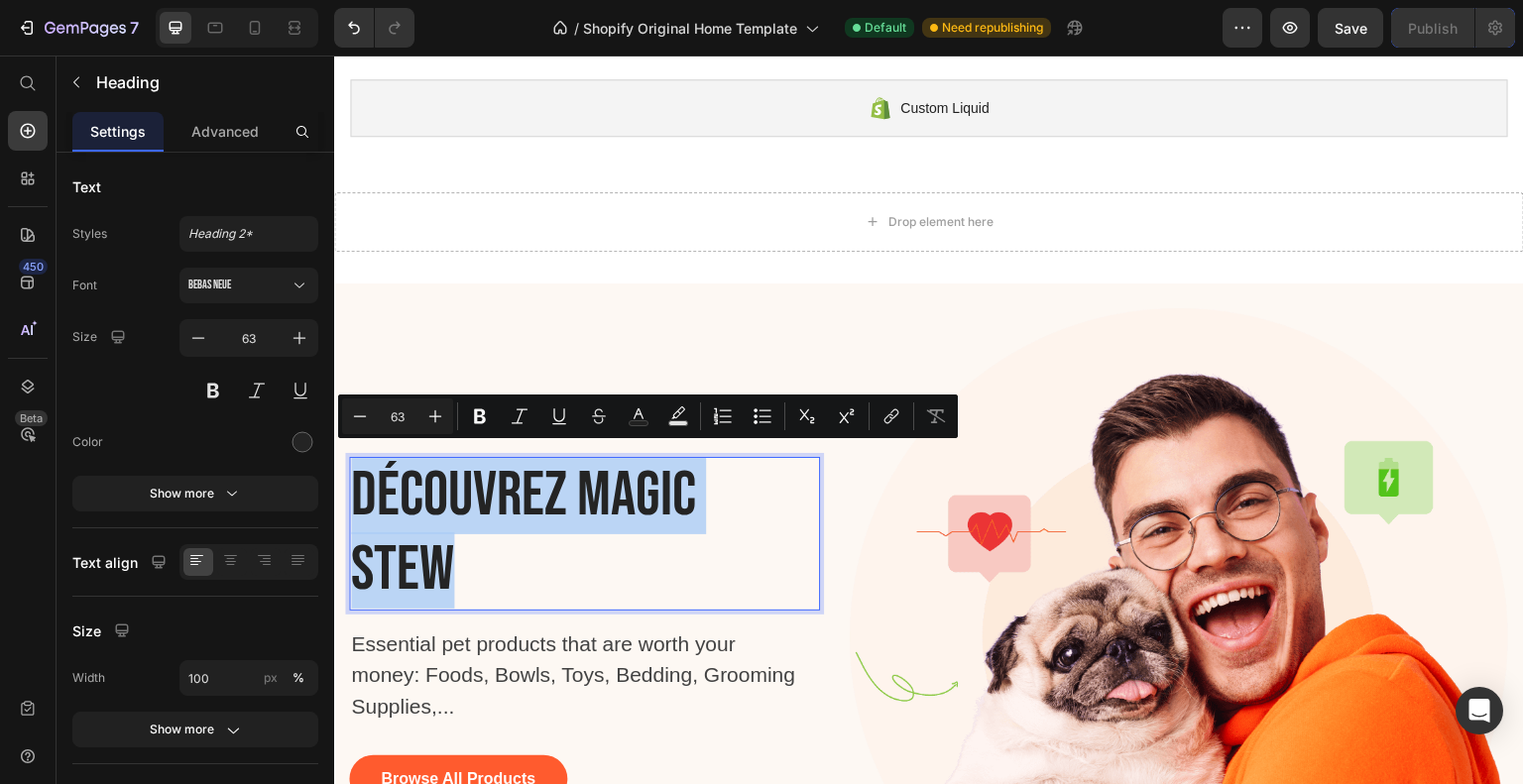 click on "Découvrez Magic Stew" at bounding box center [539, 533] 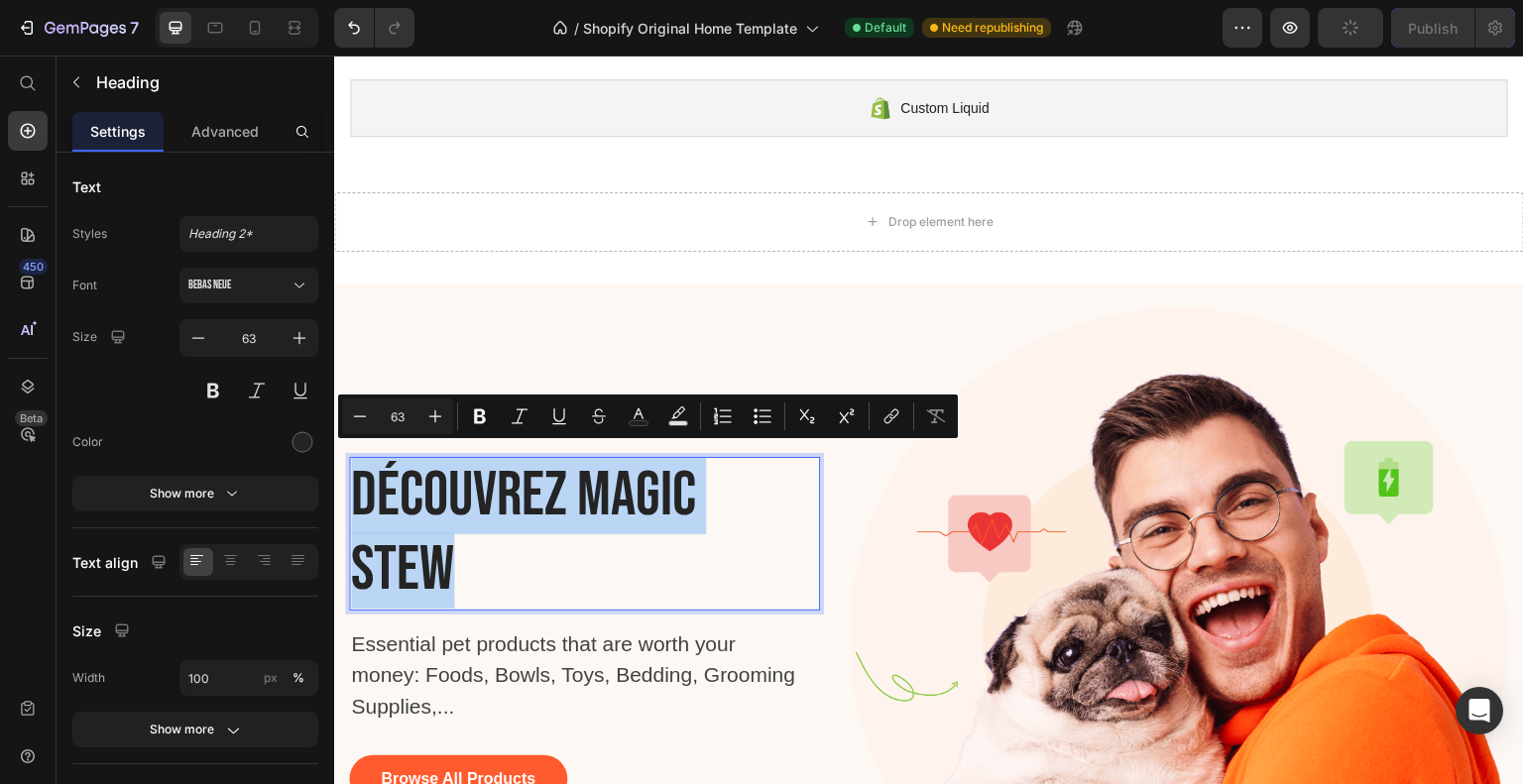 click on "Découvrez Magic Stew" at bounding box center [539, 533] 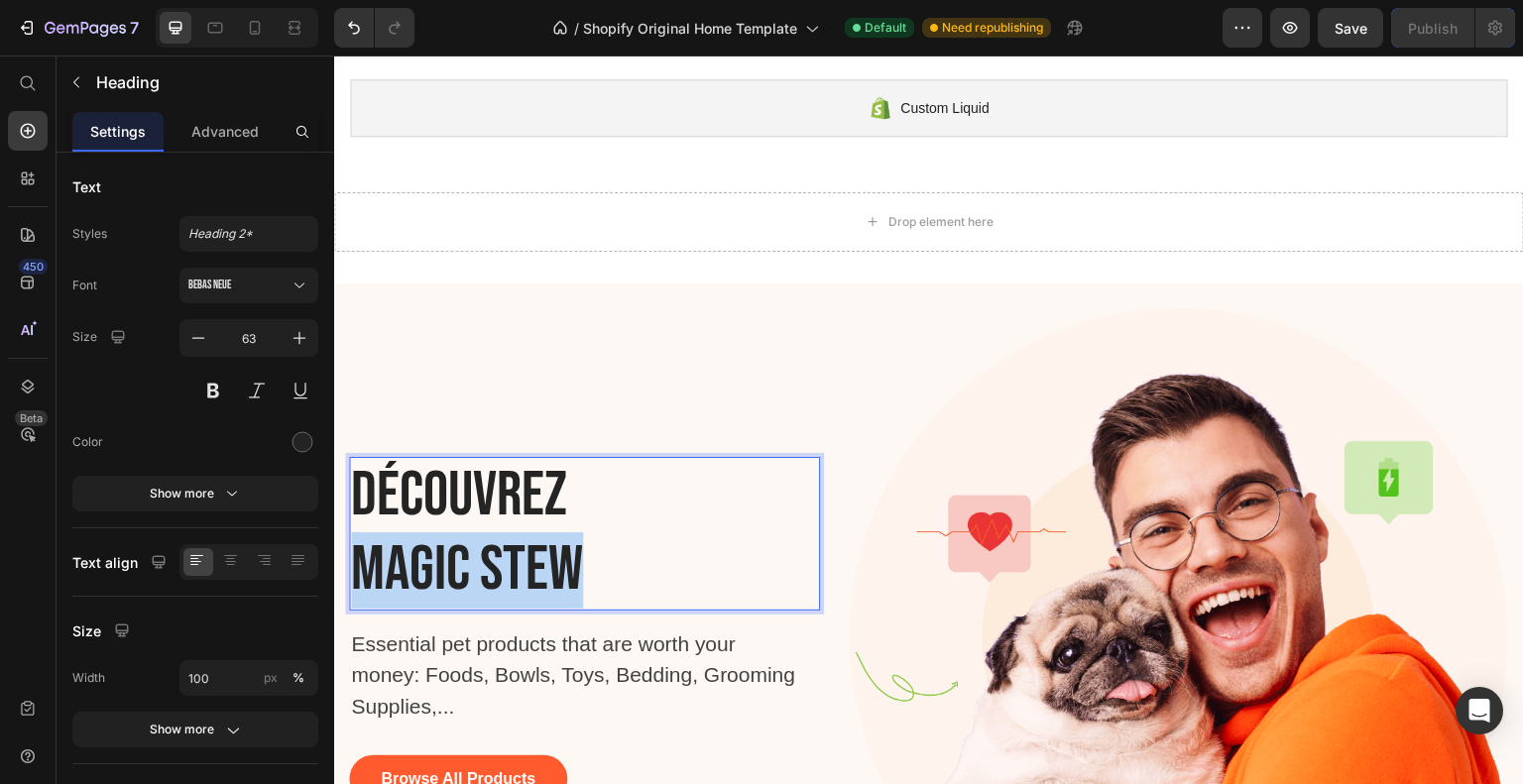 drag, startPoint x: 600, startPoint y: 570, endPoint x: 349, endPoint y: 565, distance: 251.0498 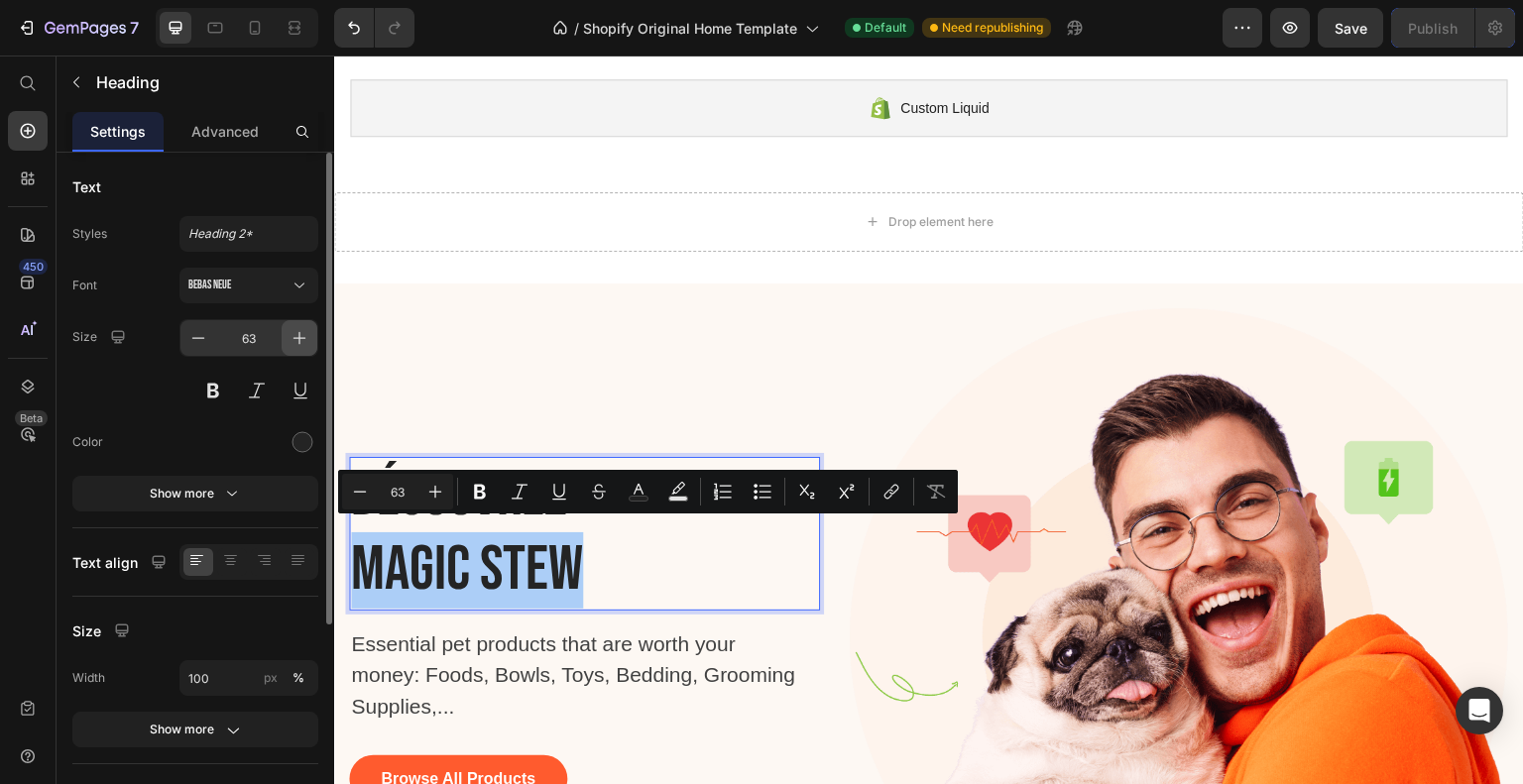 click 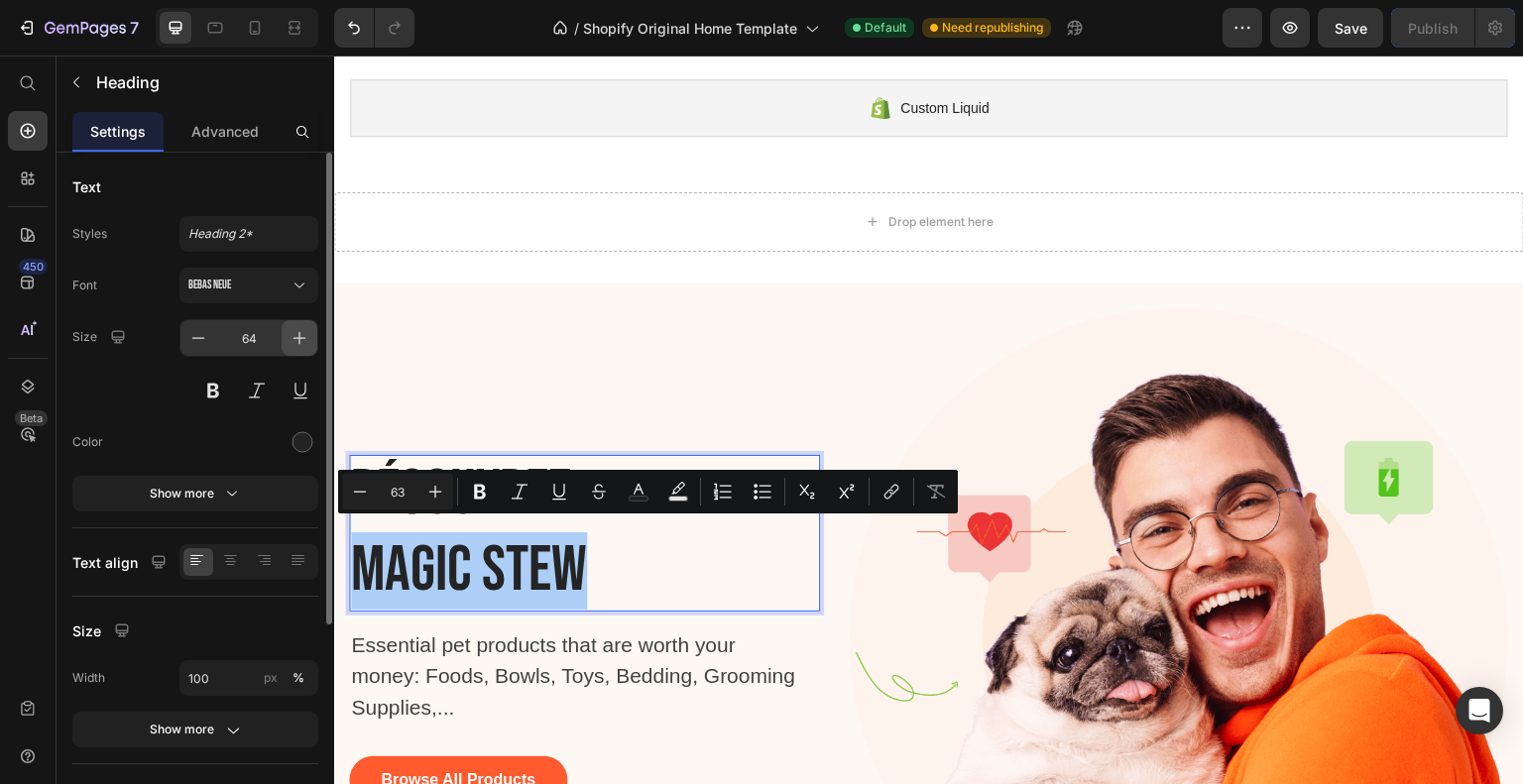 click 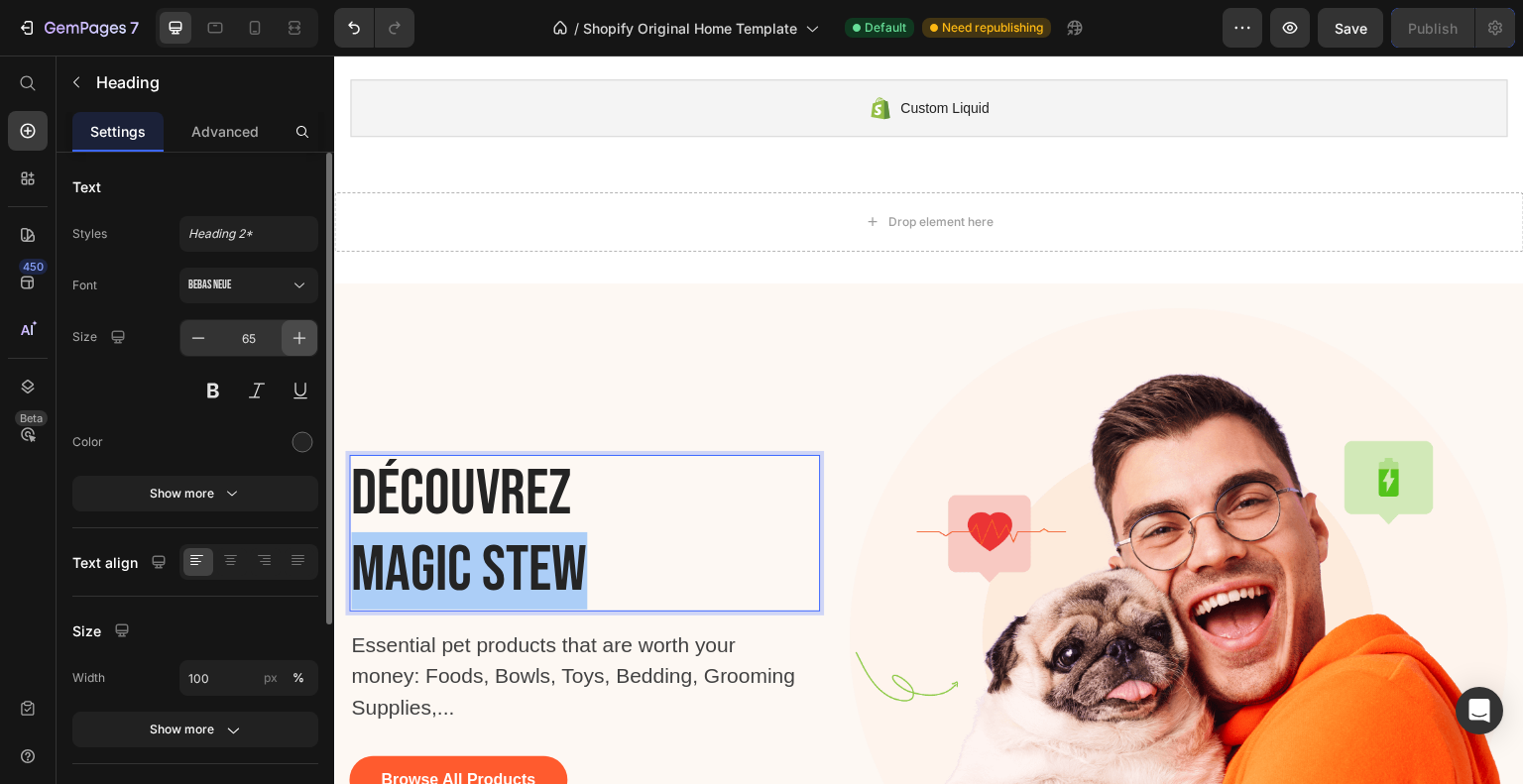 click 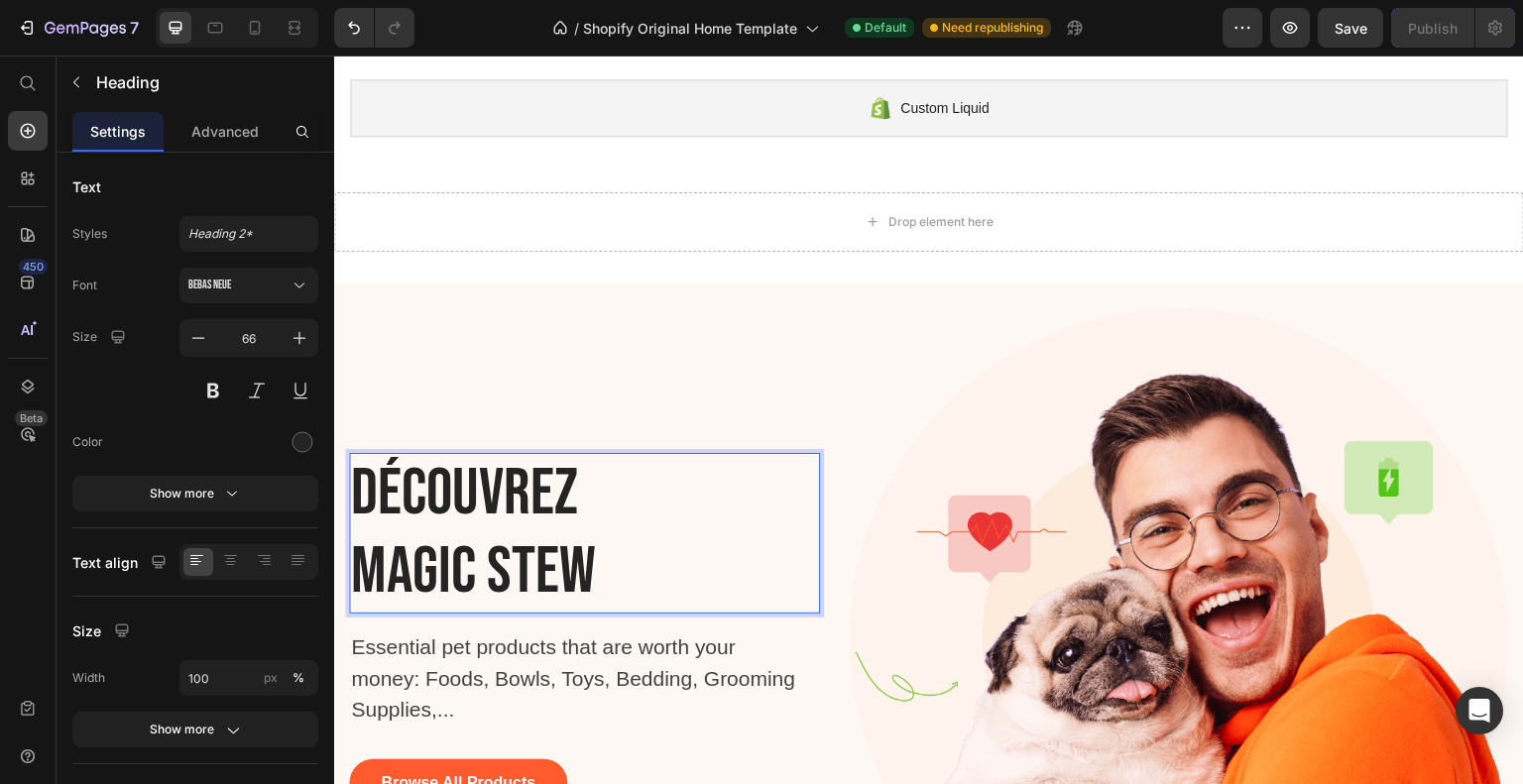 click on "Découvrez  Magic Stew" at bounding box center (539, 533) 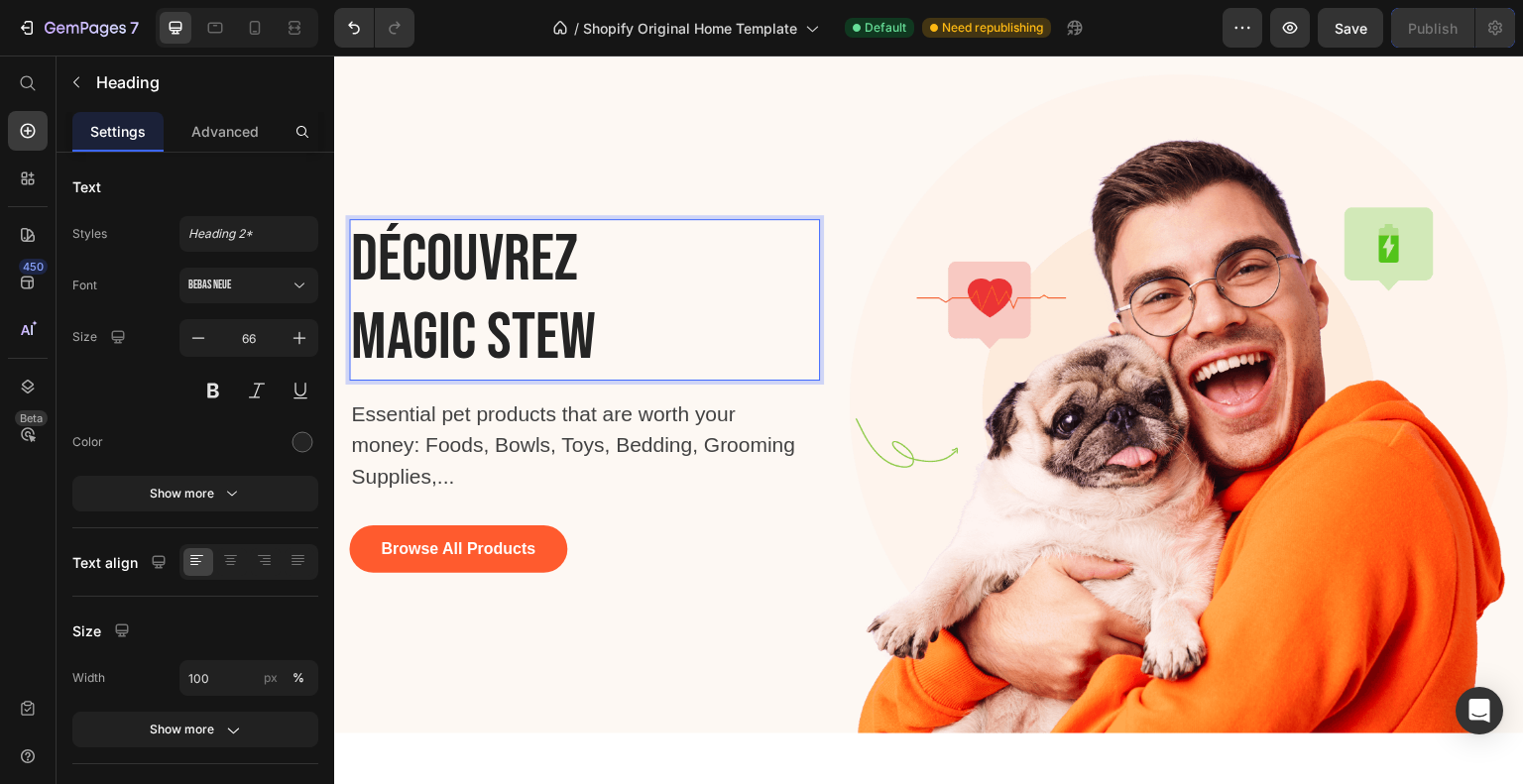 scroll, scrollTop: 2377, scrollLeft: 0, axis: vertical 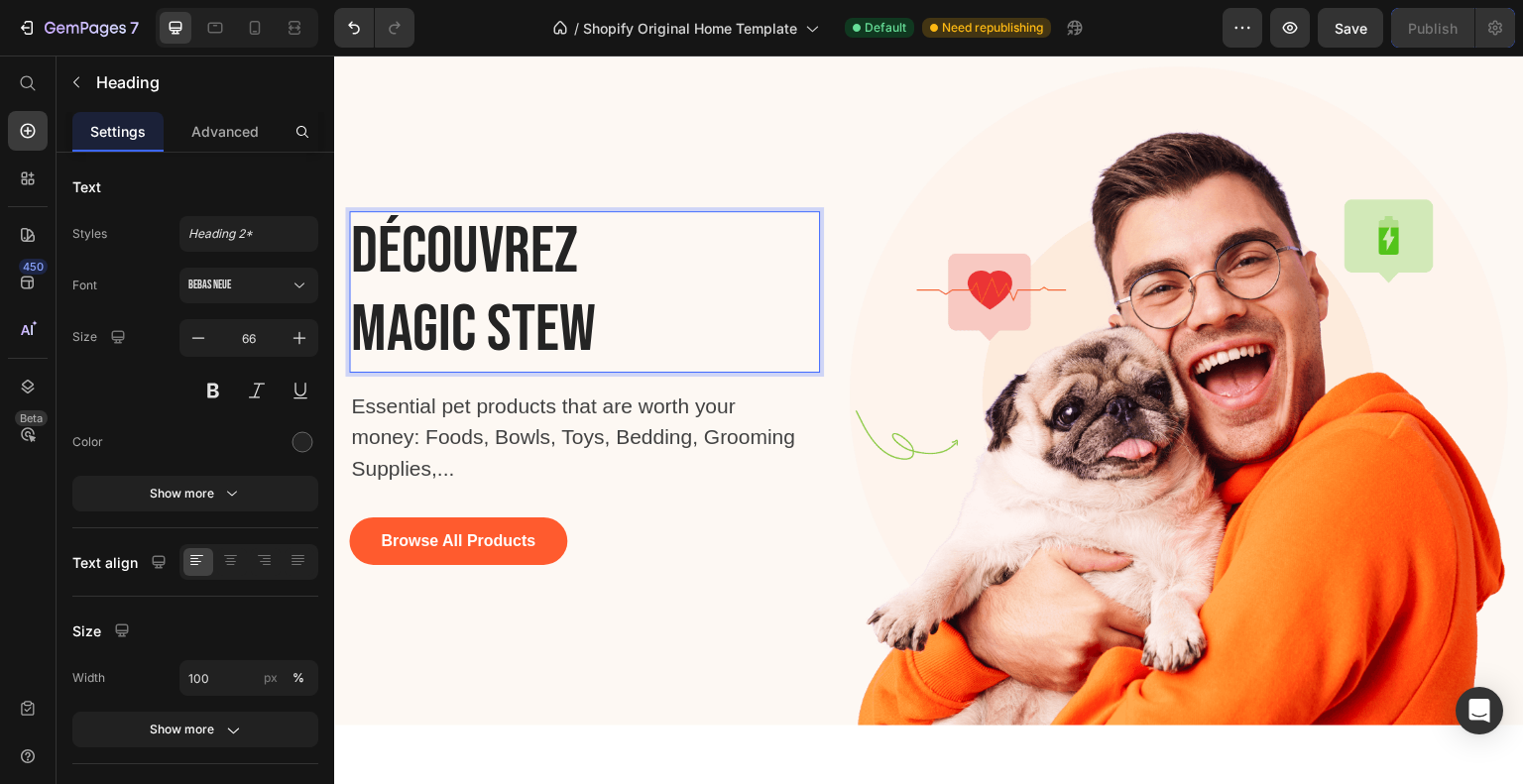 click on "Découvrez  Magic Stew" at bounding box center [539, 291] 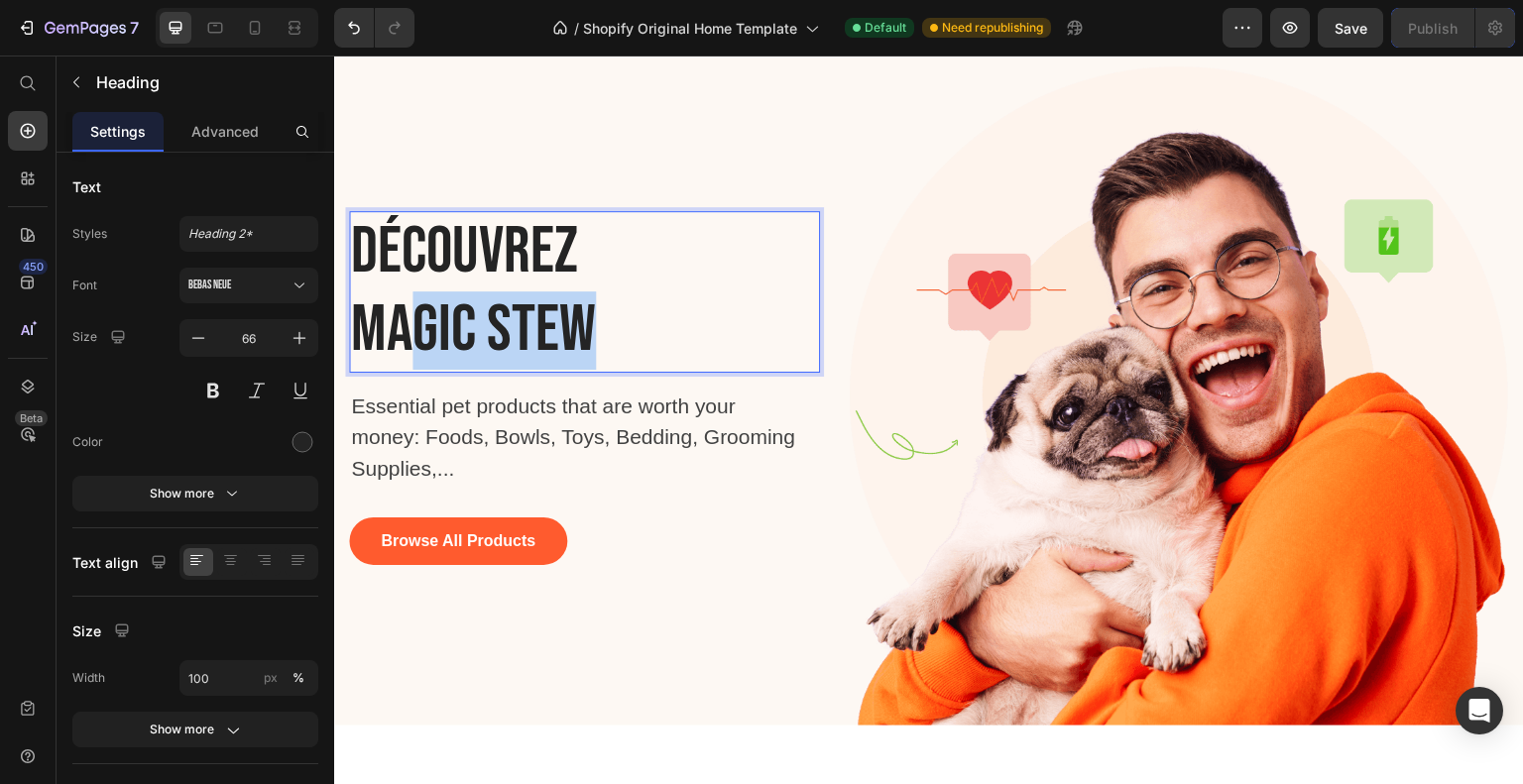 drag, startPoint x: 629, startPoint y: 352, endPoint x: 405, endPoint y: 317, distance: 226.71789 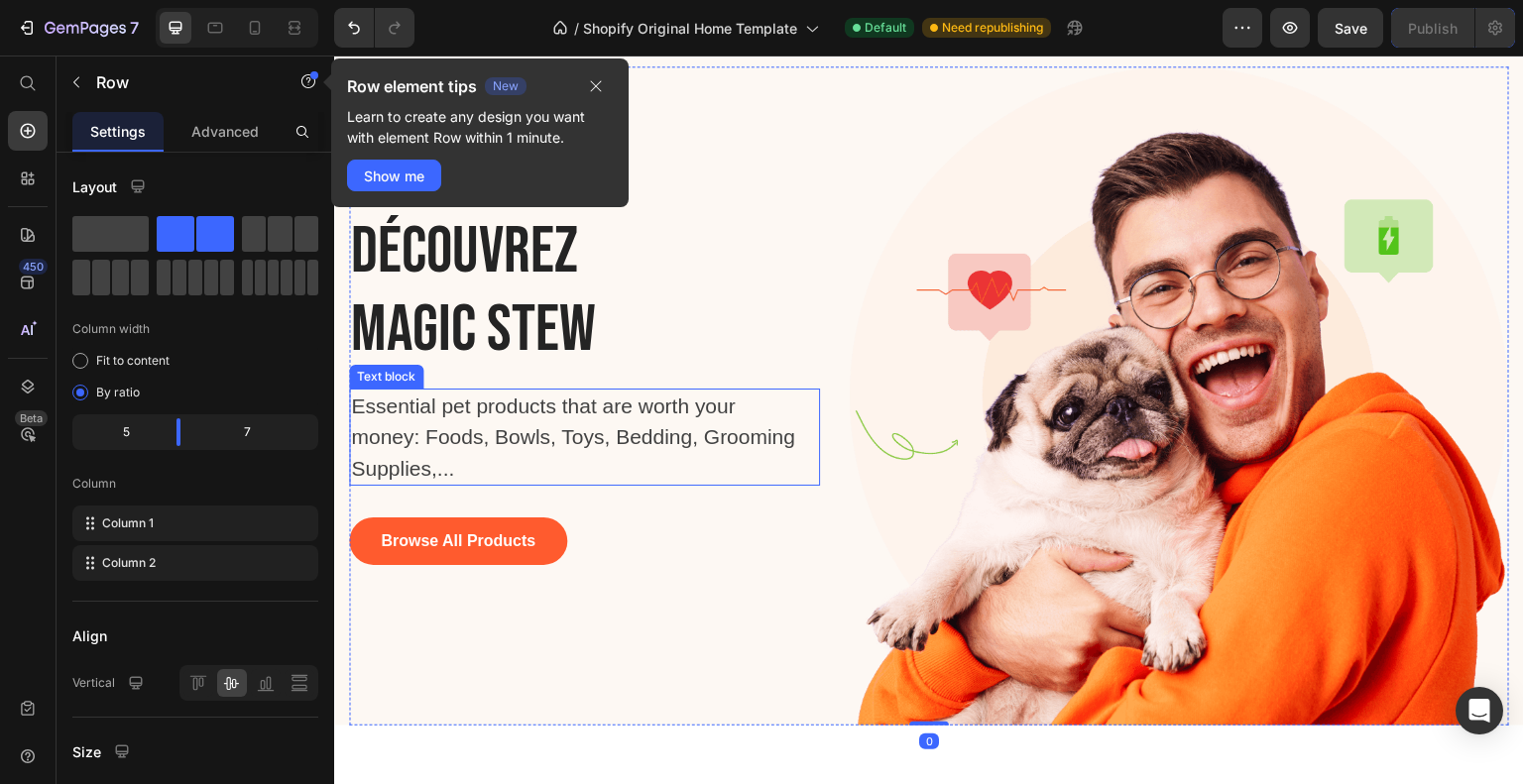 click on "Découvrez  Magic Stew" at bounding box center [539, 291] 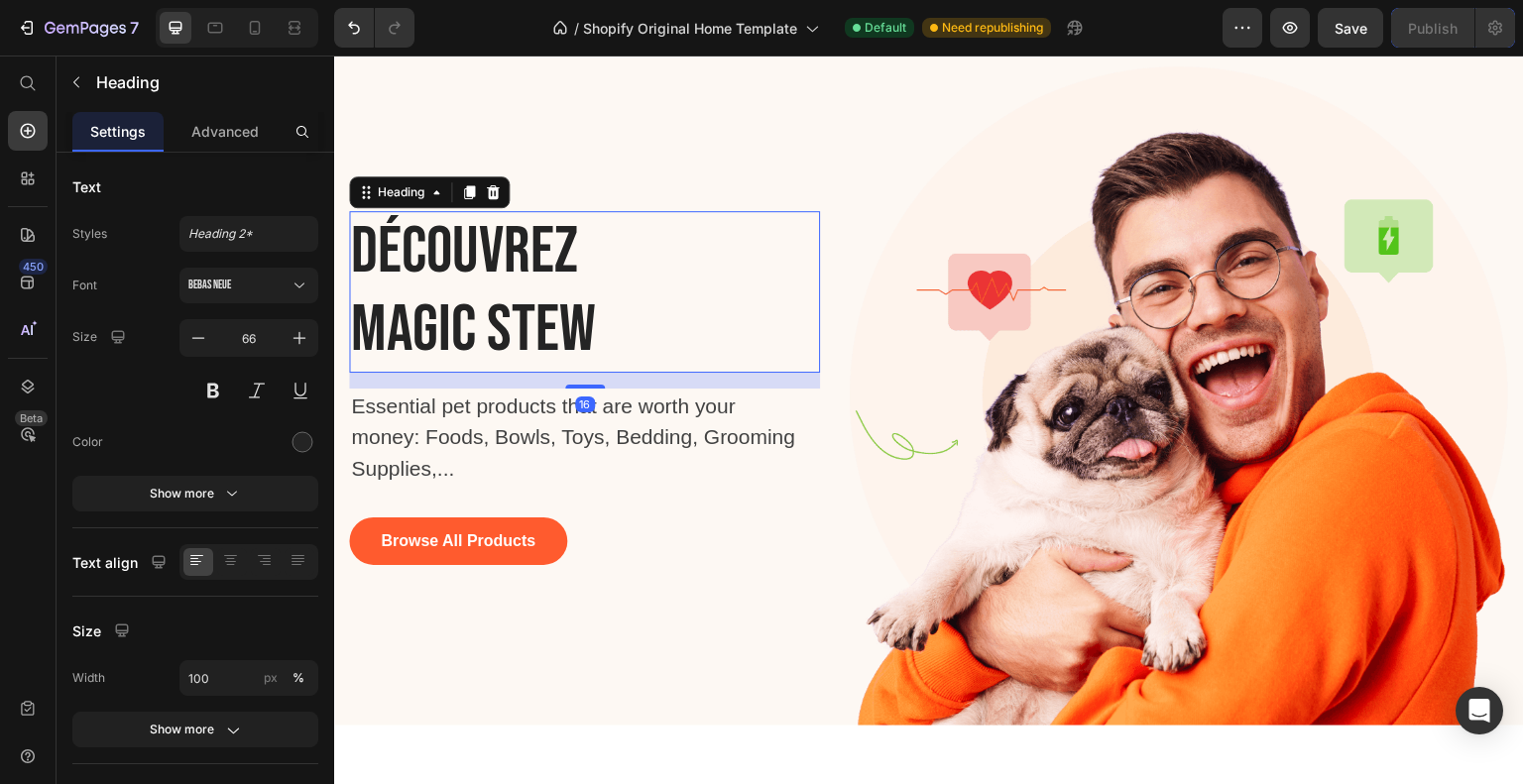 copy on "gic Stew" 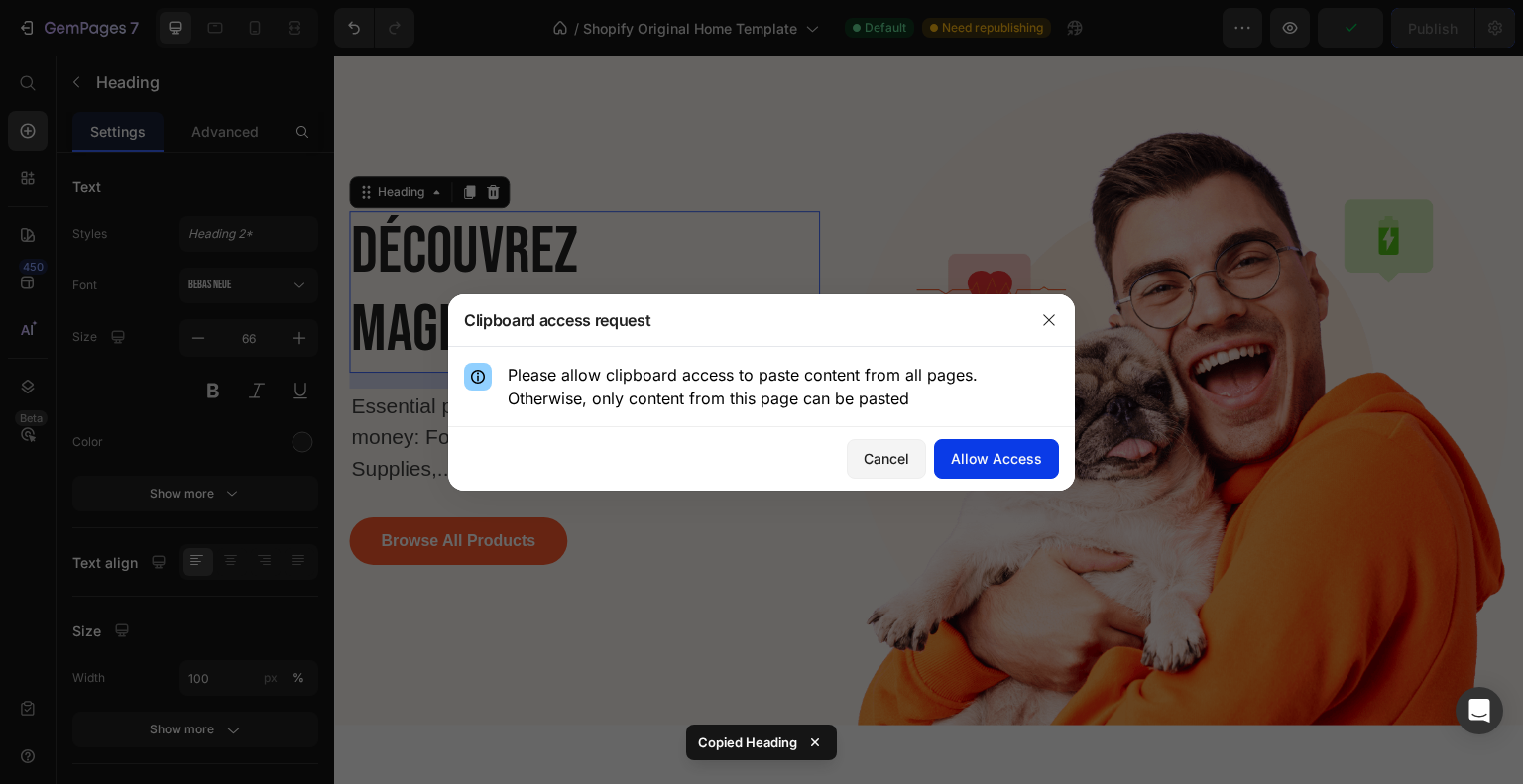 click on "Allow Access" at bounding box center (996, 458) 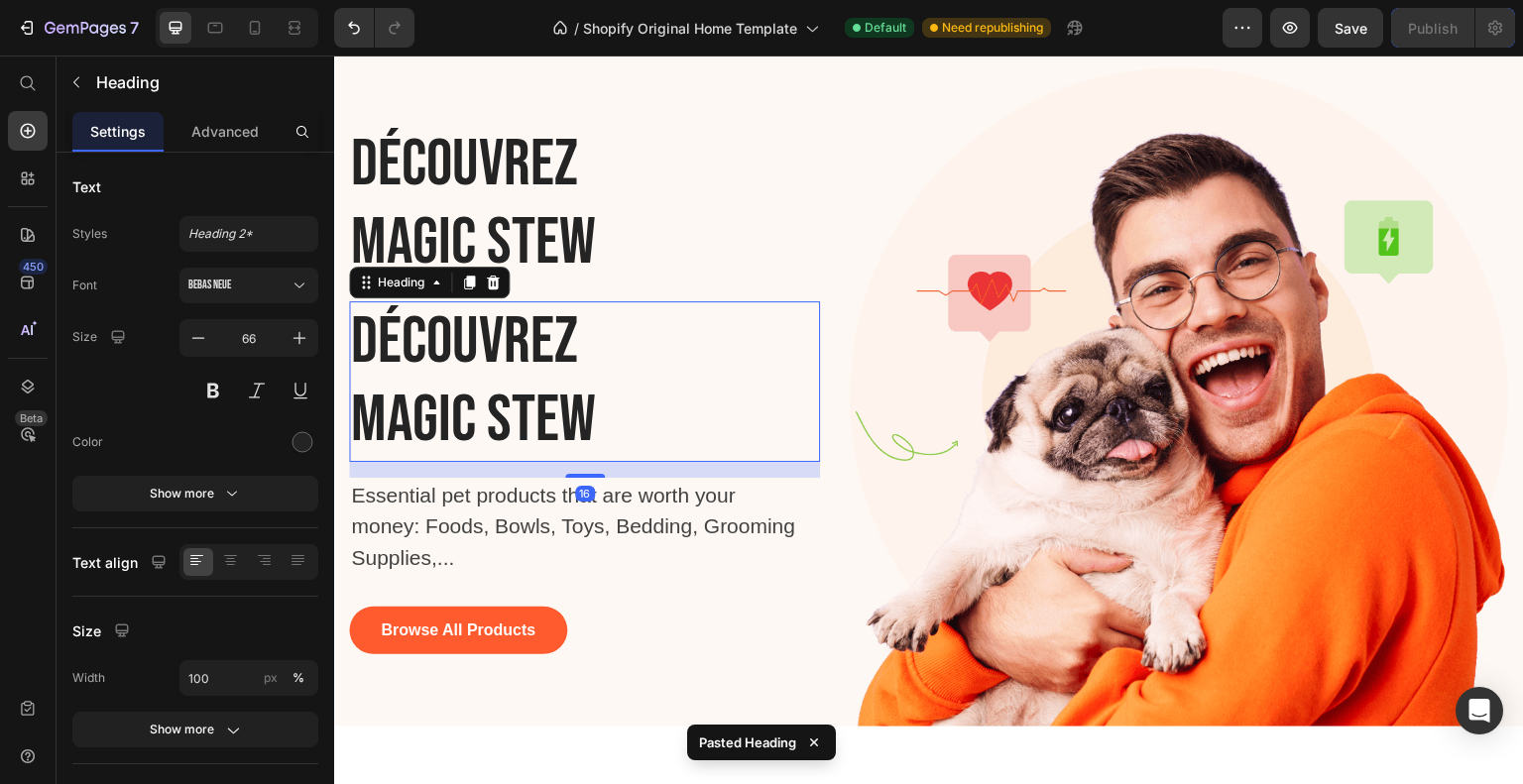 scroll, scrollTop: 1964, scrollLeft: 0, axis: vertical 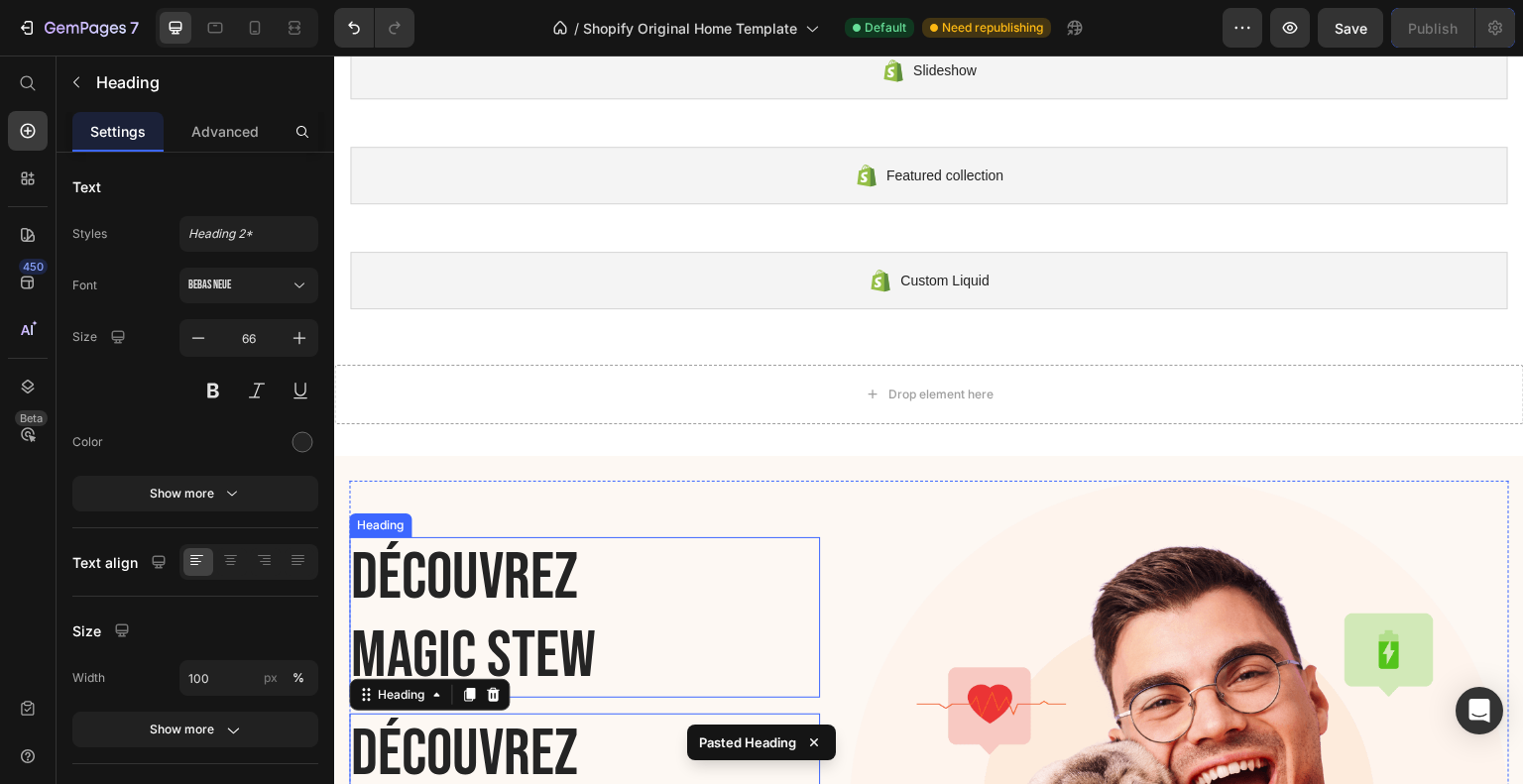 click on "Découvrez  Magic Stew" at bounding box center [539, 617] 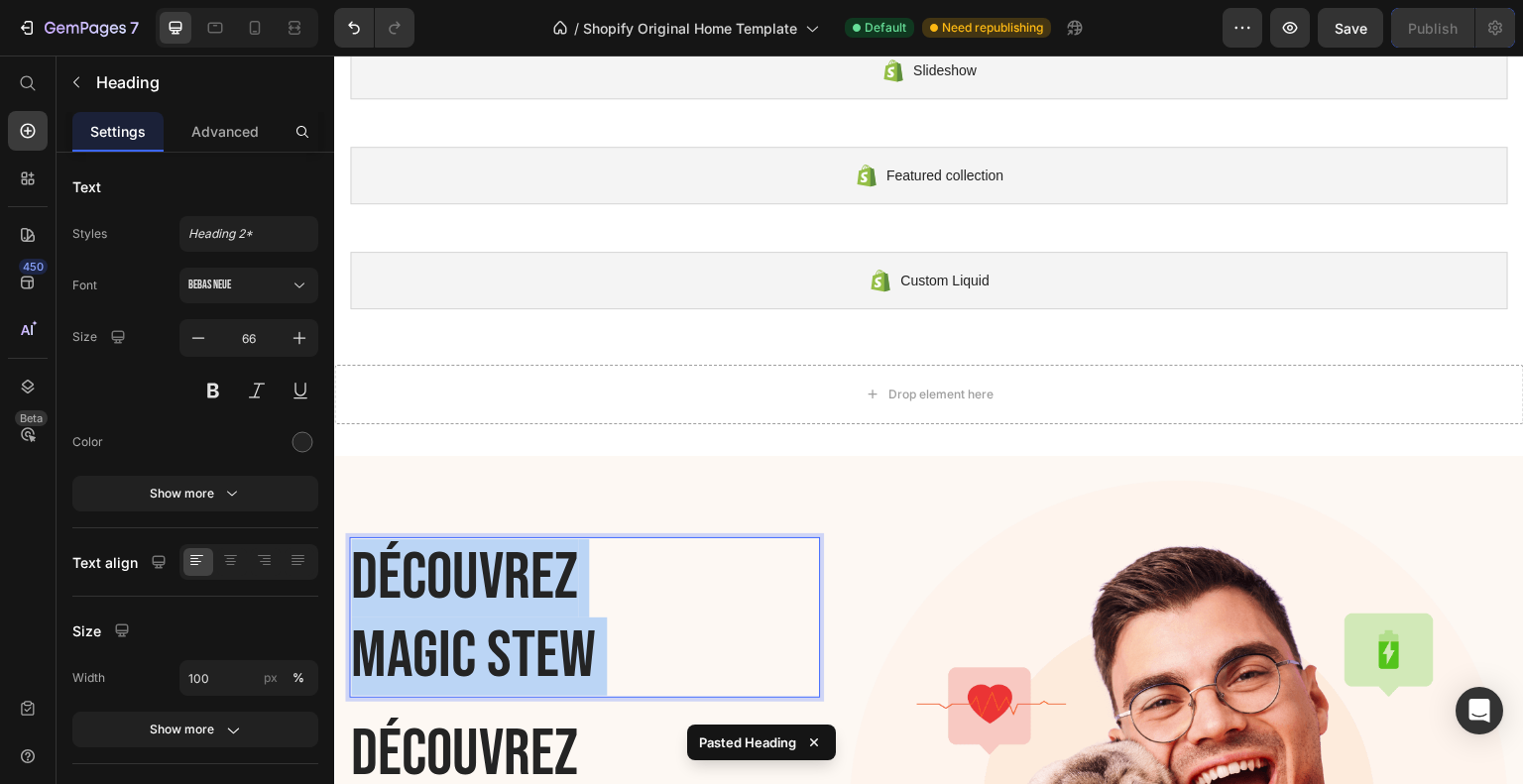 drag, startPoint x: 616, startPoint y: 641, endPoint x: 368, endPoint y: 613, distance: 249.57564 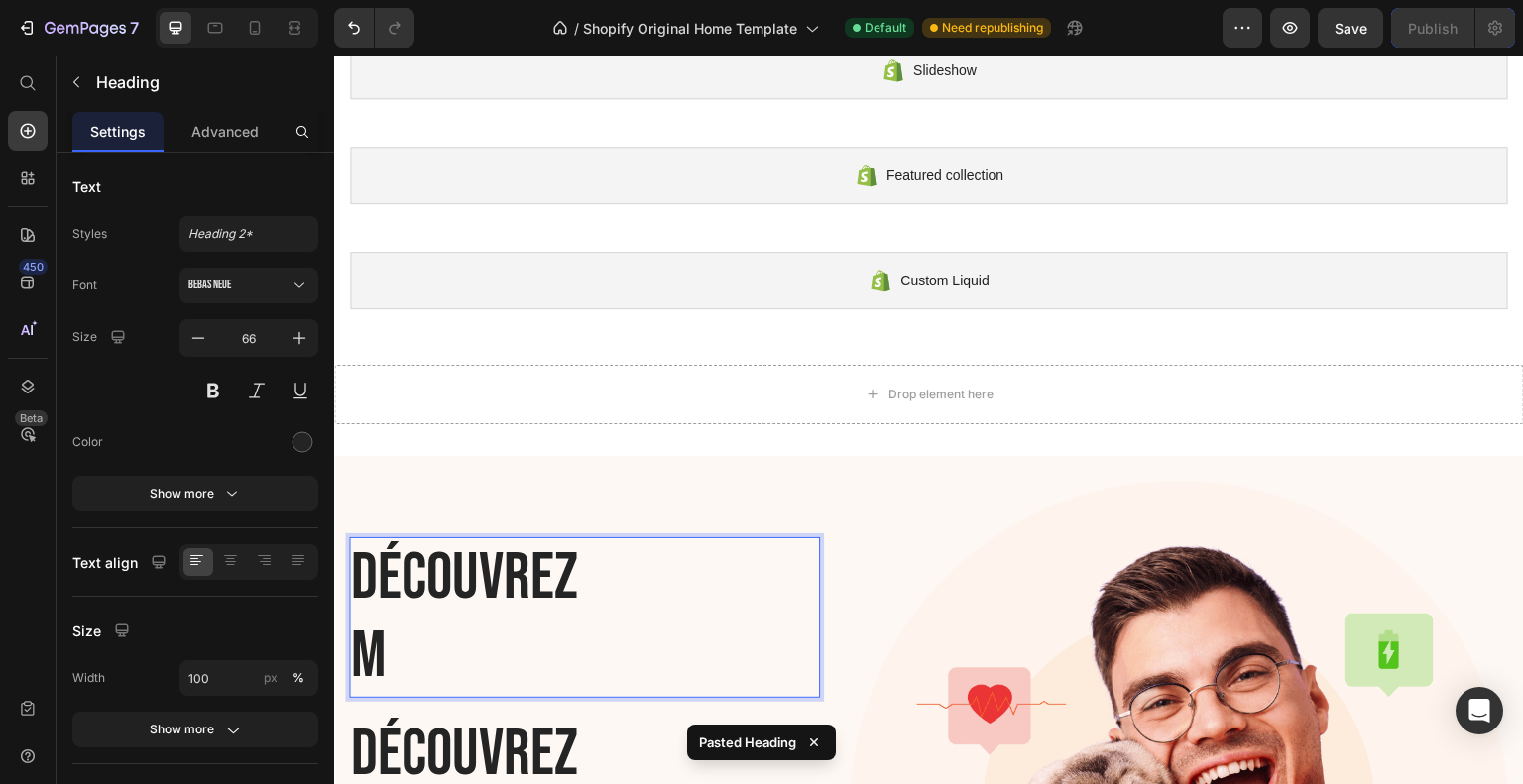 scroll, scrollTop: 0, scrollLeft: 0, axis: both 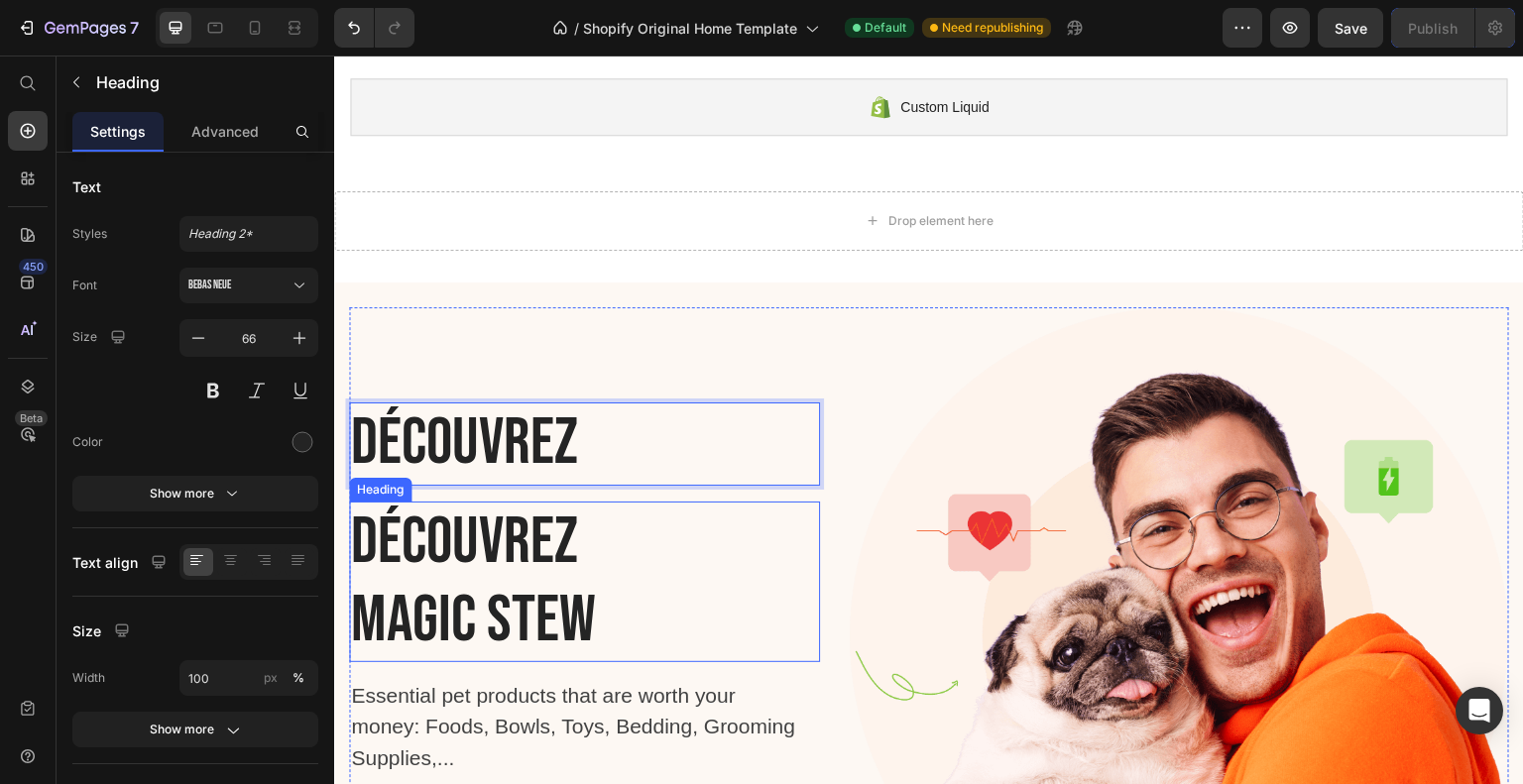 click on "Découvrez  Magic Stew" at bounding box center (539, 582) 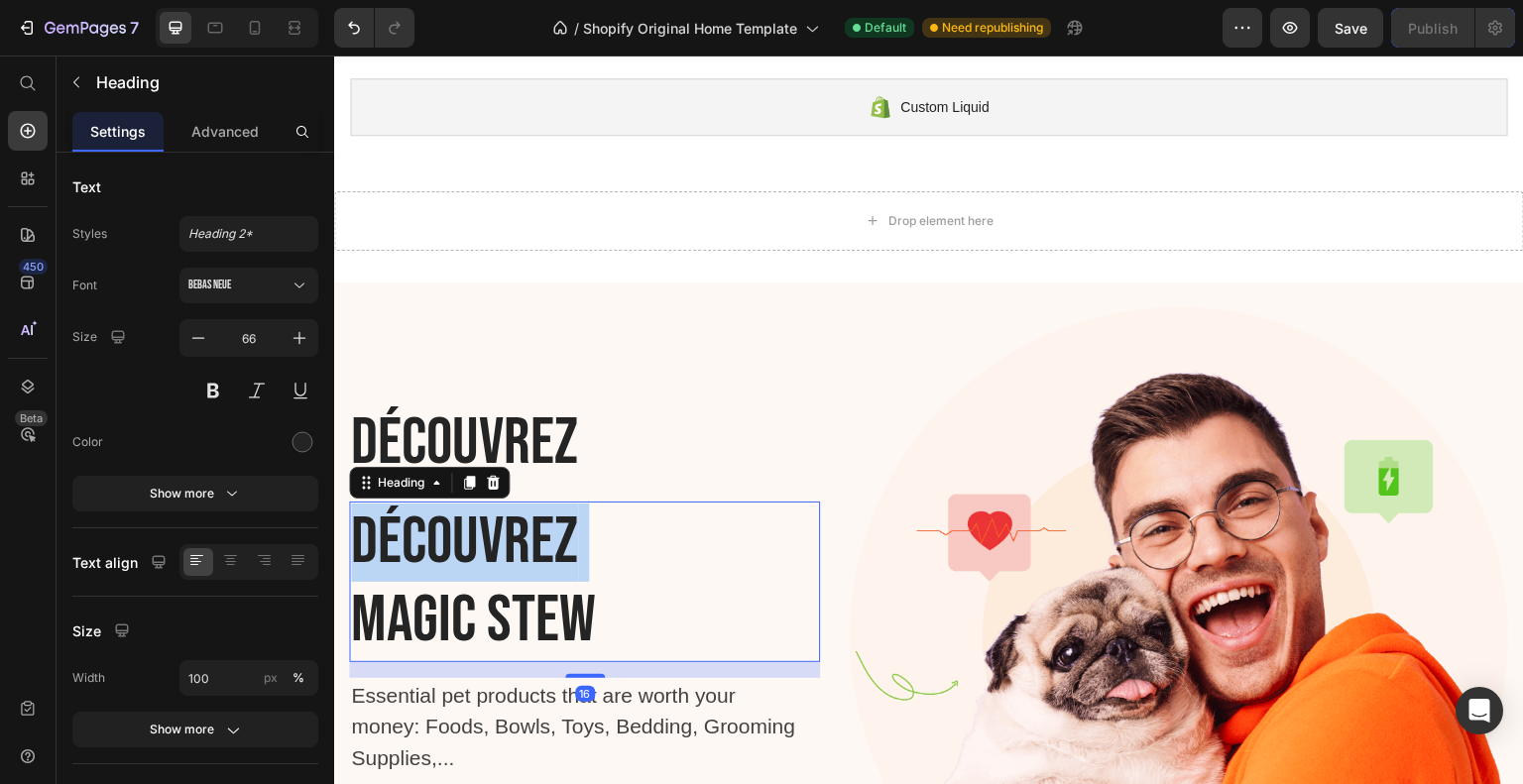click on "Découvrez  Magic Stew" at bounding box center (539, 582) 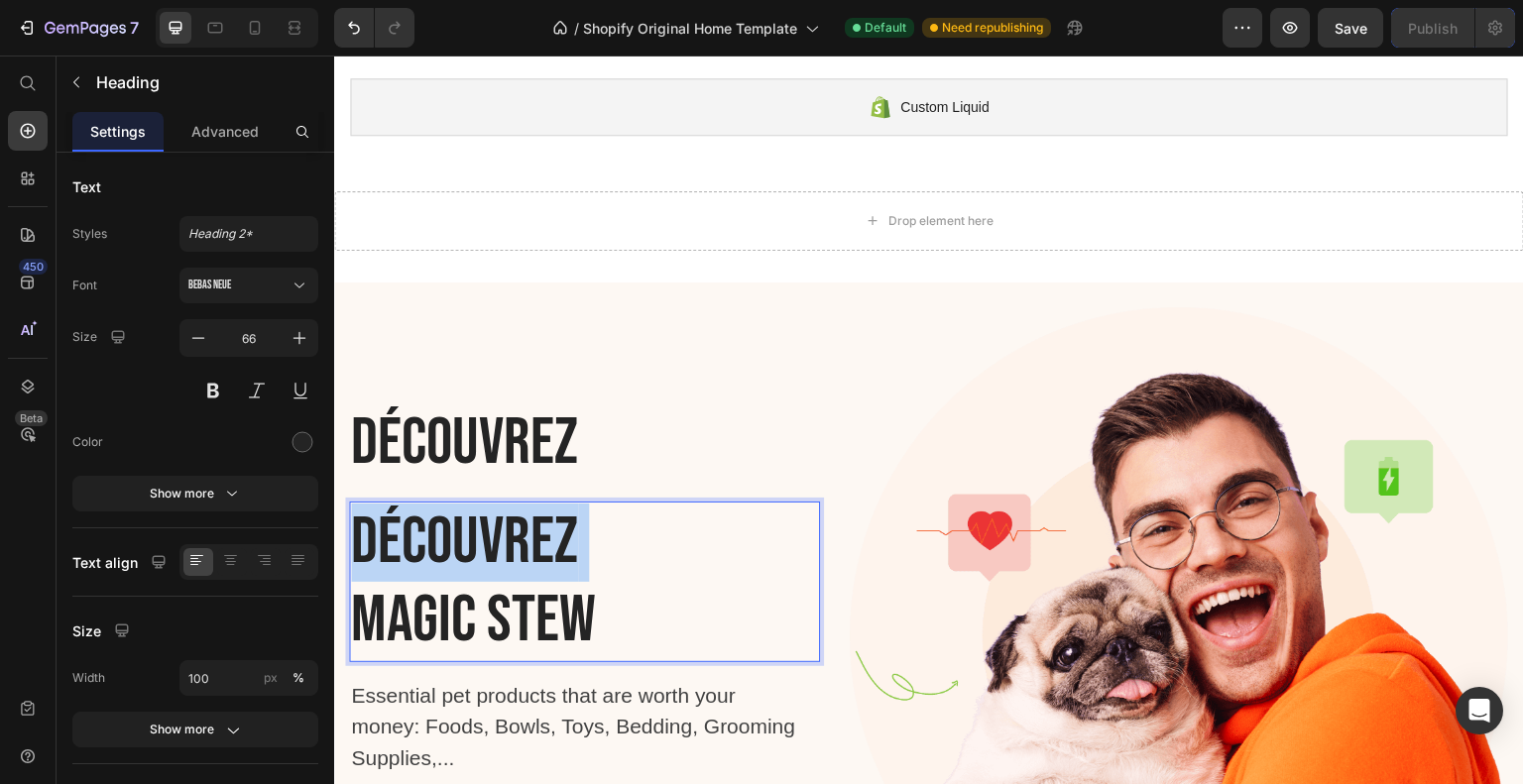 drag, startPoint x: 619, startPoint y: 547, endPoint x: 338, endPoint y: 542, distance: 281.04448 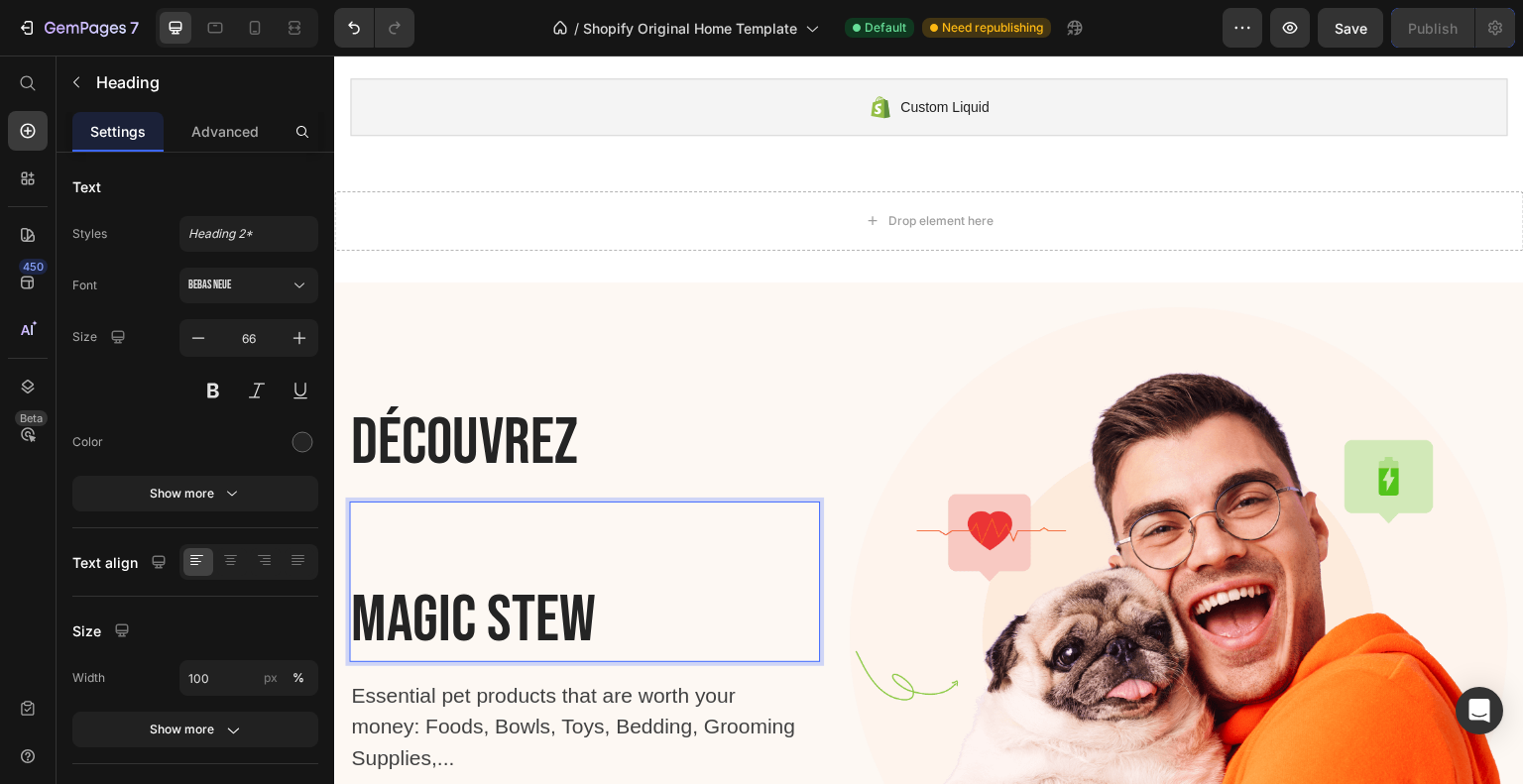 click on "⁠⁠⁠⁠⁠⁠⁠ Magic Stew" at bounding box center (539, 582) 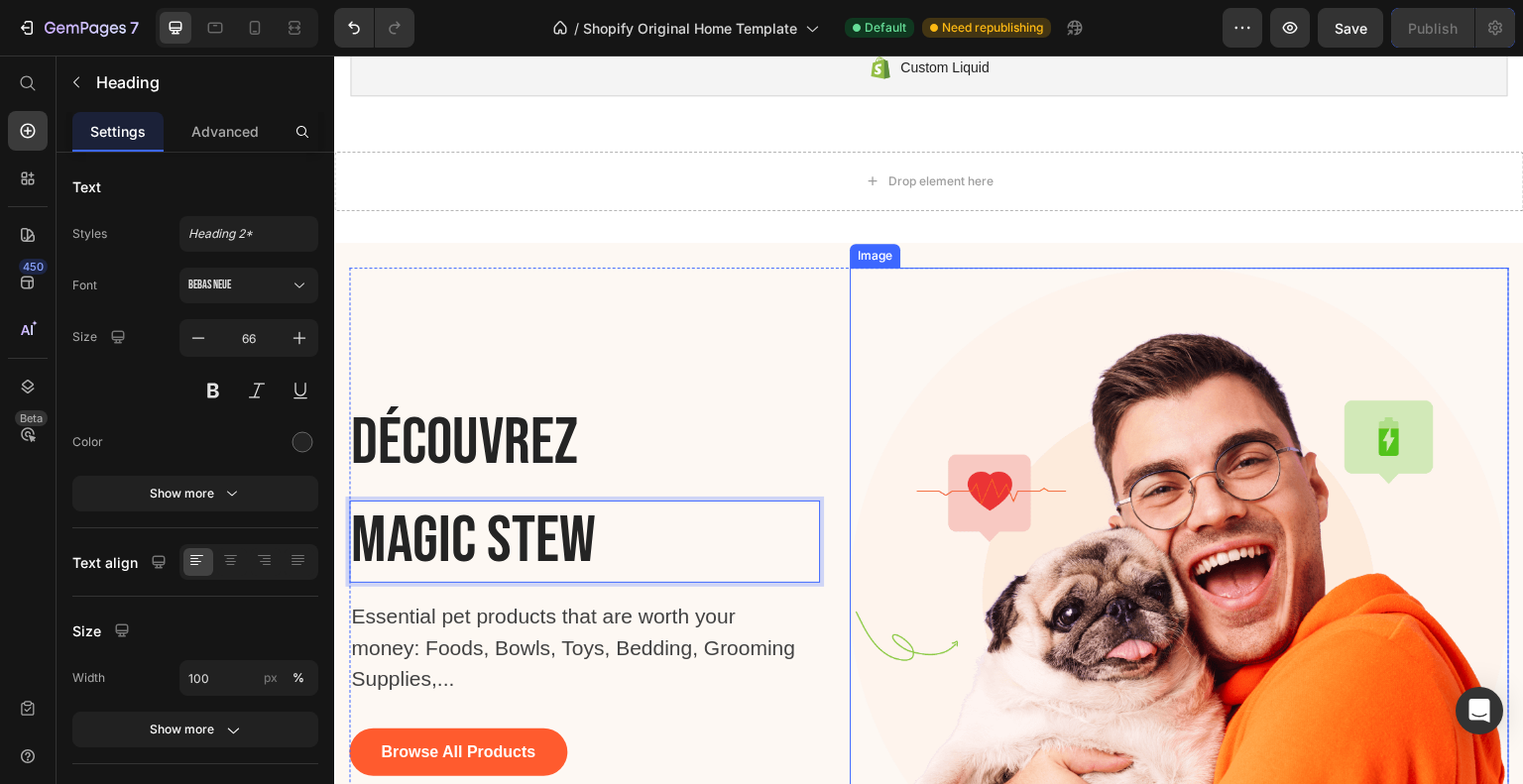 click at bounding box center (1179, 597) 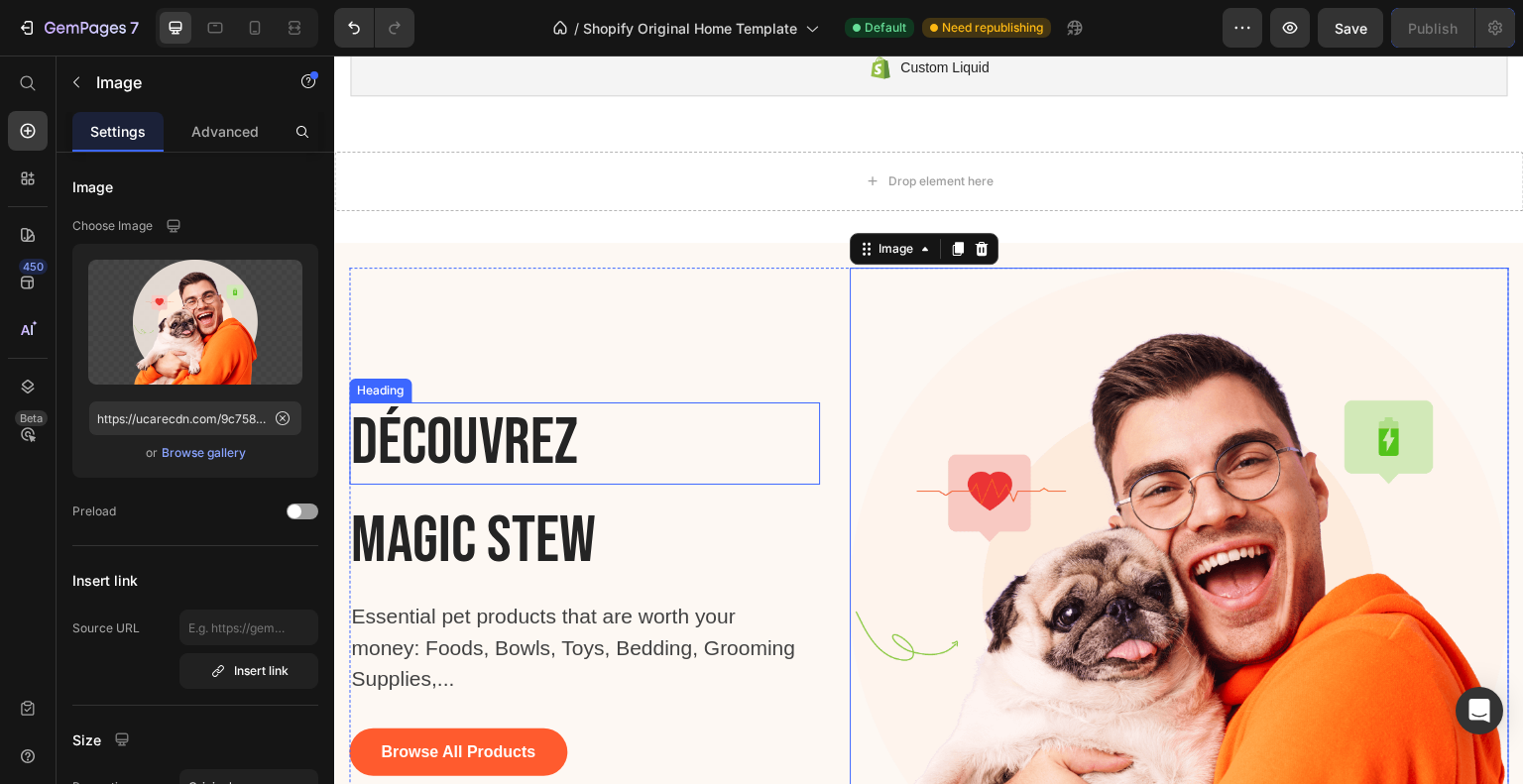 click on "Découvrez" at bounding box center (539, 443) 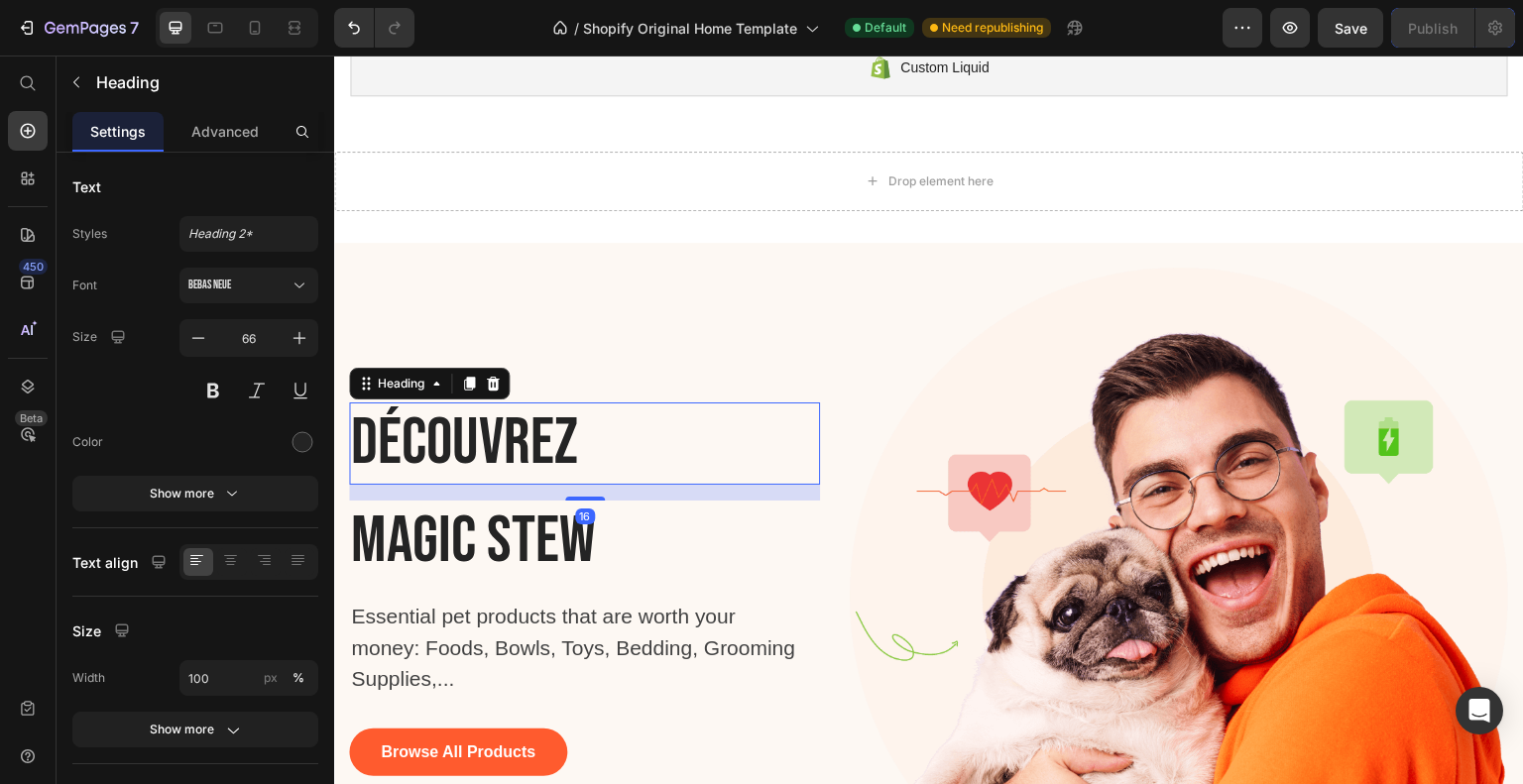 click on "Magic Stew" at bounding box center (539, 541) 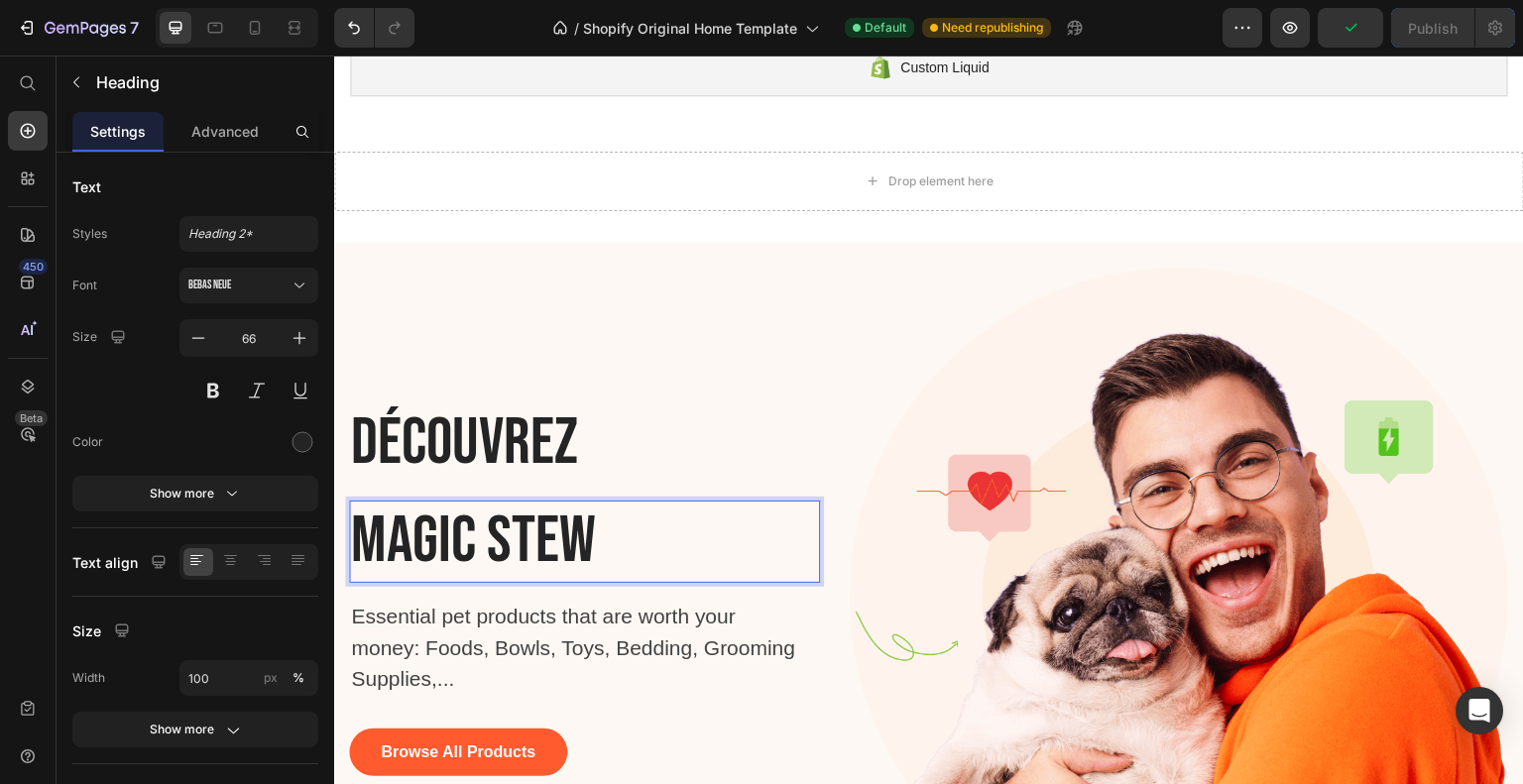 click on "Découvrez" at bounding box center [539, 443] 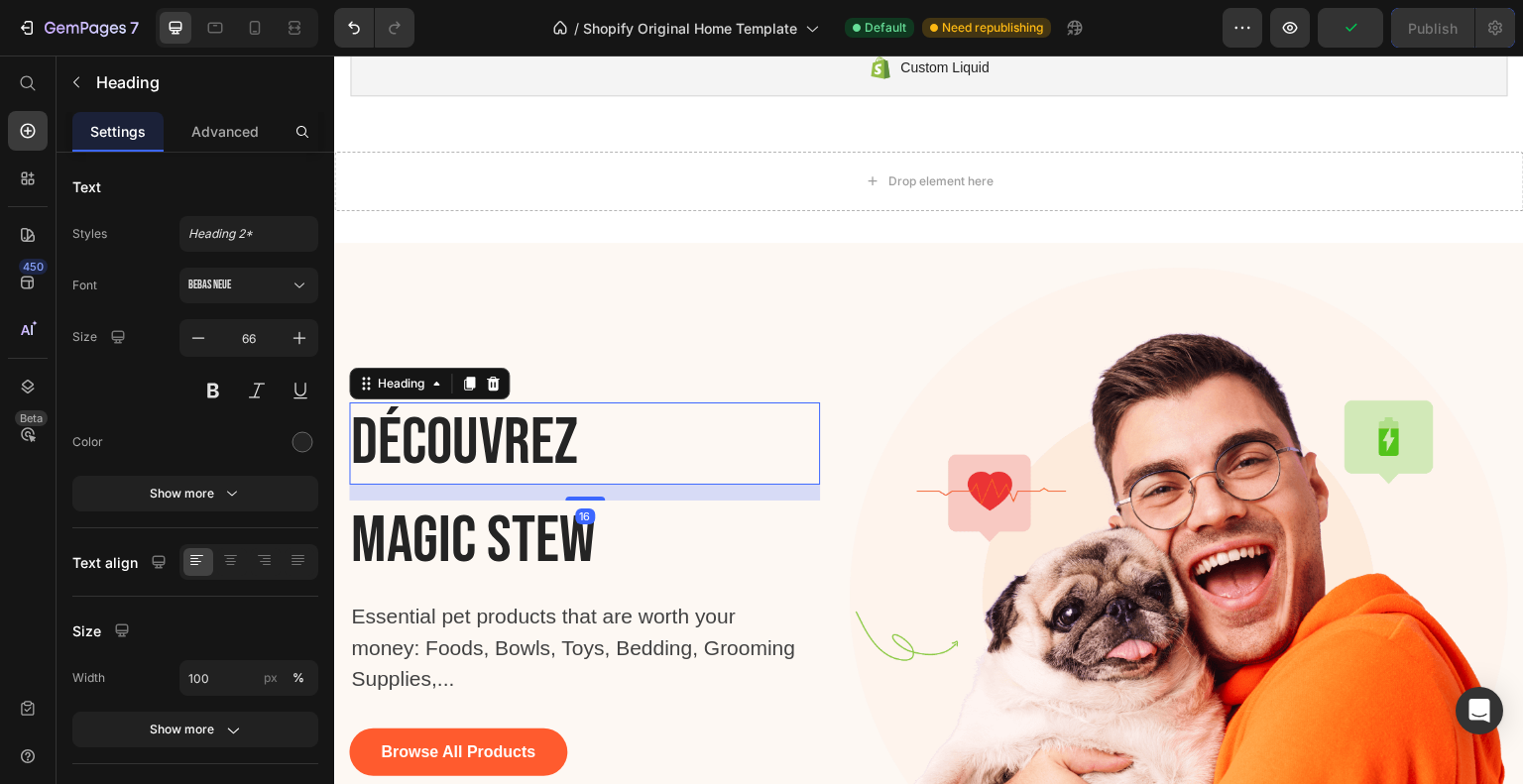 click on "Magic Stew" at bounding box center (539, 541) 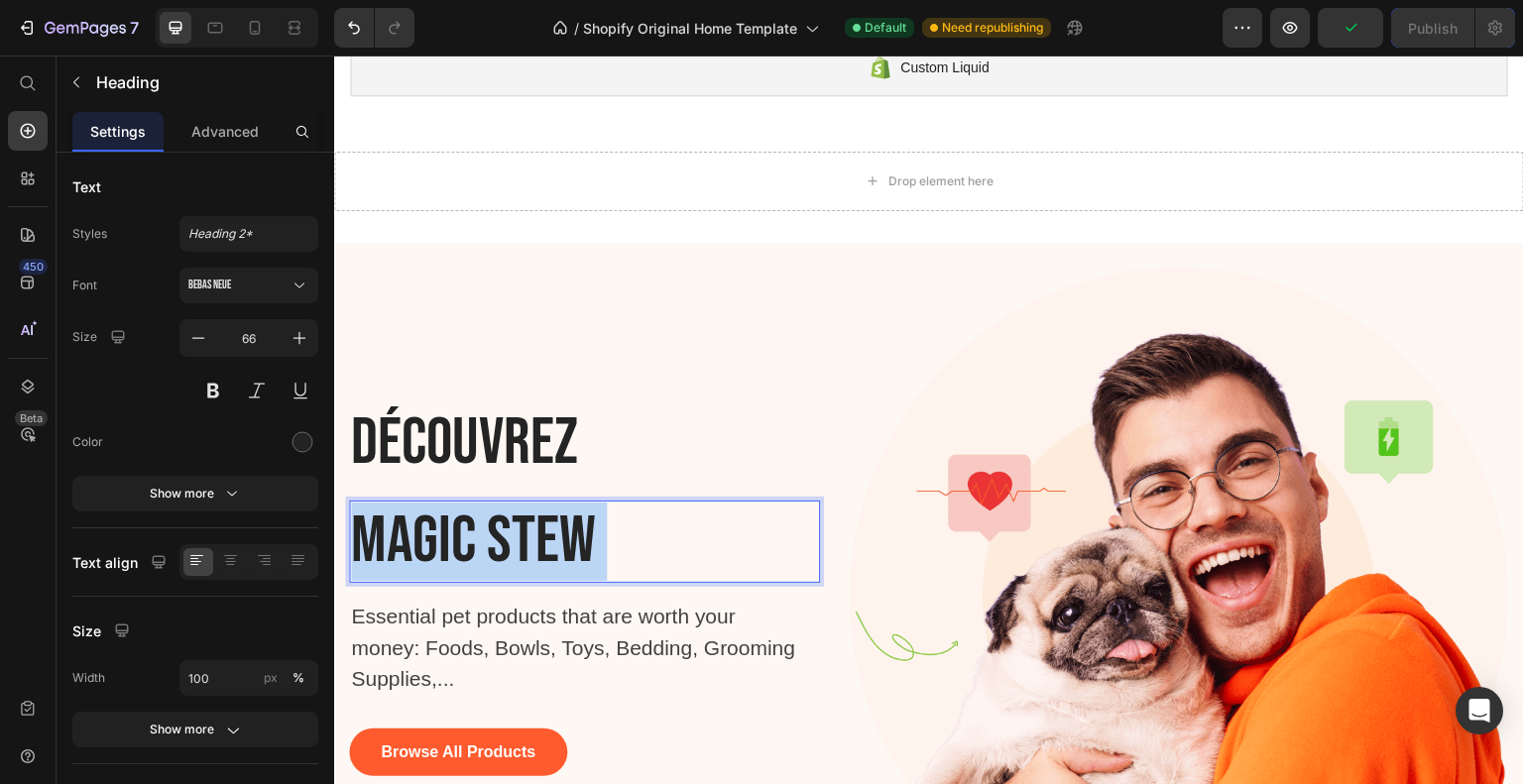drag, startPoint x: 641, startPoint y: 535, endPoint x: 332, endPoint y: 540, distance: 309.0405 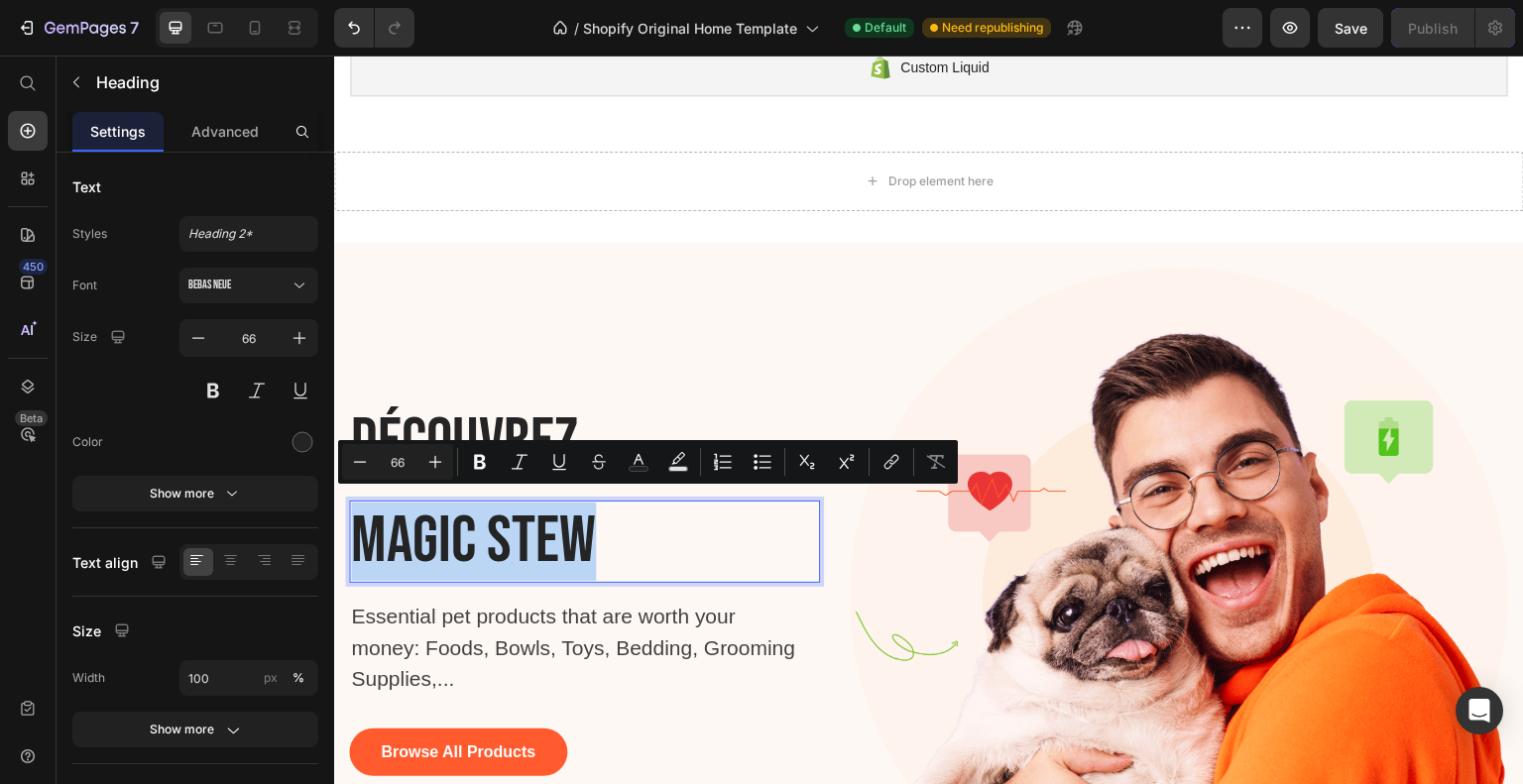 drag, startPoint x: 654, startPoint y: 537, endPoint x: 358, endPoint y: 542, distance: 296.0422 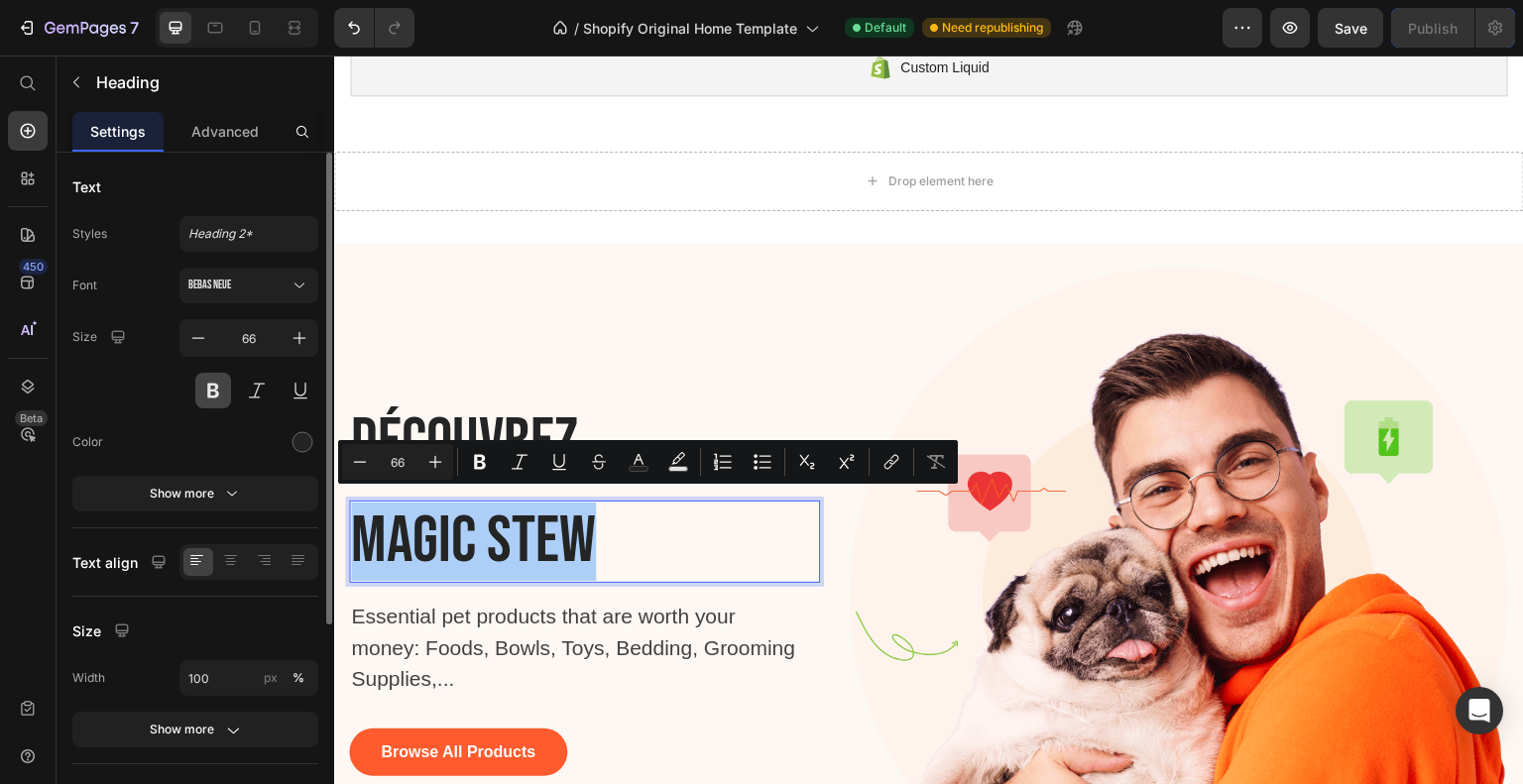 click at bounding box center (213, 391) 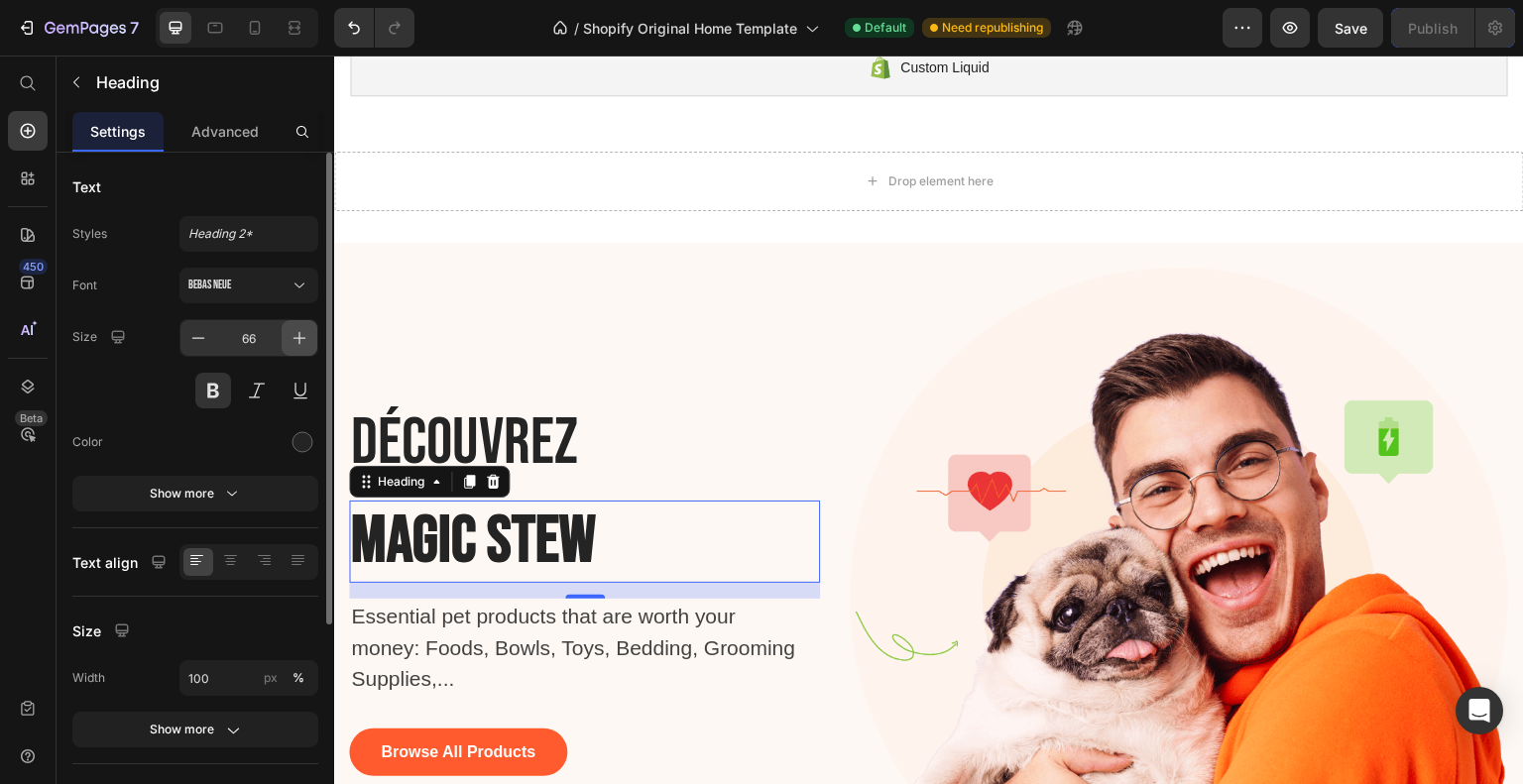 click 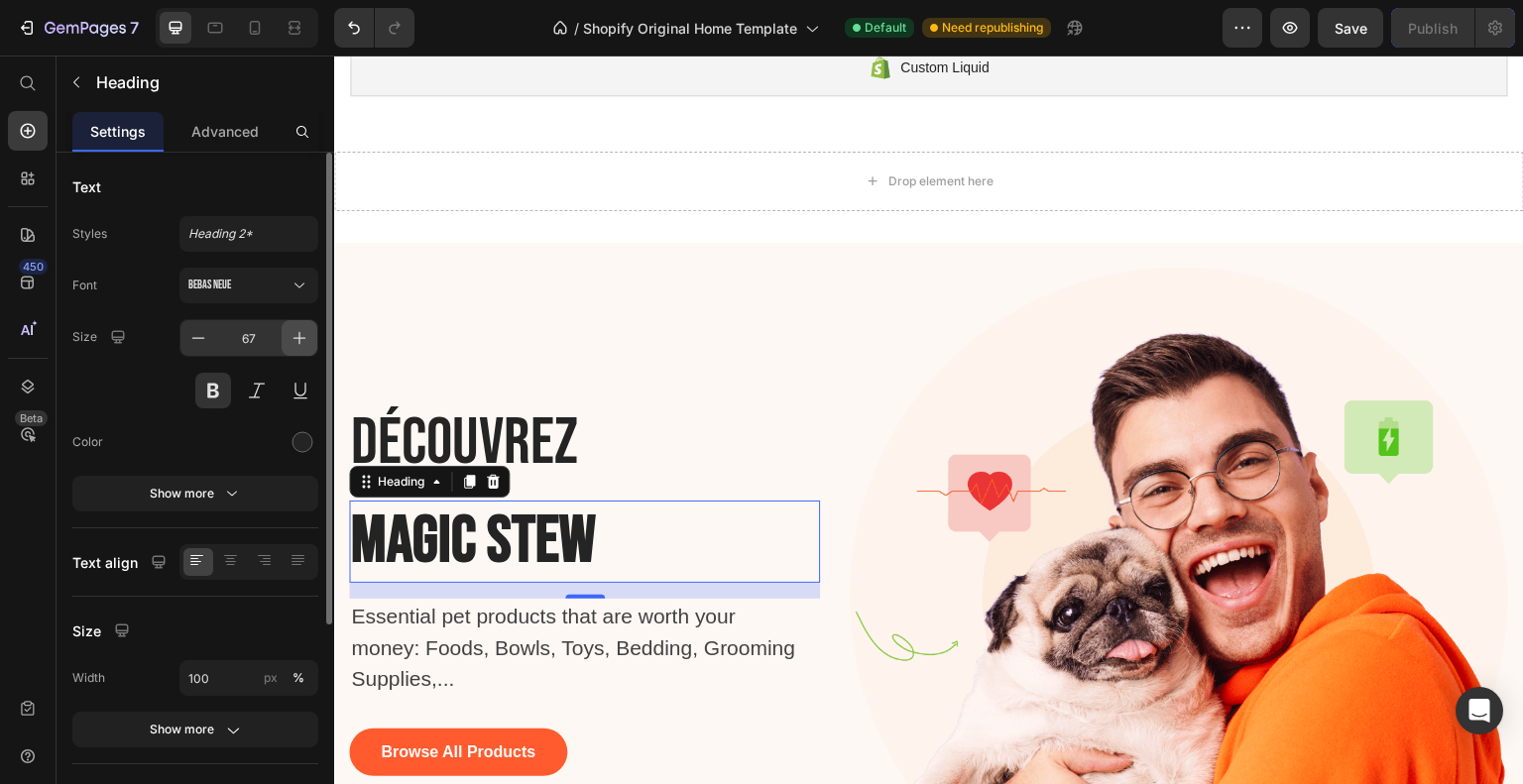 click 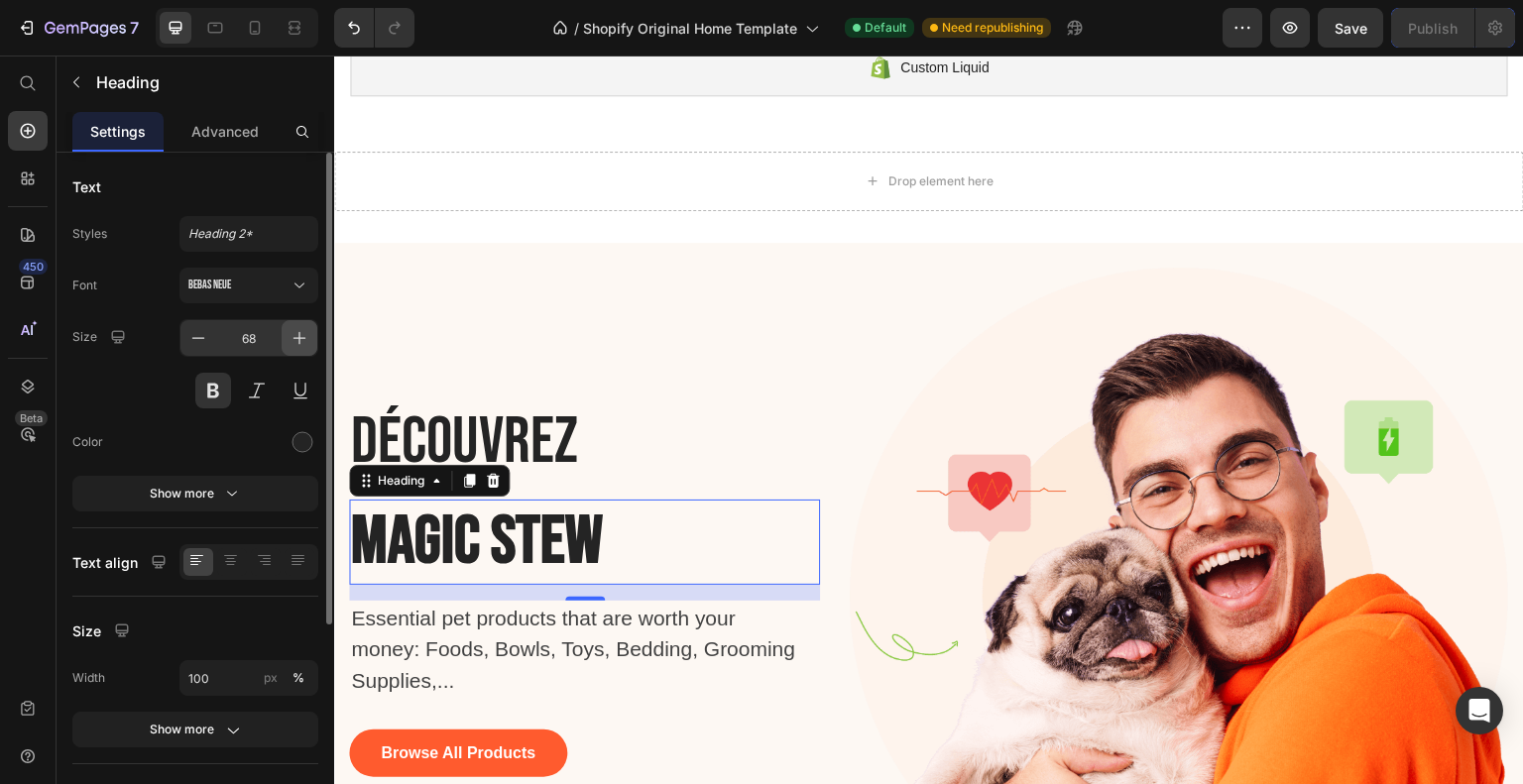 click 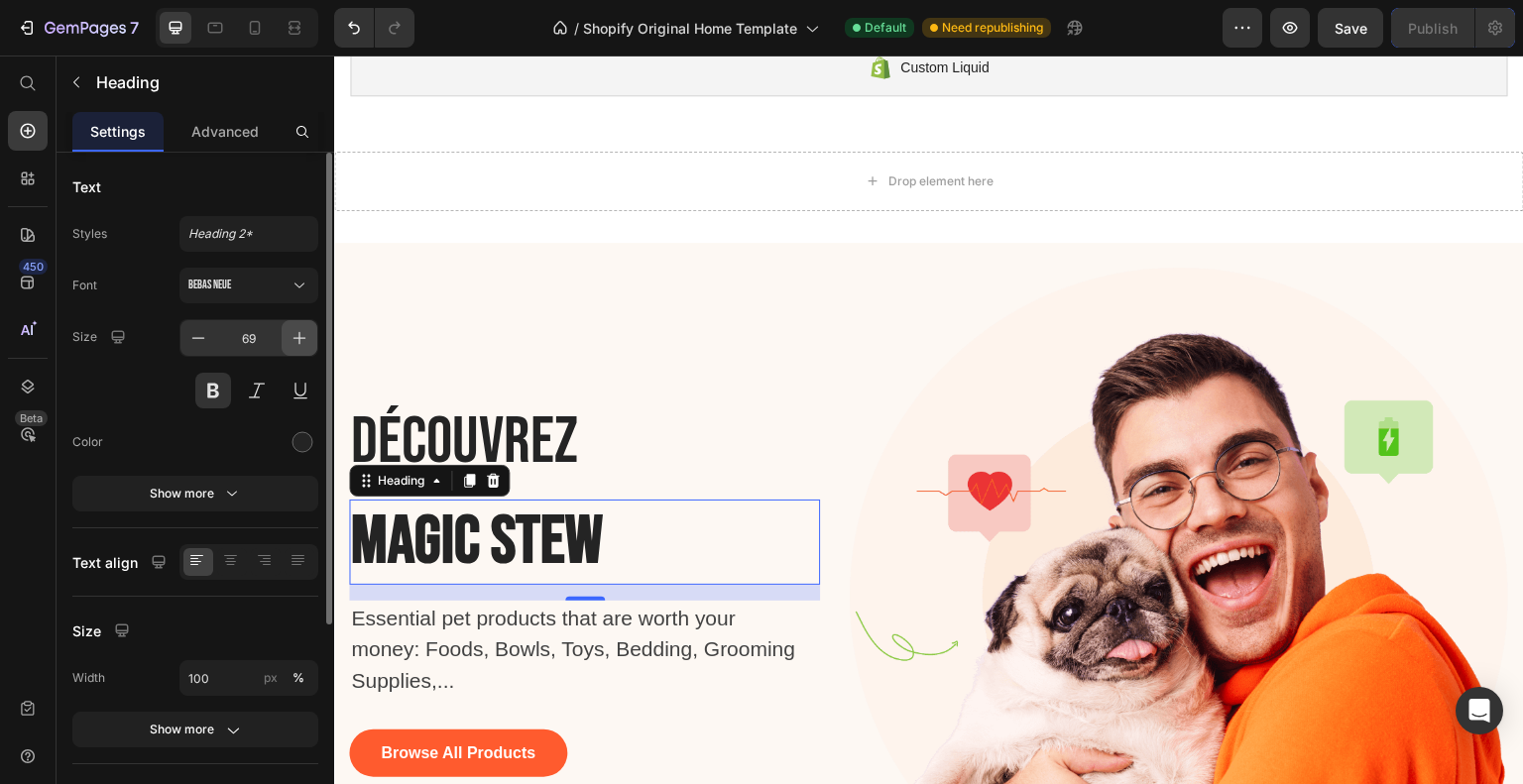 click 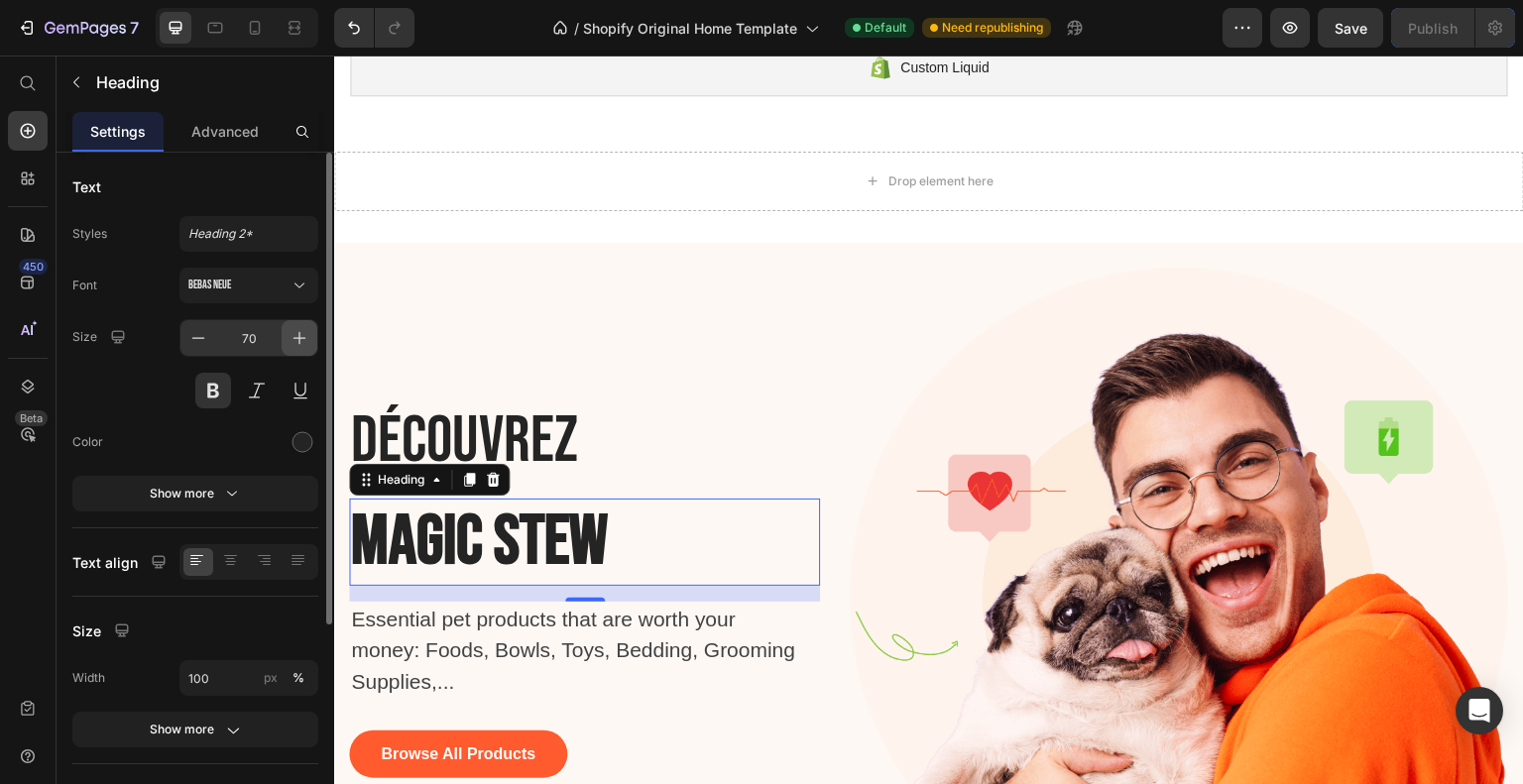click 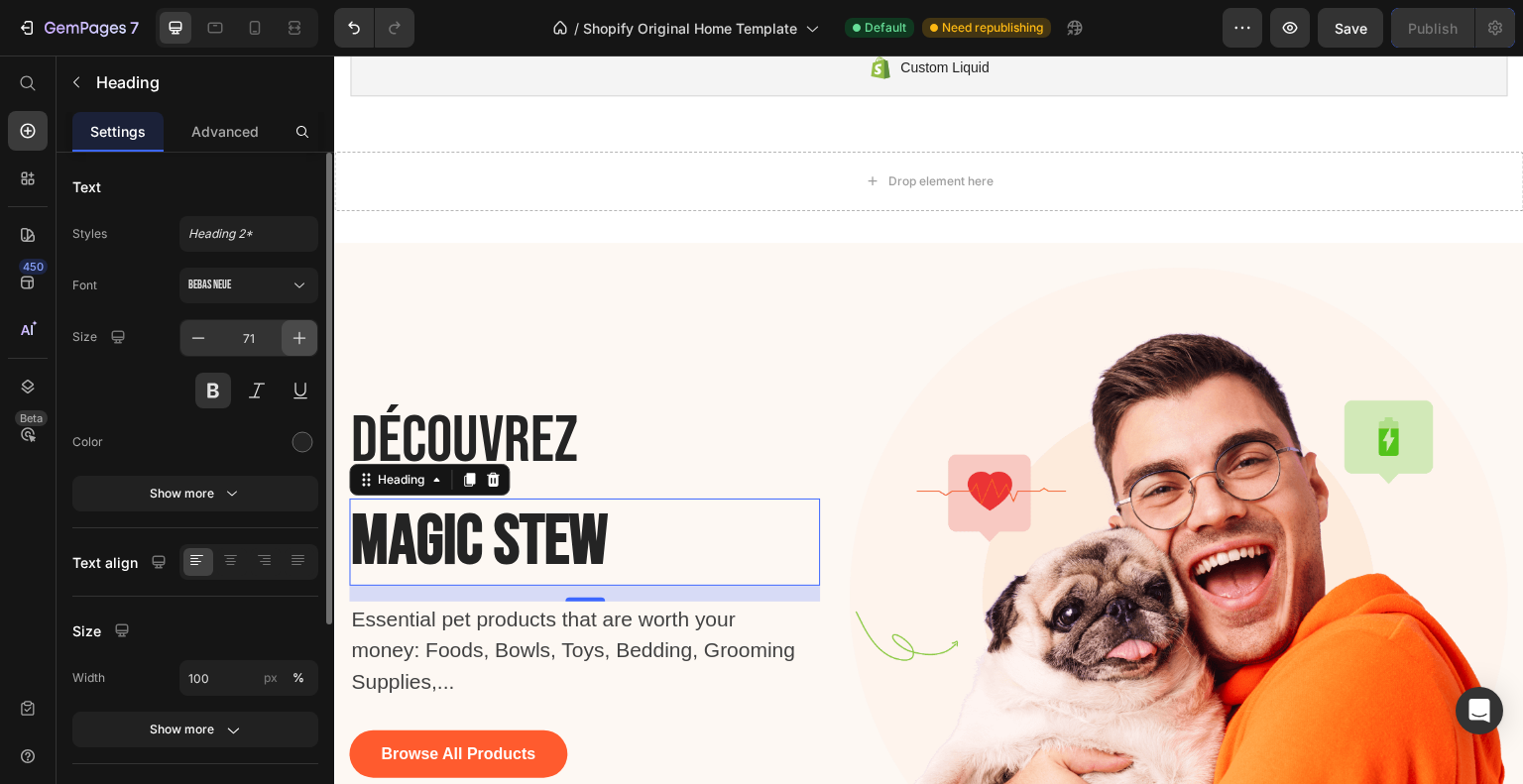 click 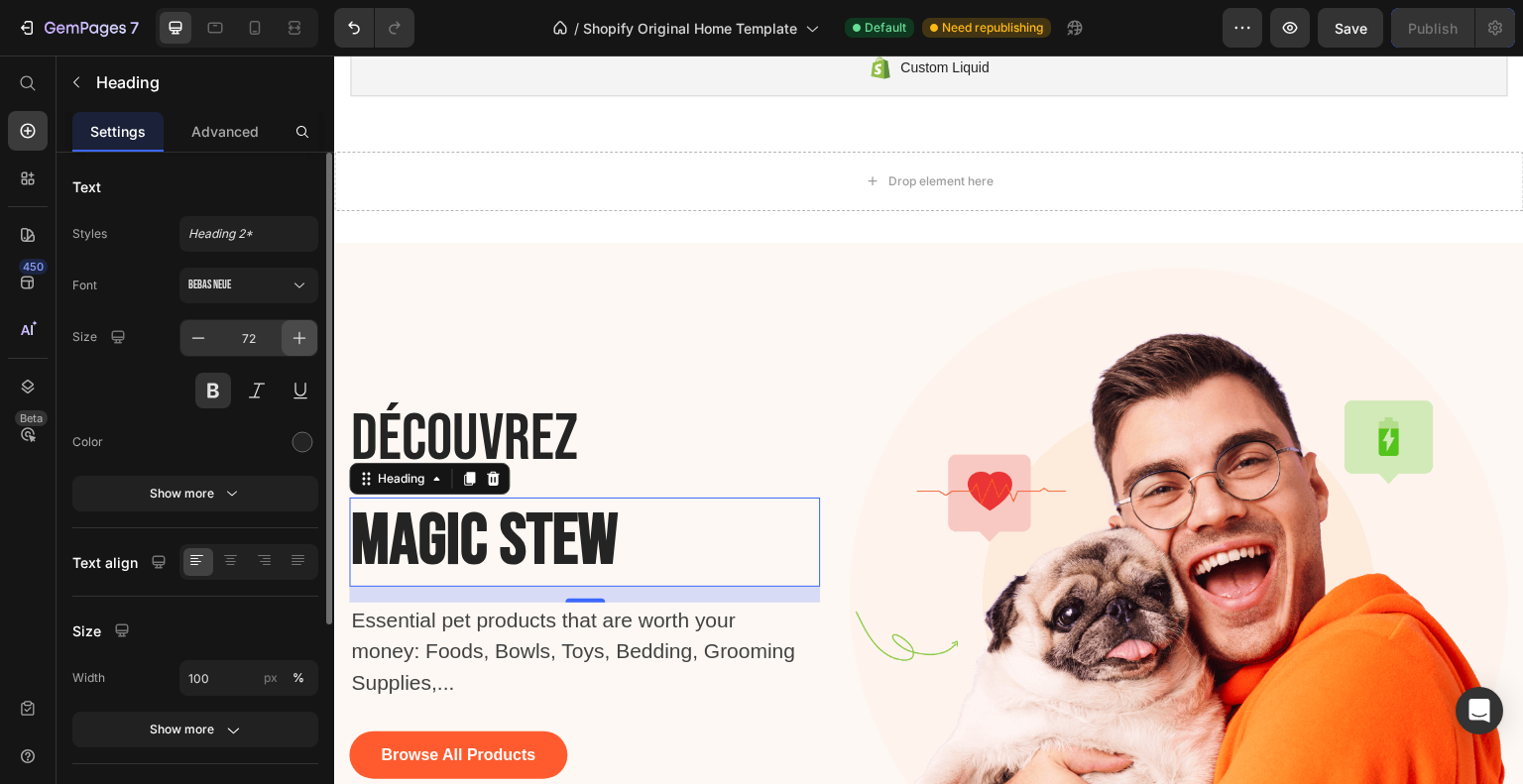 click 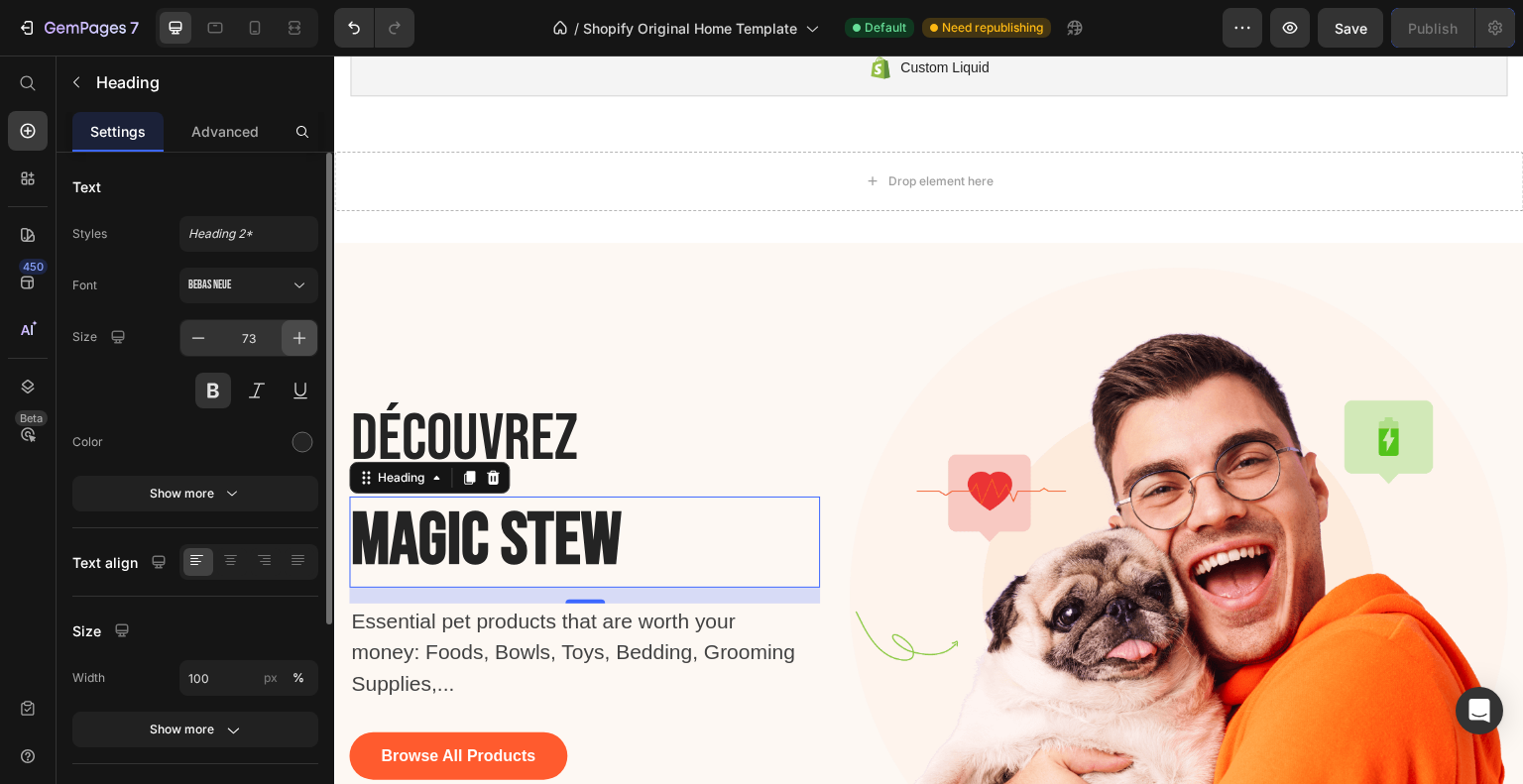 click 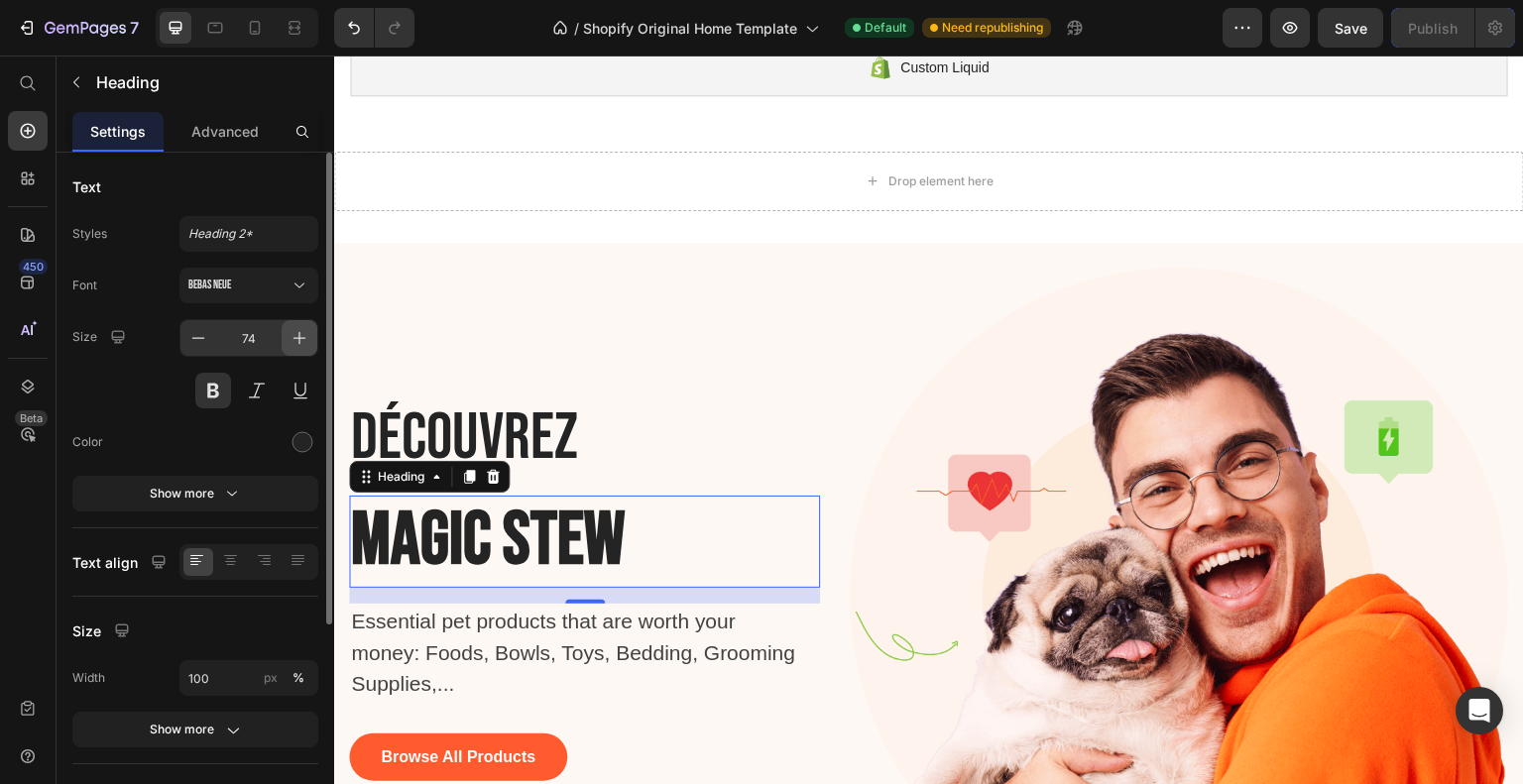 click 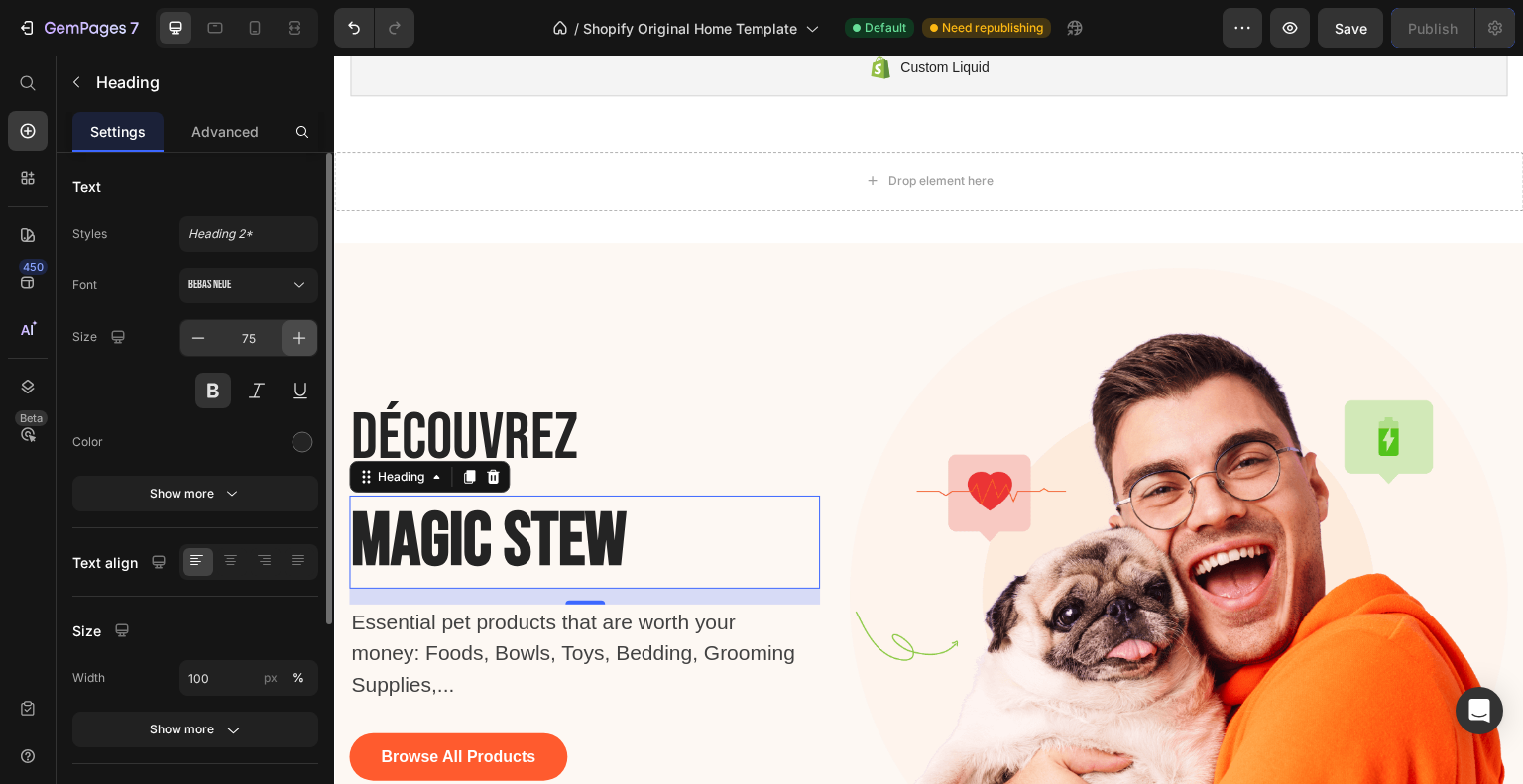 click 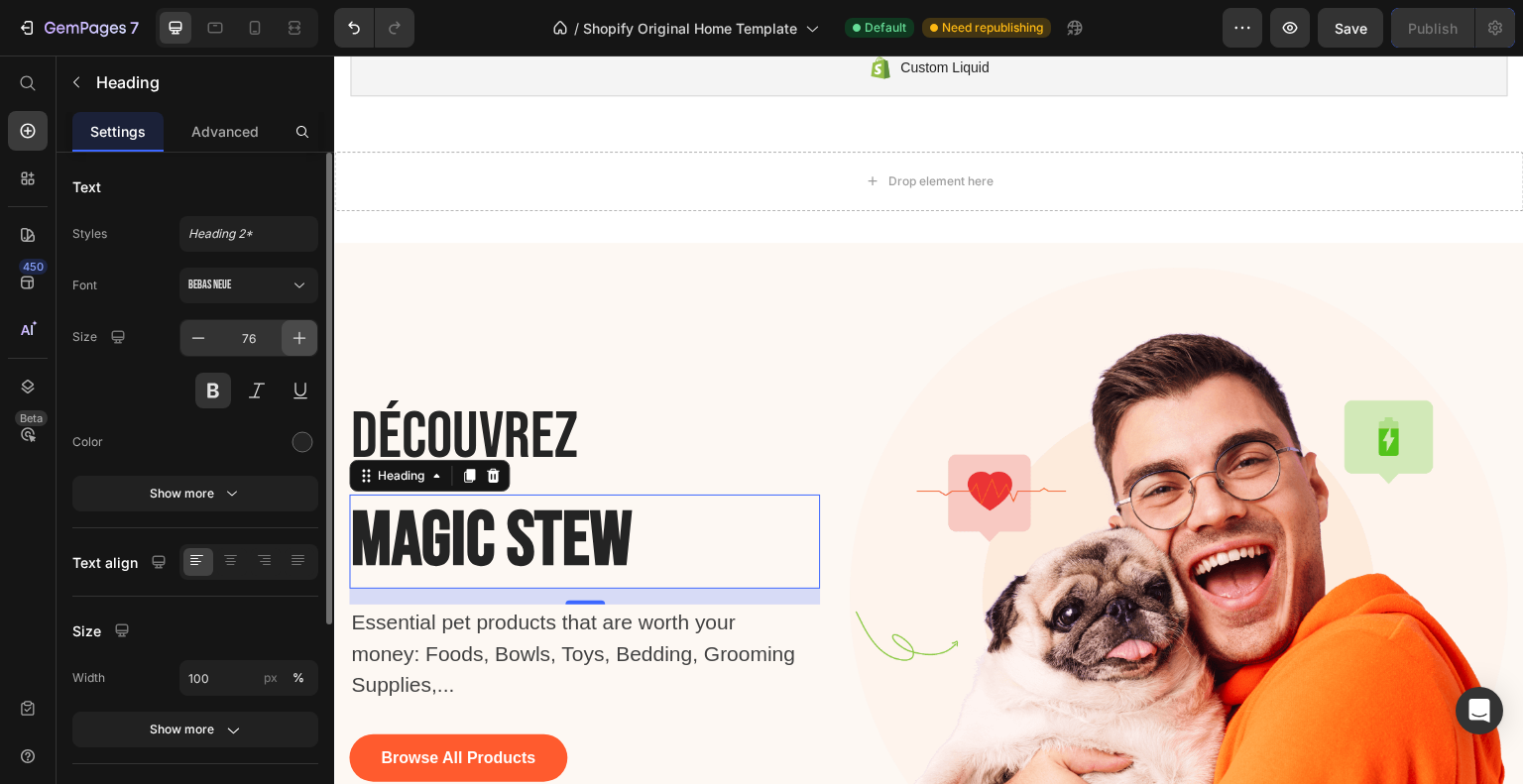 click 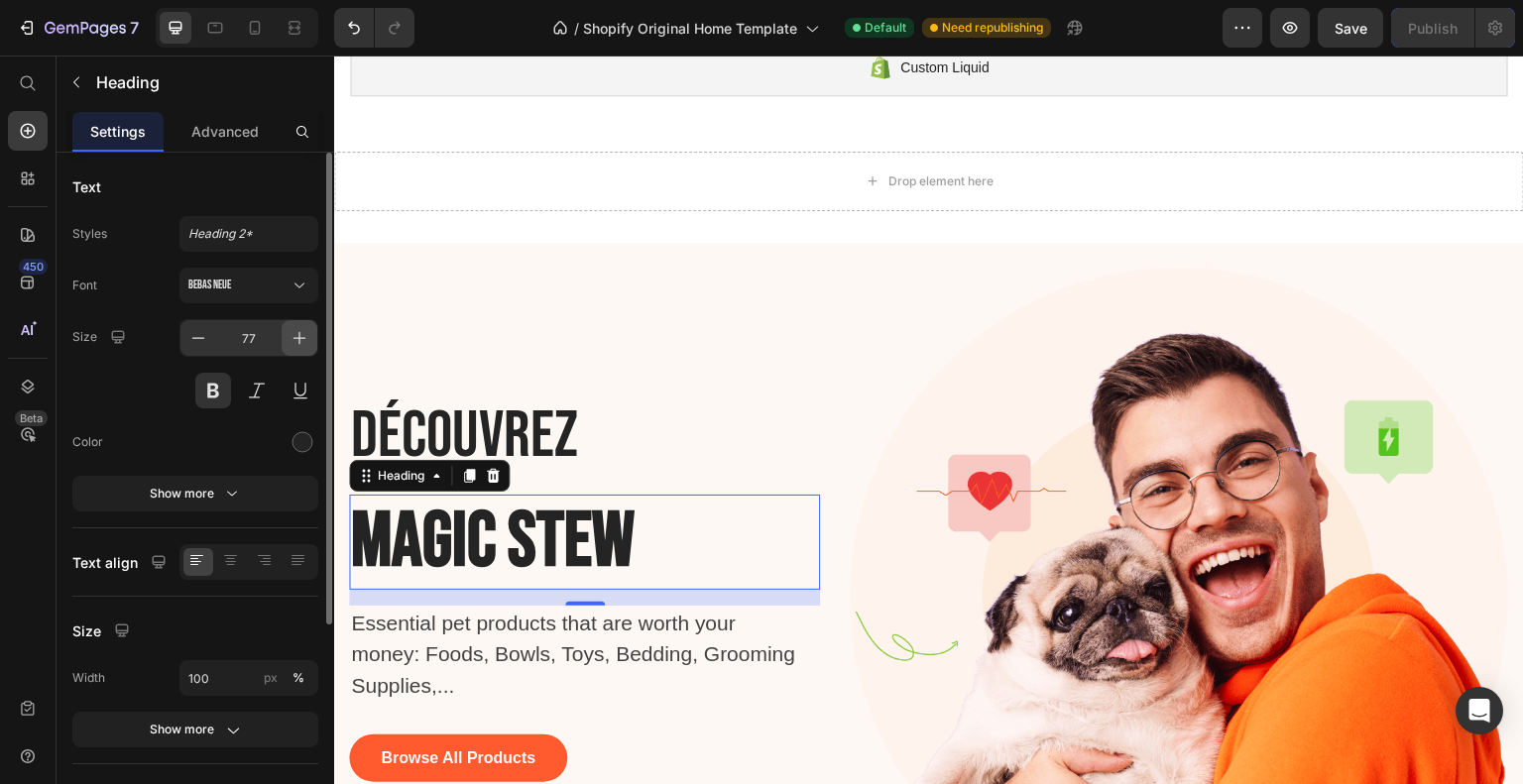 click 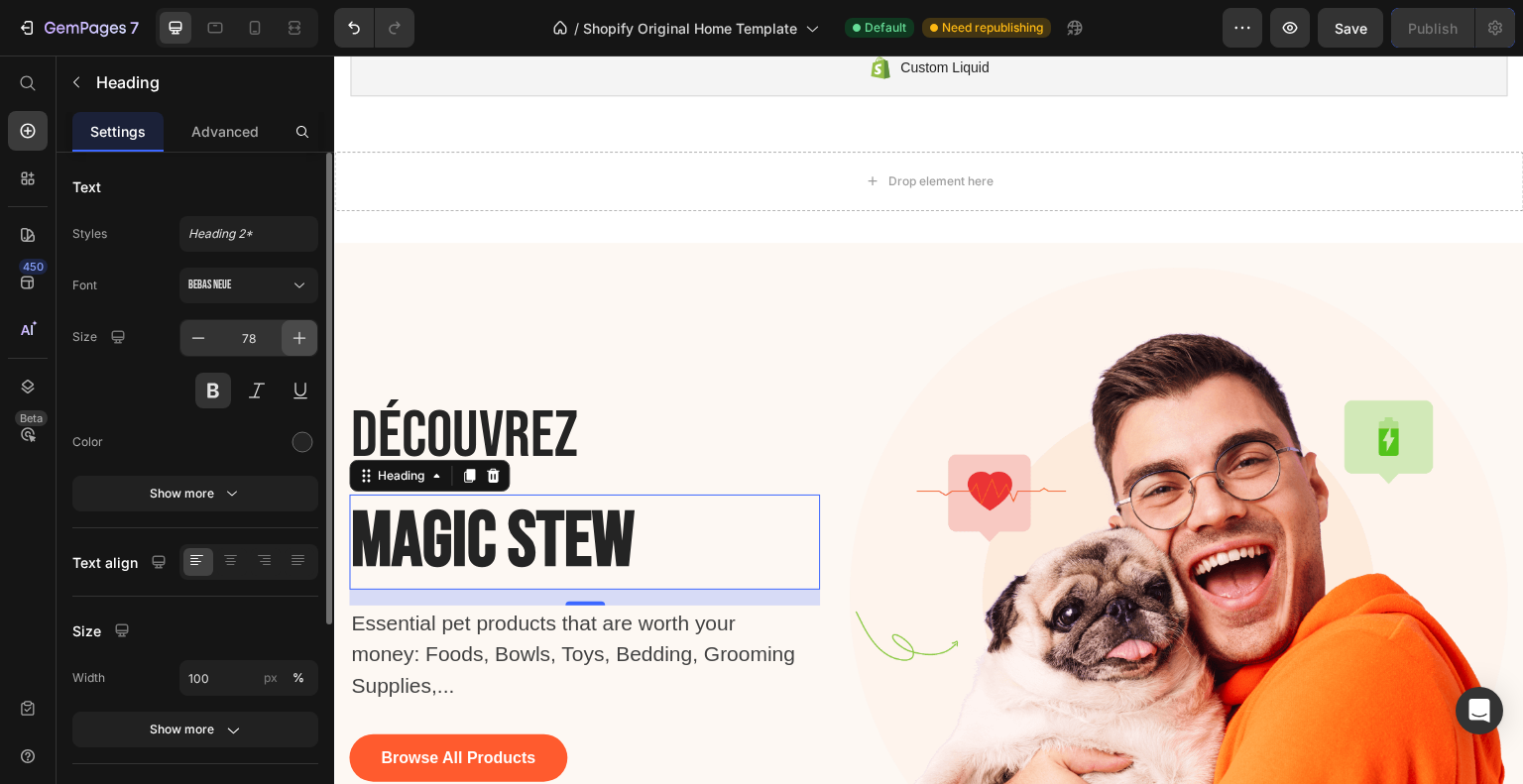 click 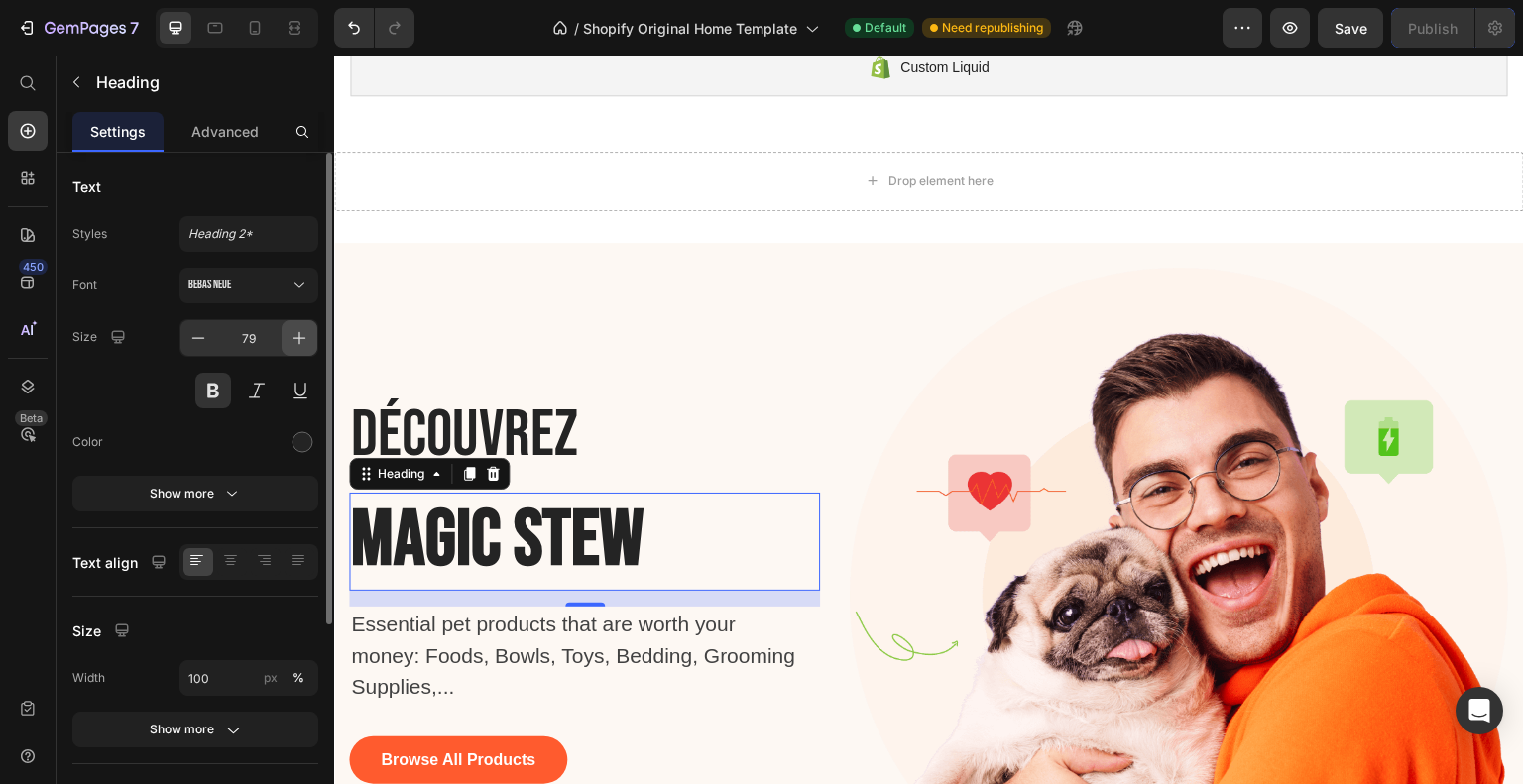 click 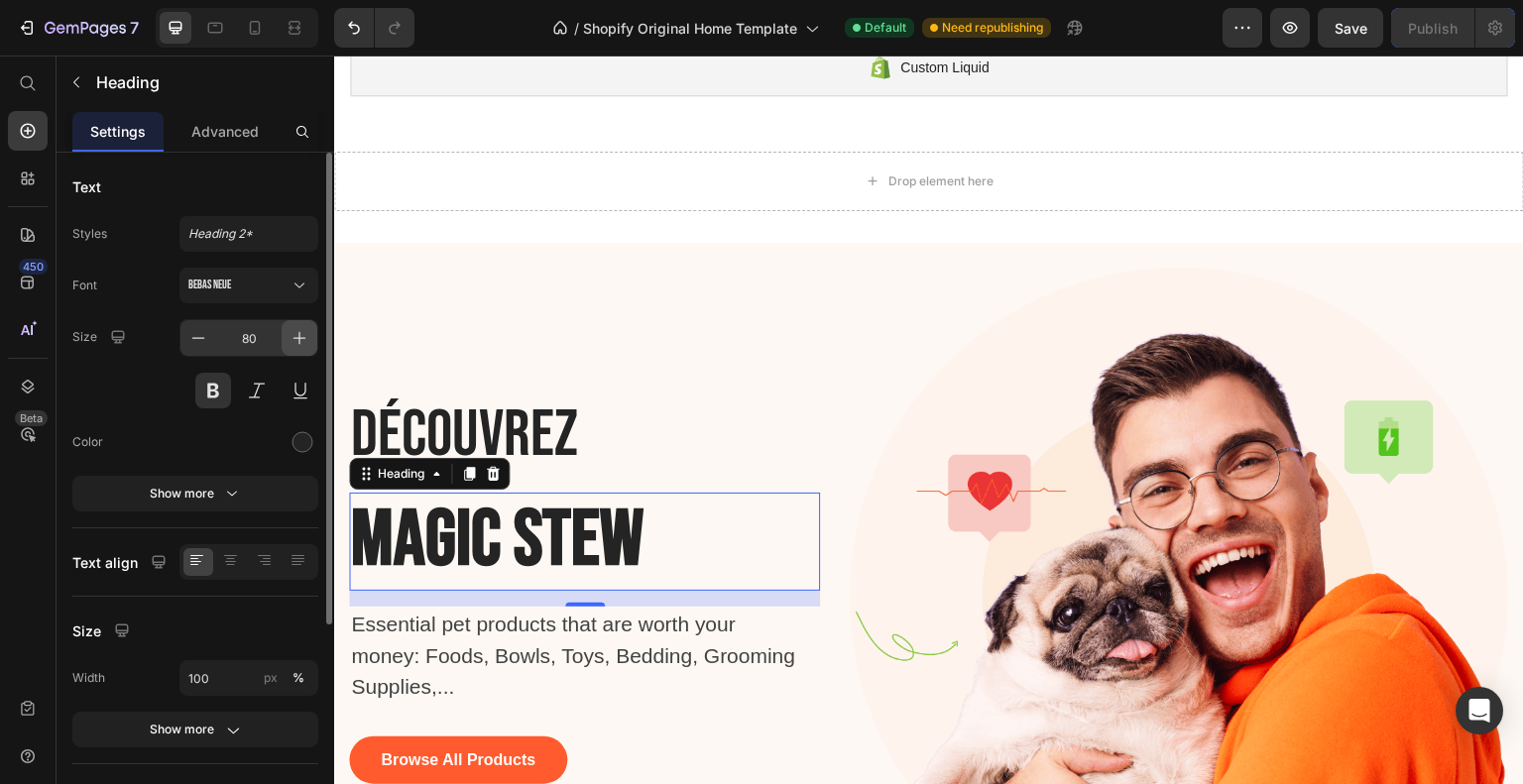 click 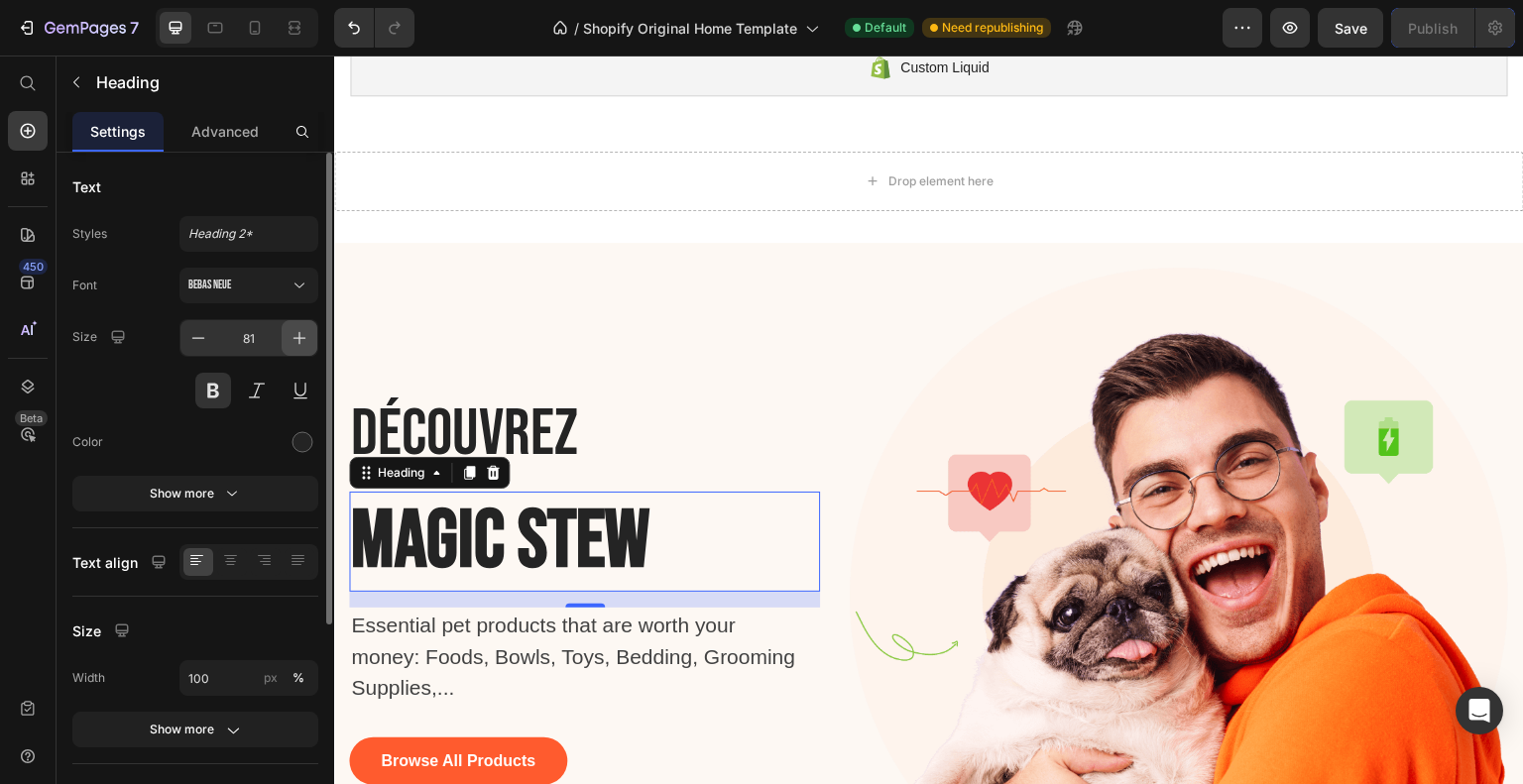 click 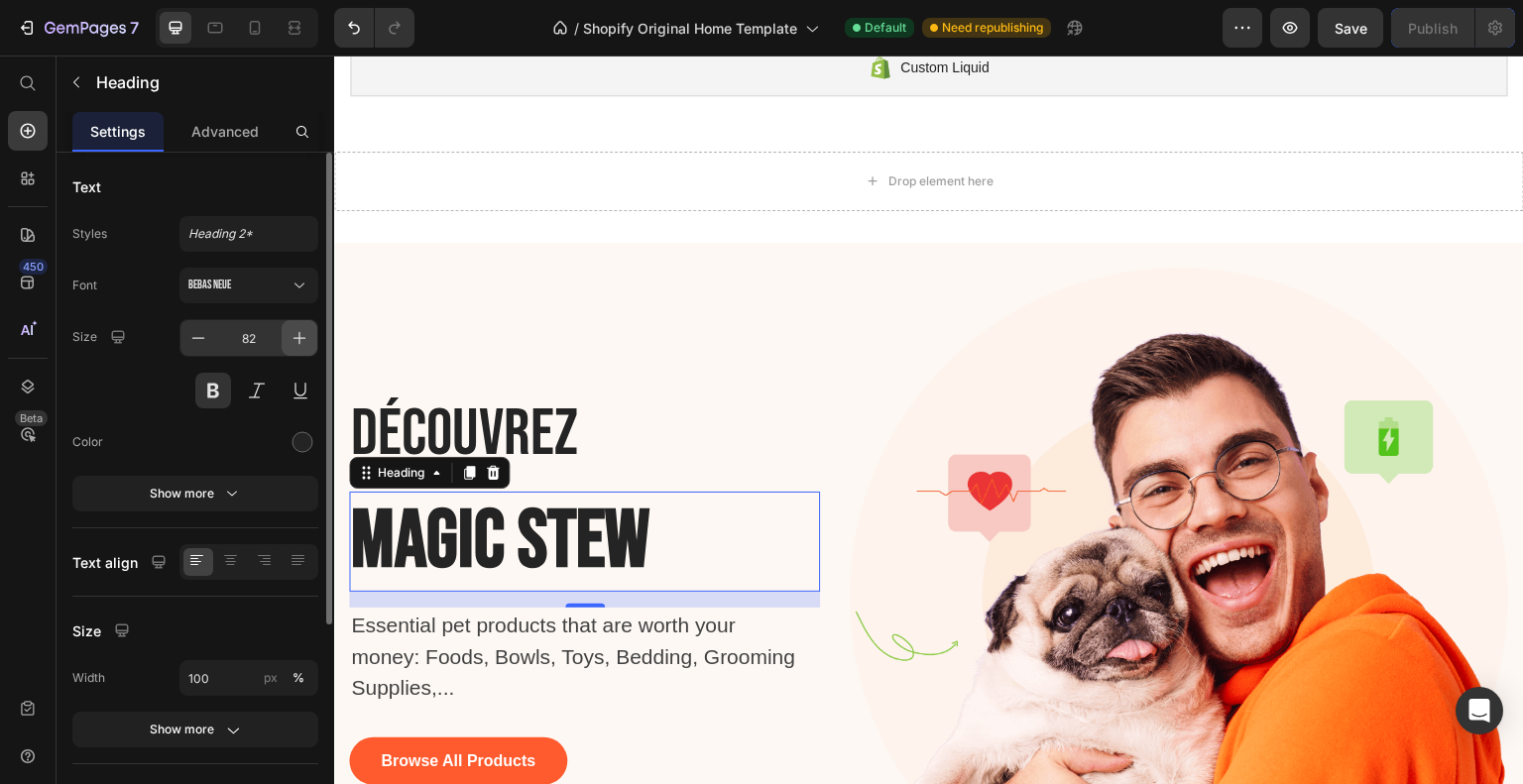 click 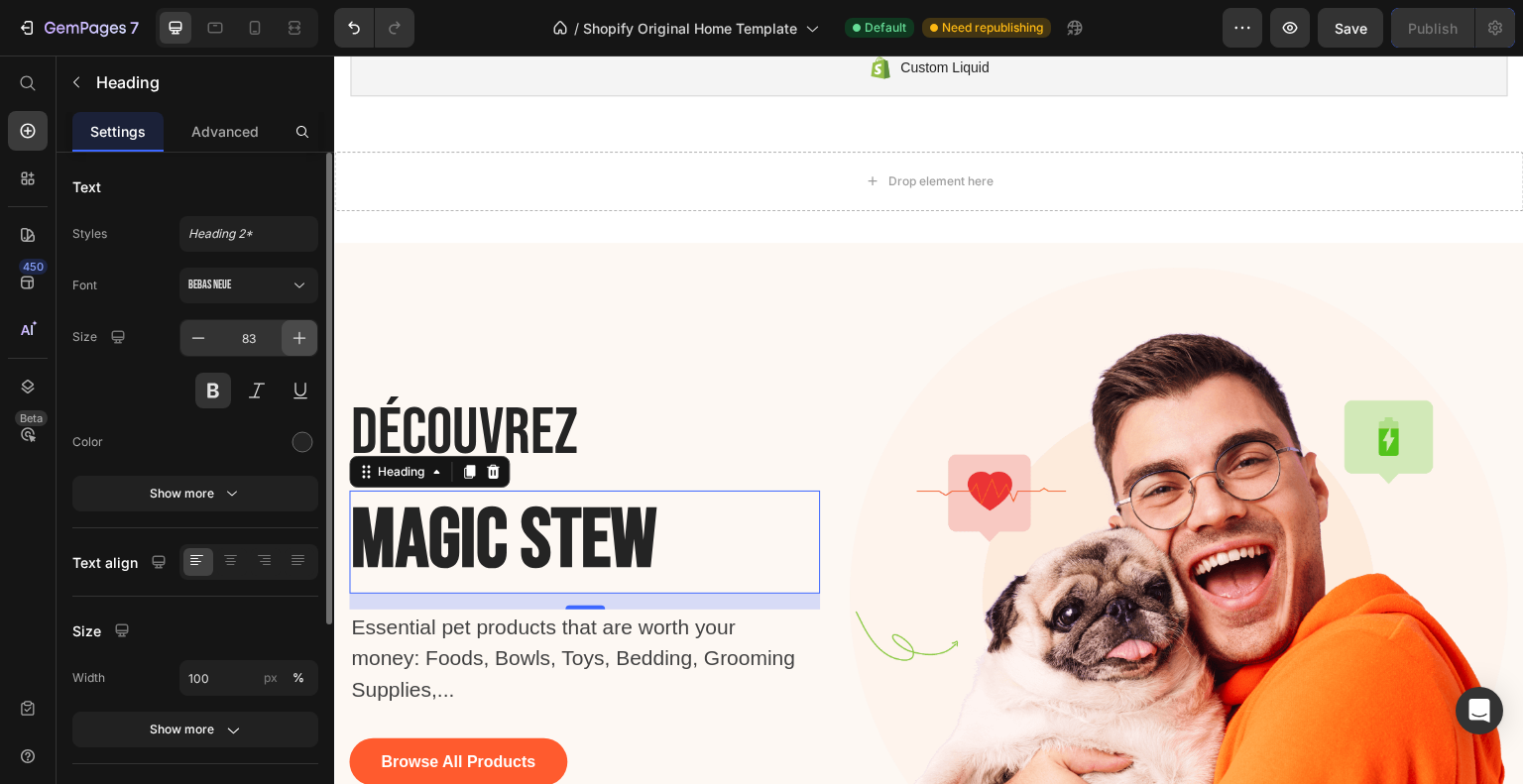 click 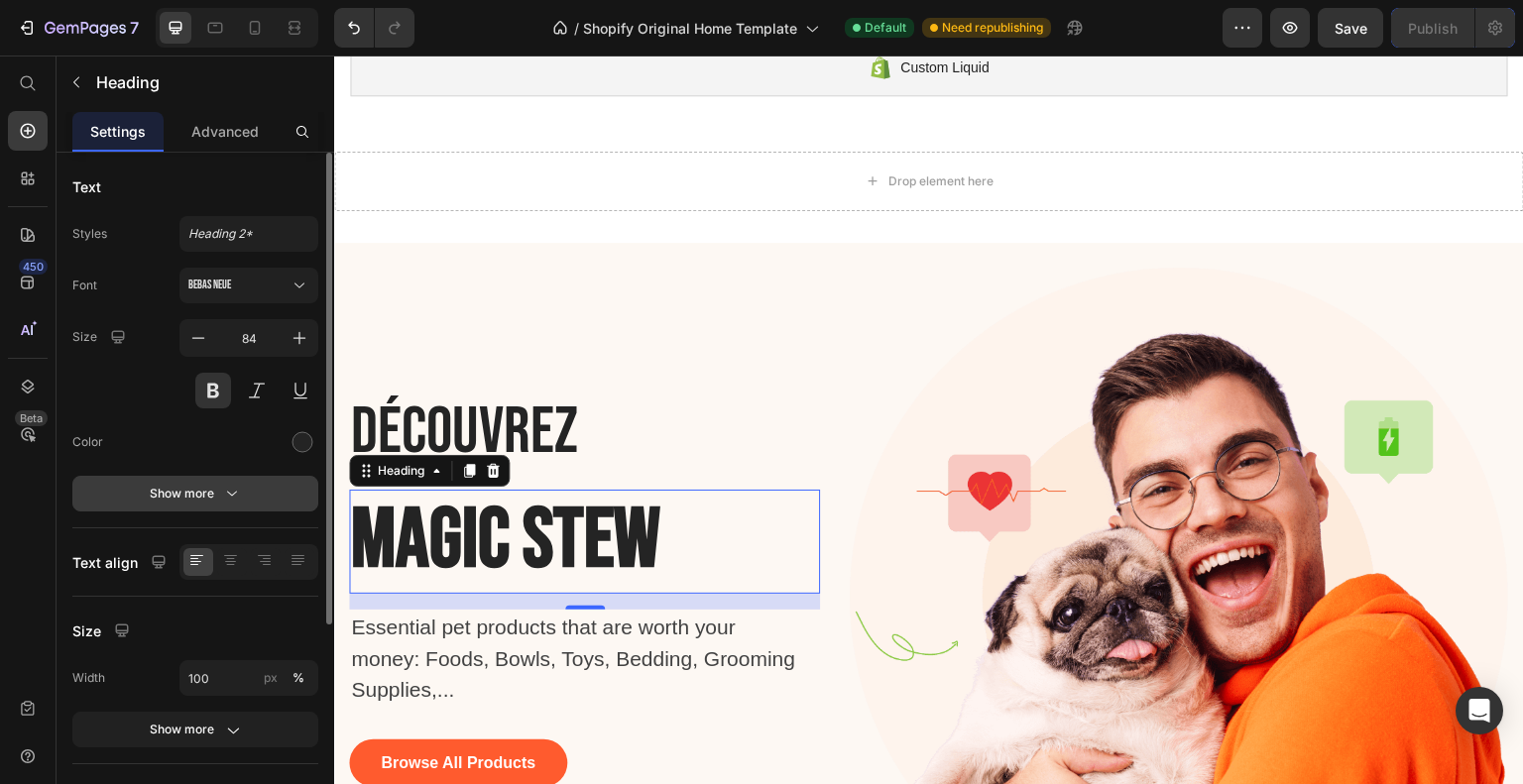 click on "Show more" at bounding box center [195, 494] 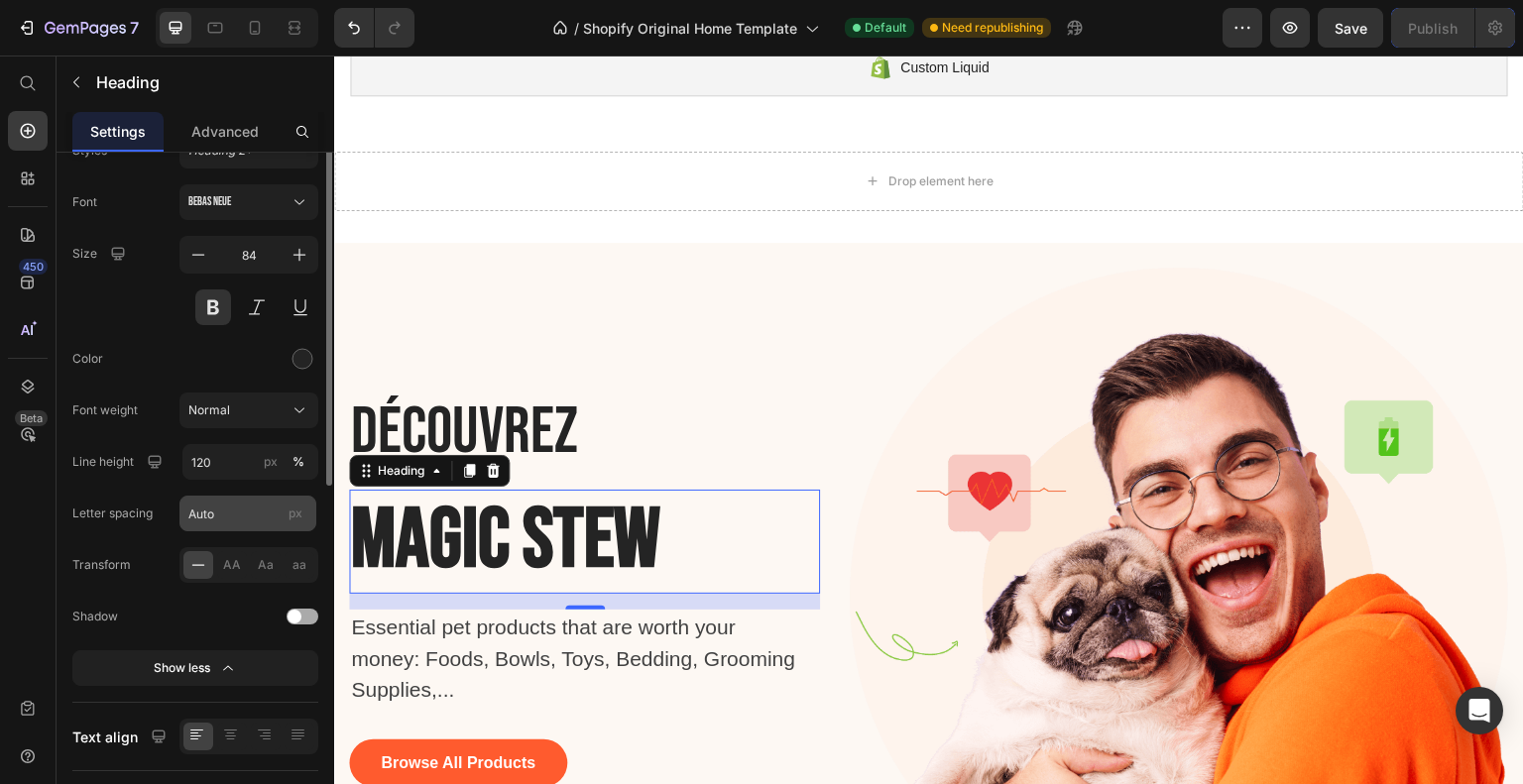 scroll, scrollTop: 85, scrollLeft: 0, axis: vertical 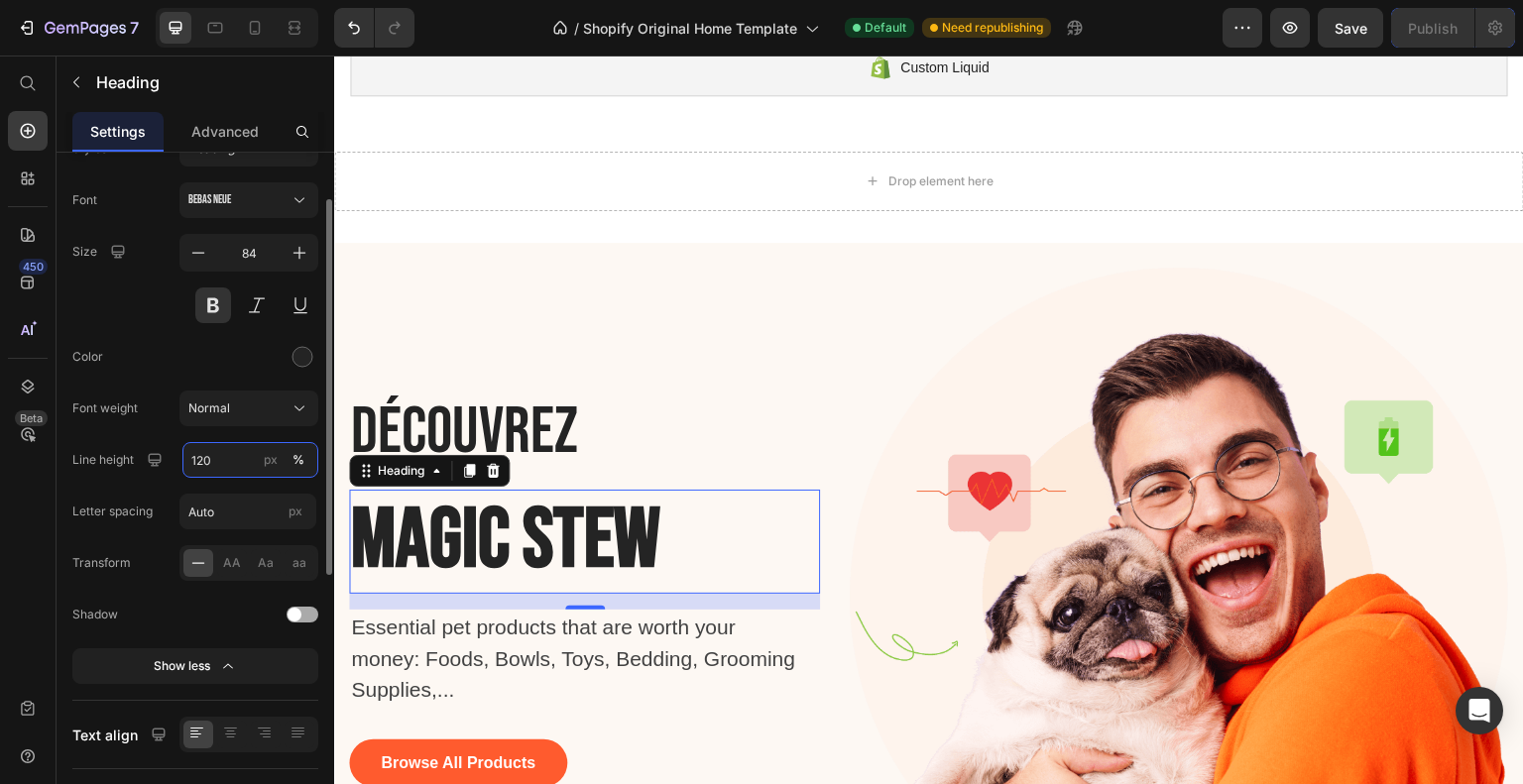 click on "120" at bounding box center [250, 460] 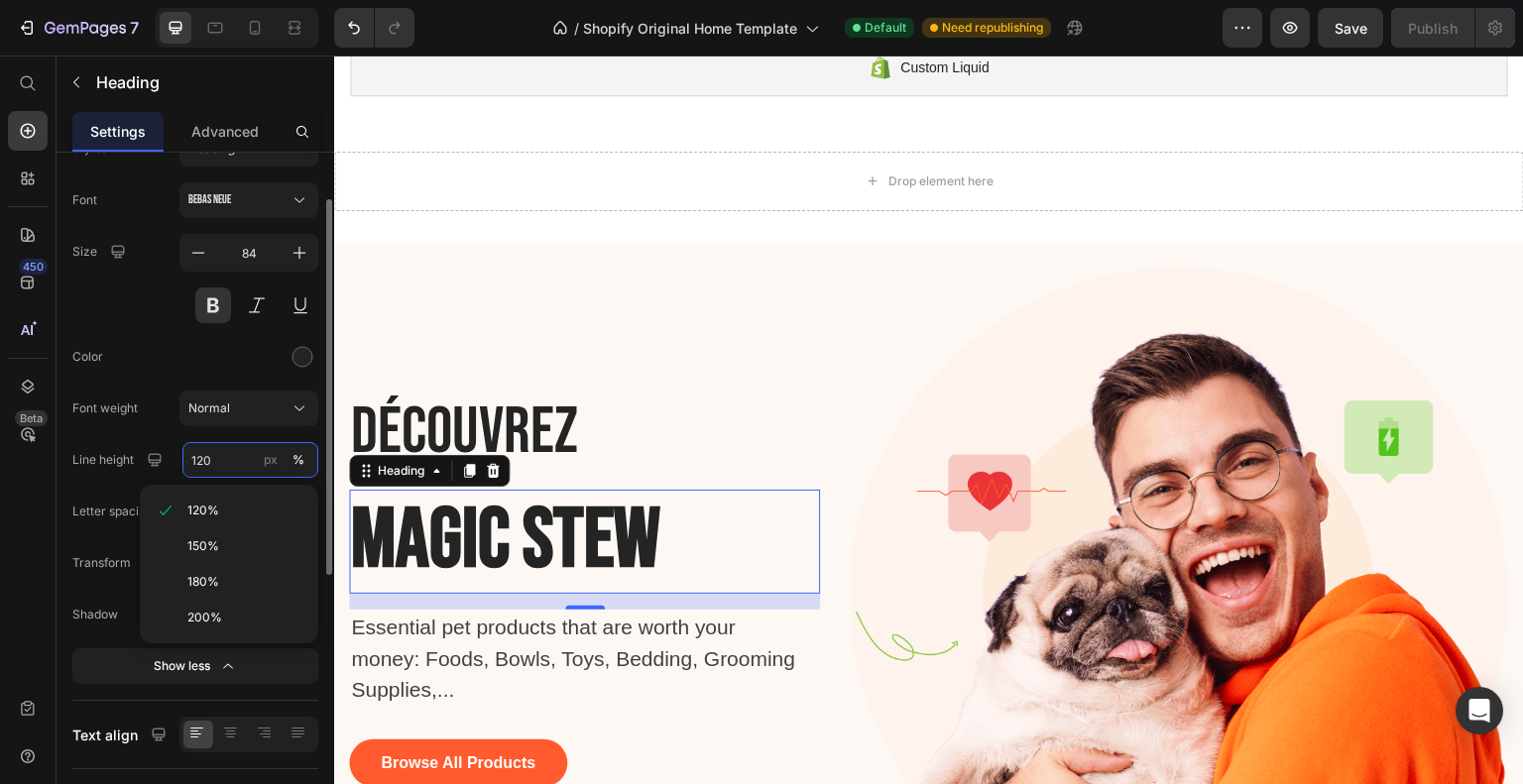 click on "120" at bounding box center [250, 460] 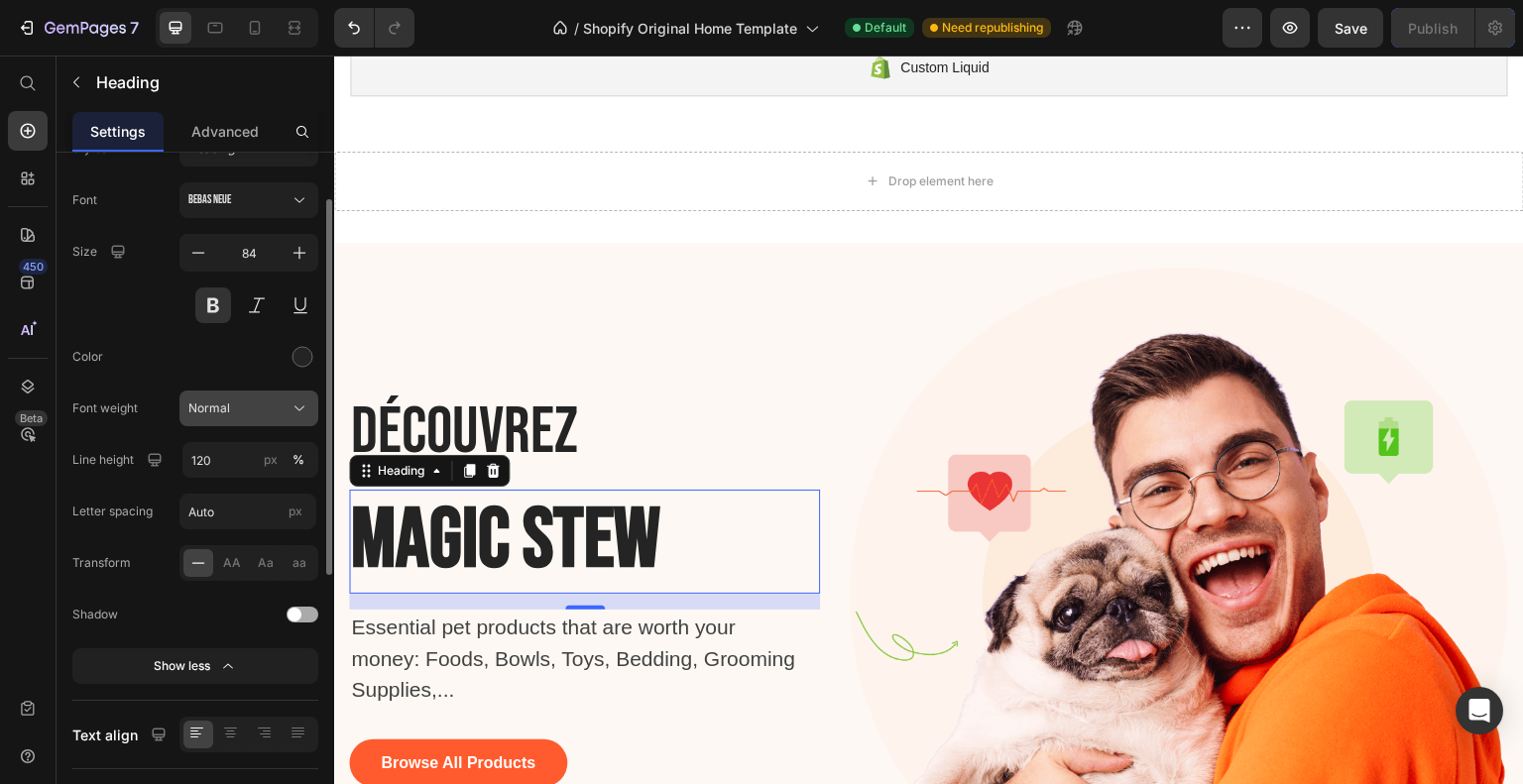 click on "Normal" at bounding box center (249, 408) 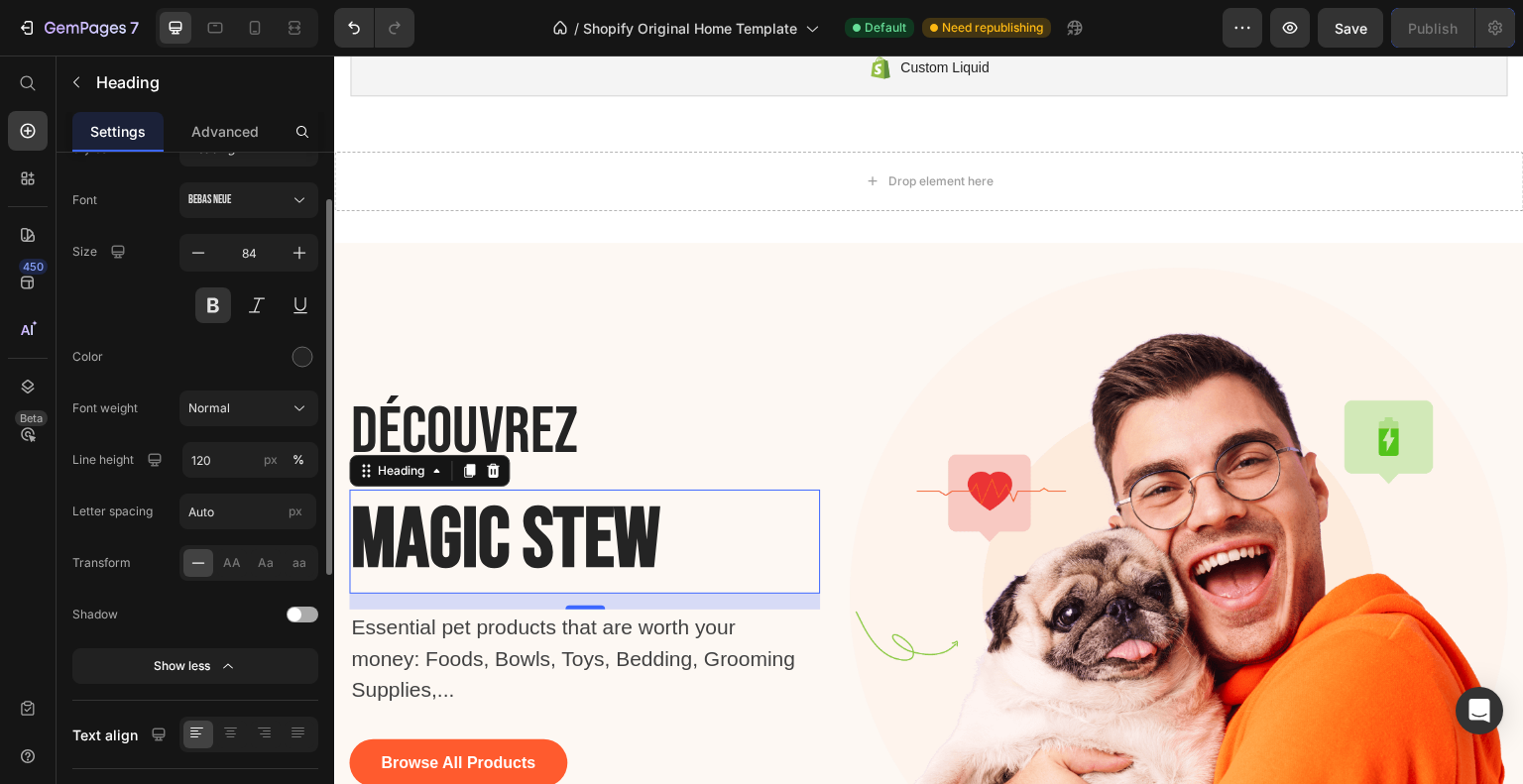 click at bounding box center [249, 357] 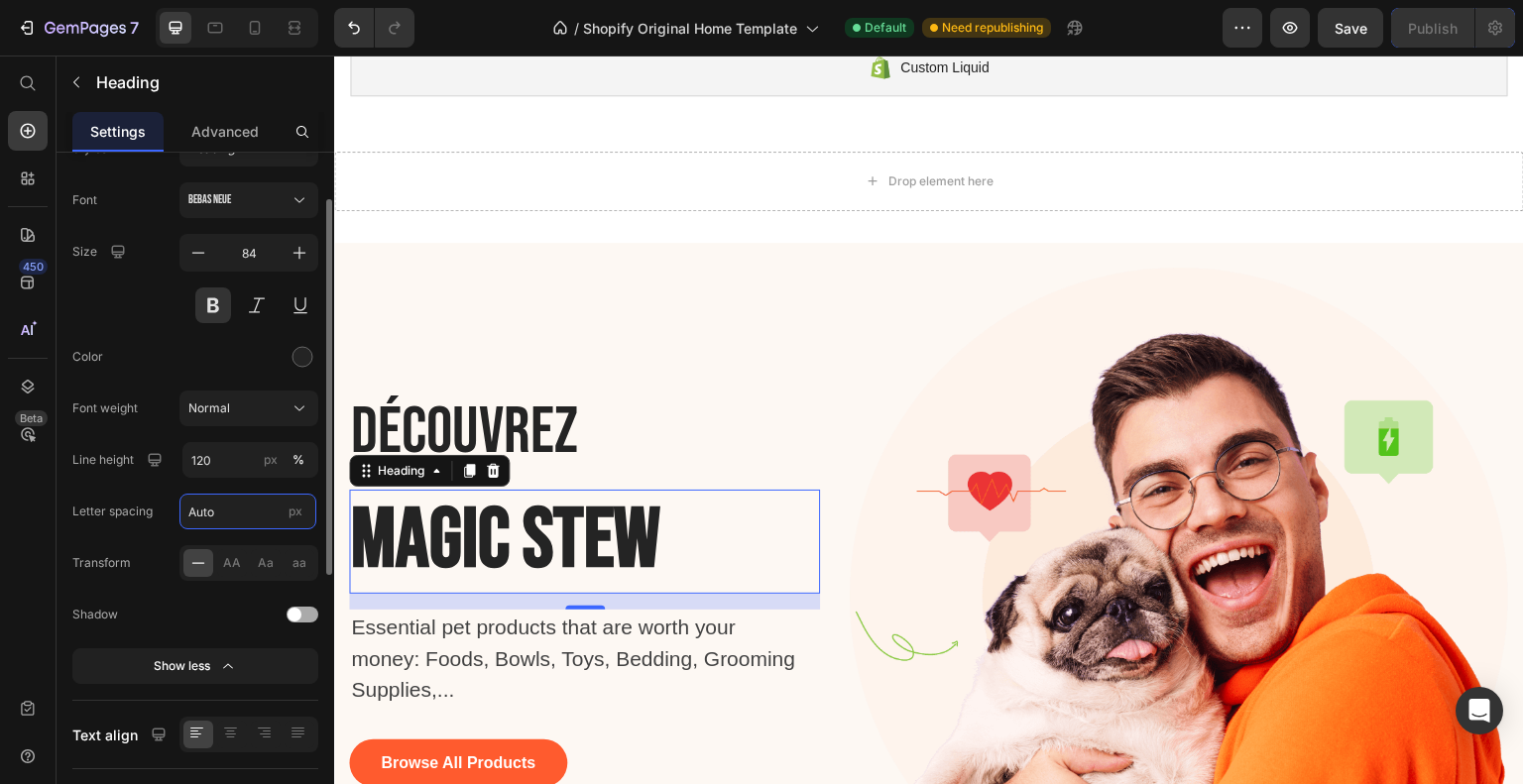 click on "Auto" at bounding box center [248, 511] 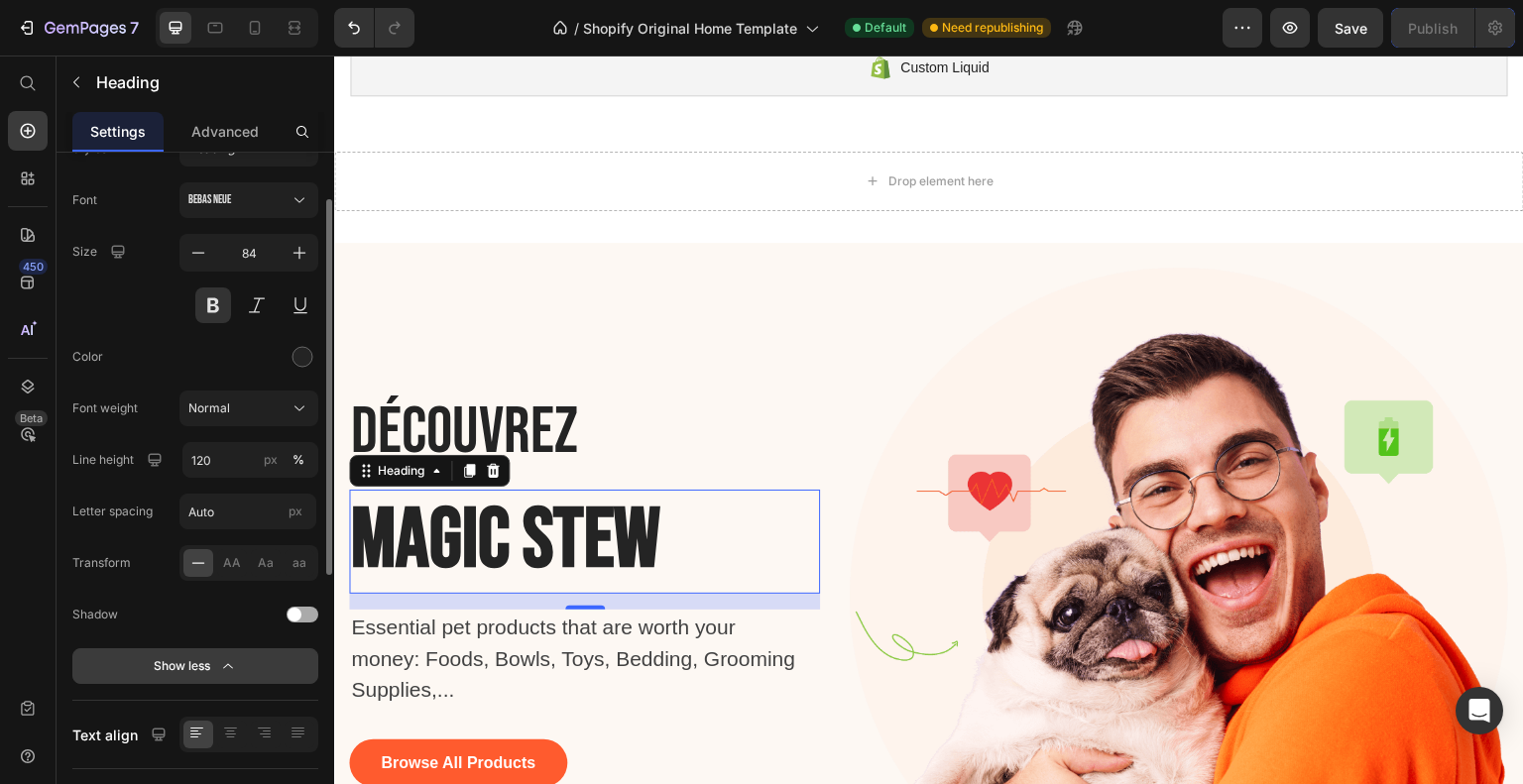 click on "Show less" at bounding box center (195, 666) 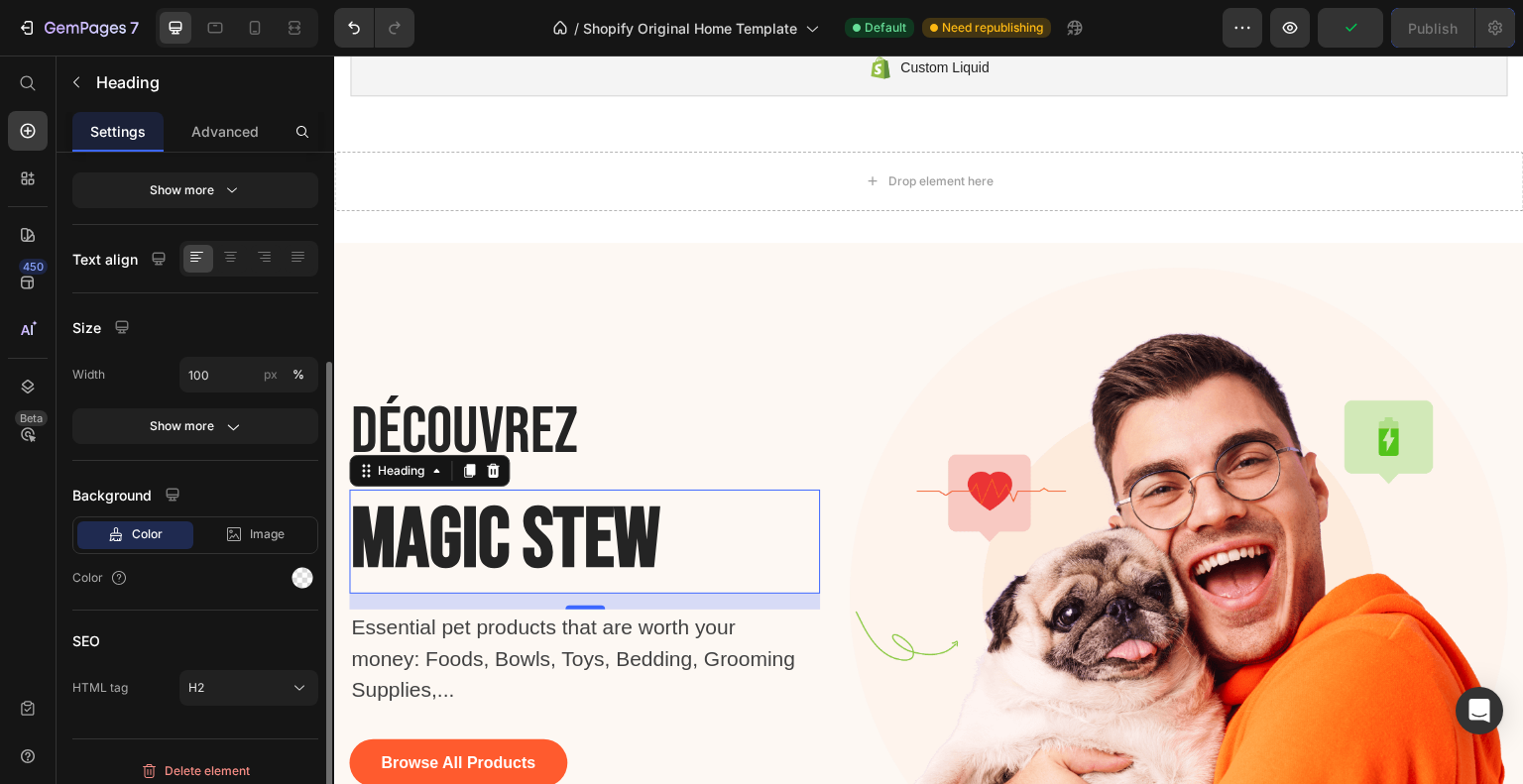 scroll, scrollTop: 312, scrollLeft: 0, axis: vertical 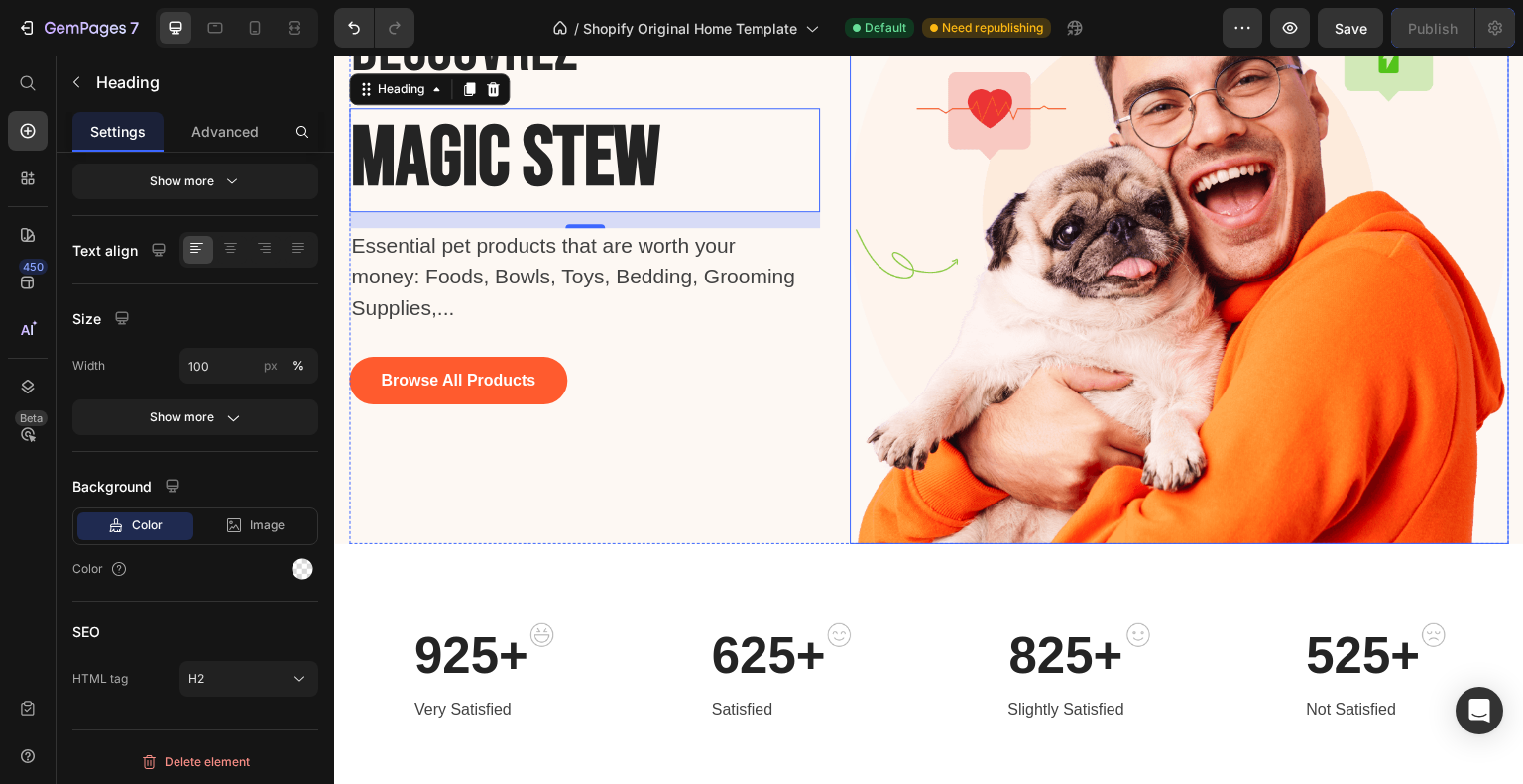 click at bounding box center (1179, 214) 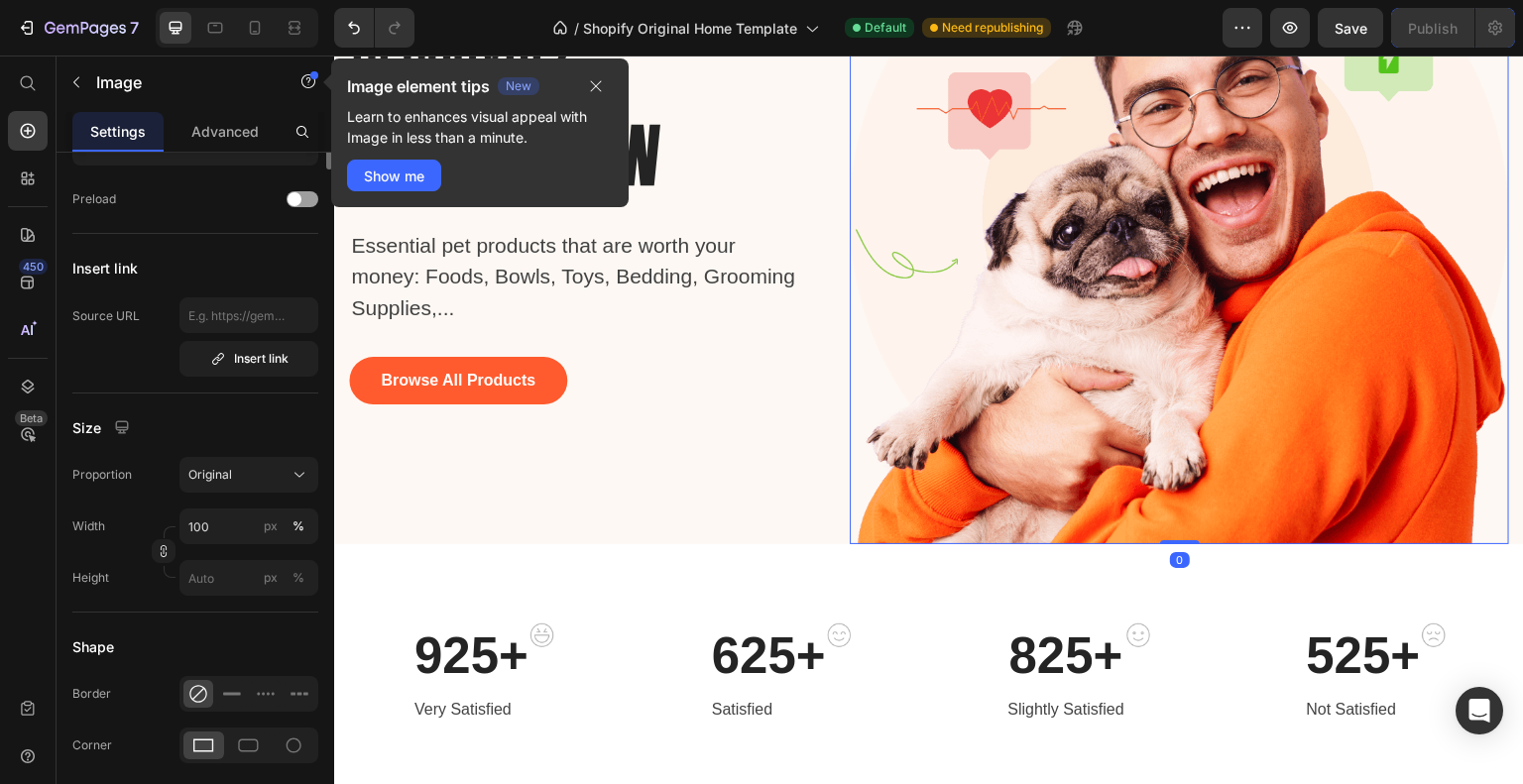 scroll, scrollTop: 0, scrollLeft: 0, axis: both 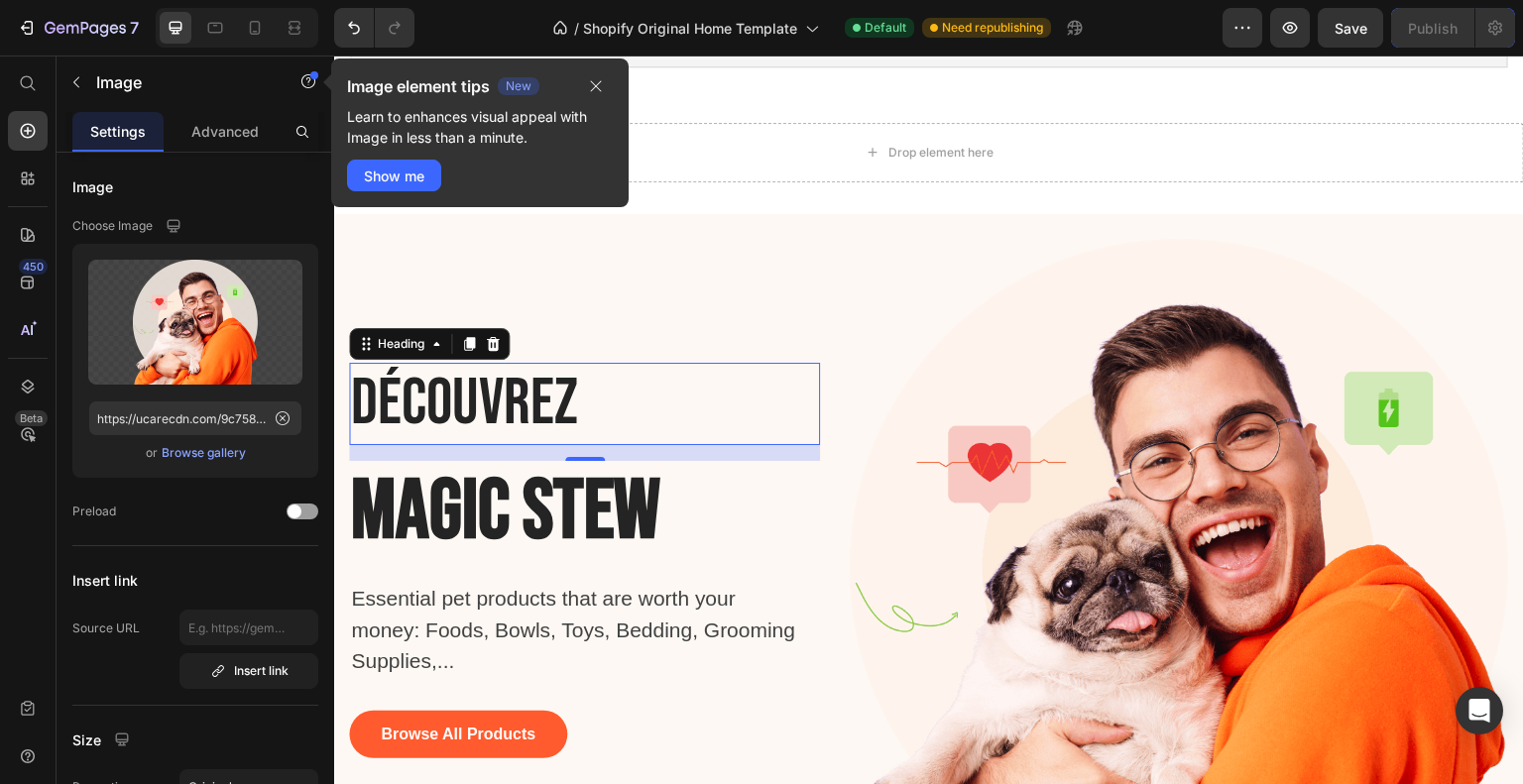 click on "Découvrez" at bounding box center [539, 403] 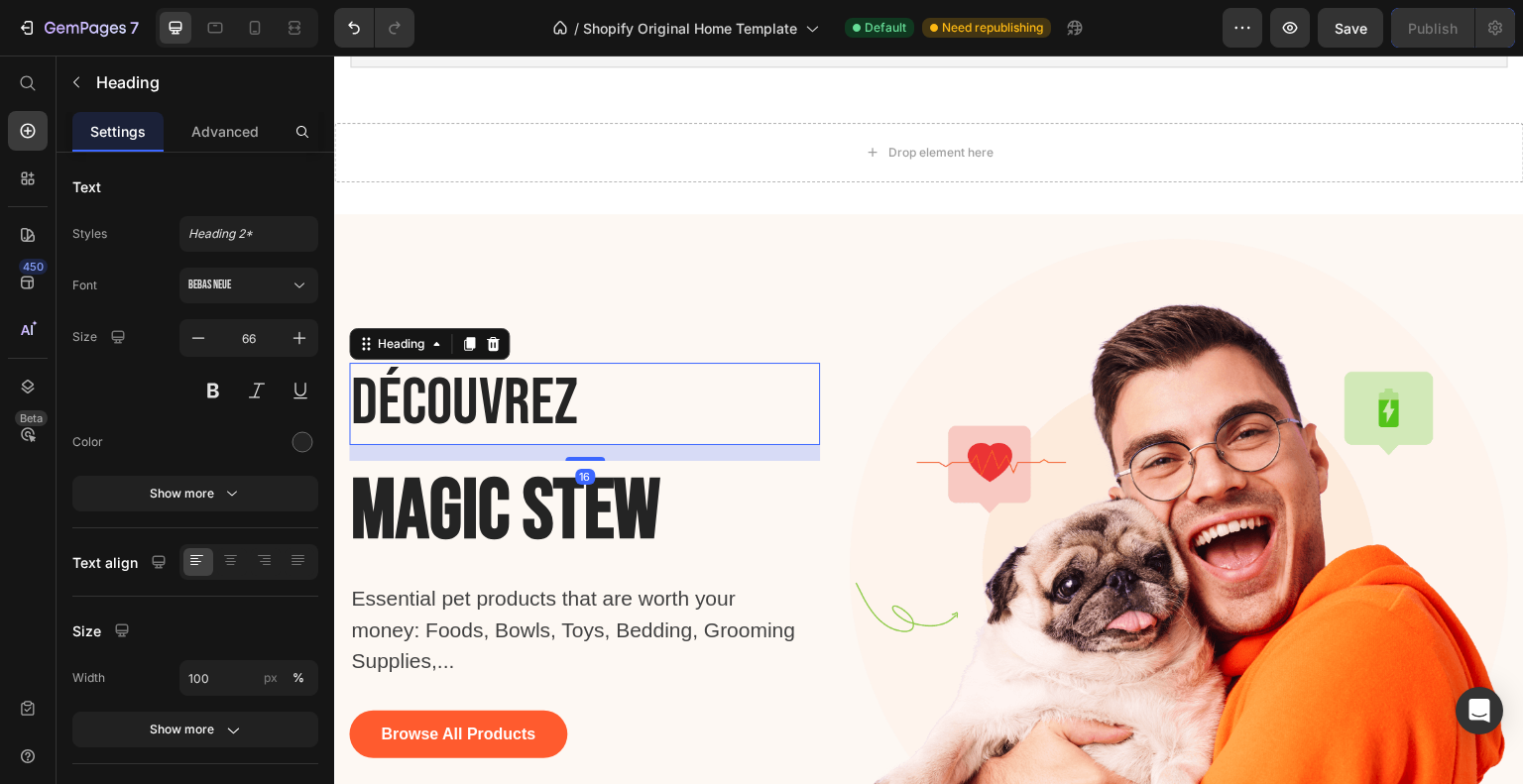 drag, startPoint x: 597, startPoint y: 445, endPoint x: 597, endPoint y: 433, distance: 12 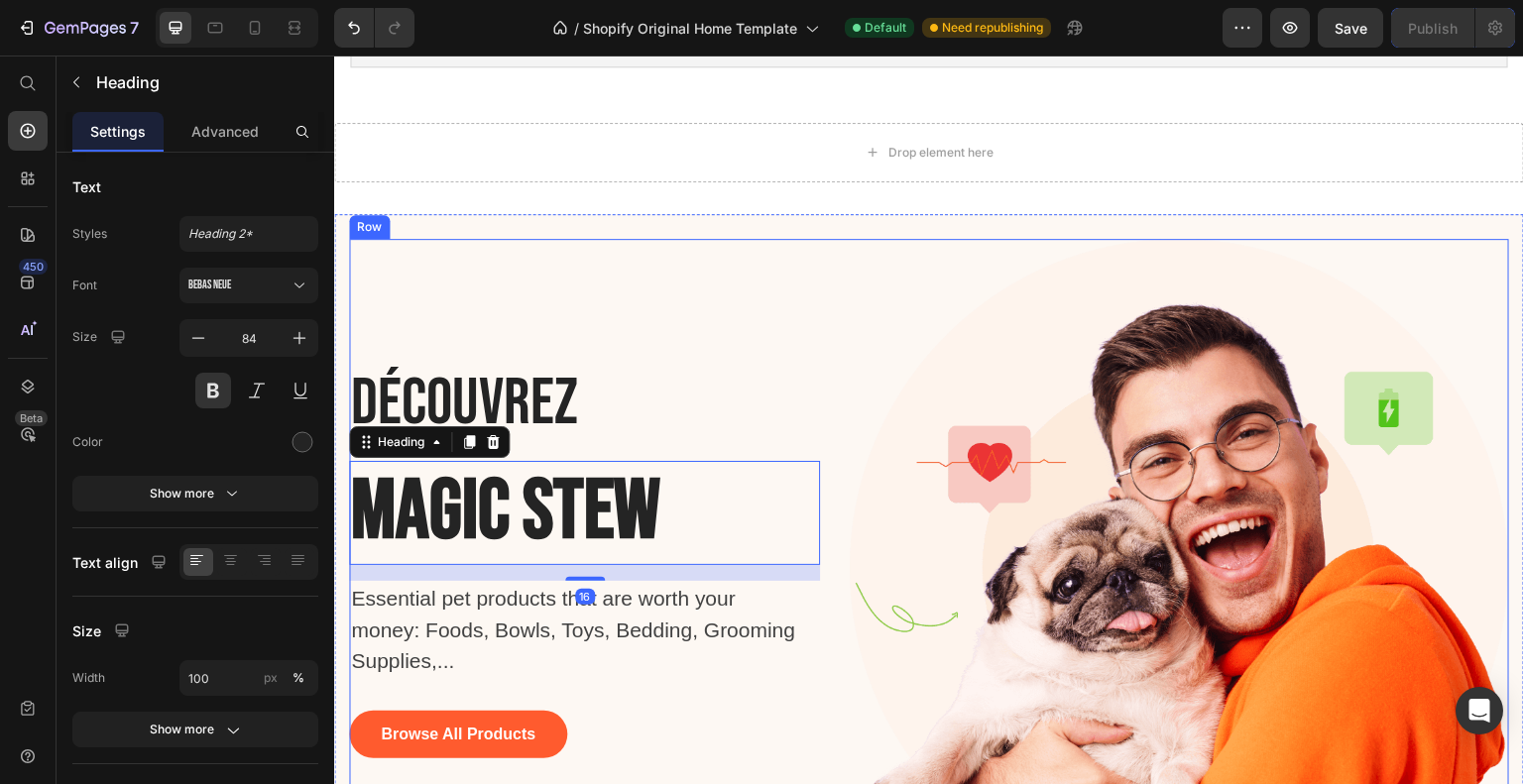 click on "Découvrez  Heading Magic Stew Heading   16 Essential pet products that are worth your money: Foods, Bowls, Toys, Bedding, Grooming Supplies,... Text block Browse All Products Button" at bounding box center [584, 568] 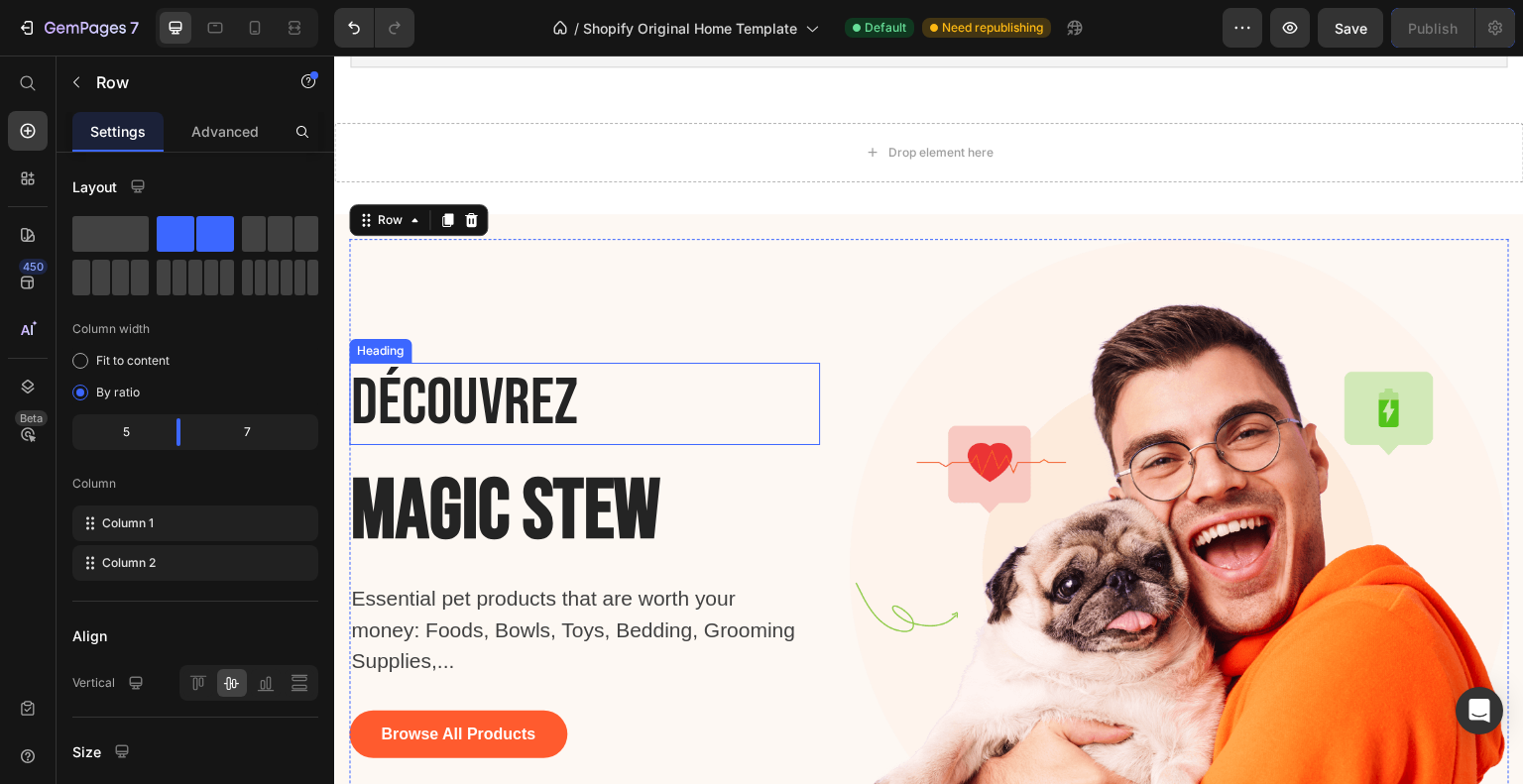 click on "Découvrez" at bounding box center (539, 403) 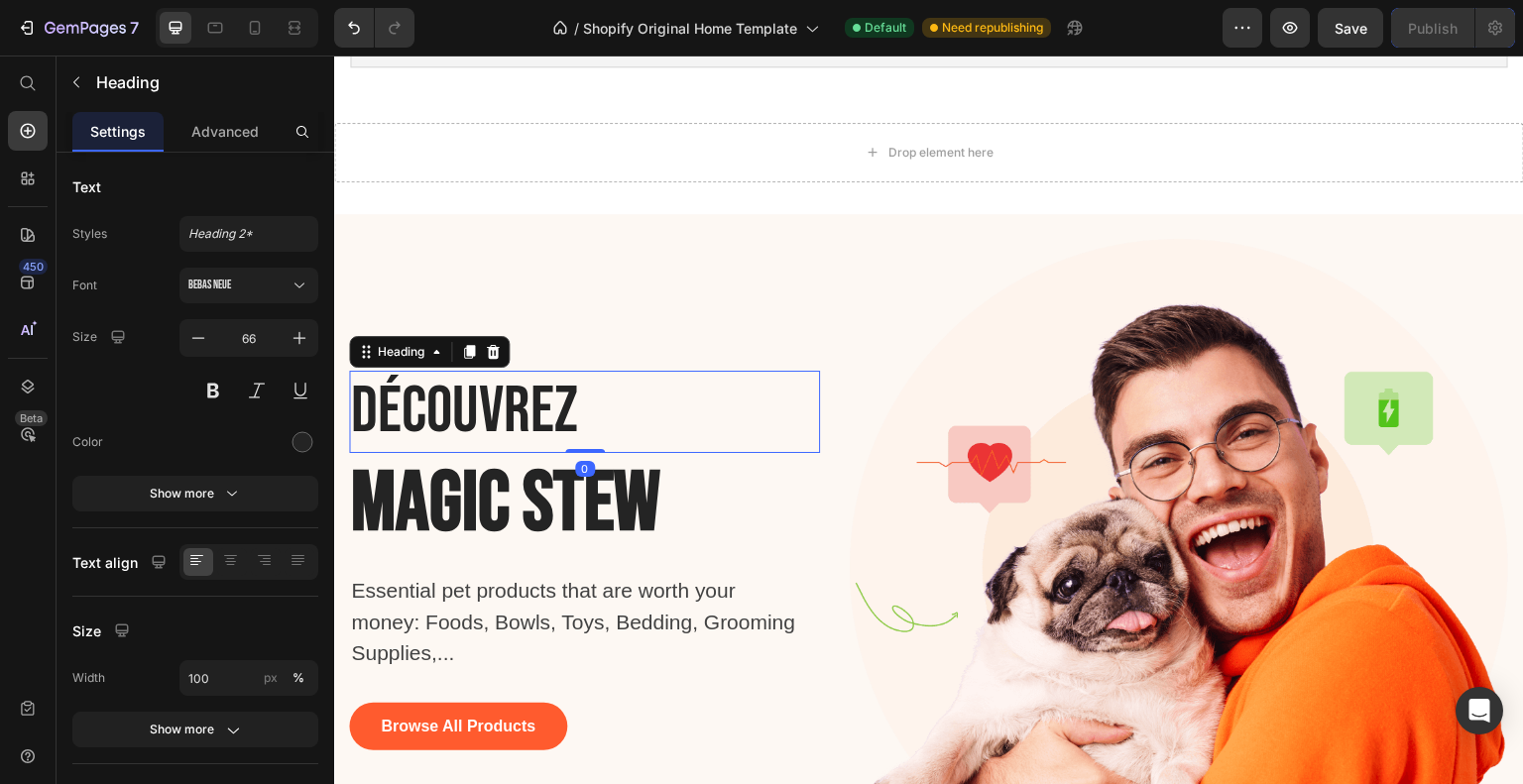 drag, startPoint x: 588, startPoint y: 451, endPoint x: 604, endPoint y: 390, distance: 63.06346 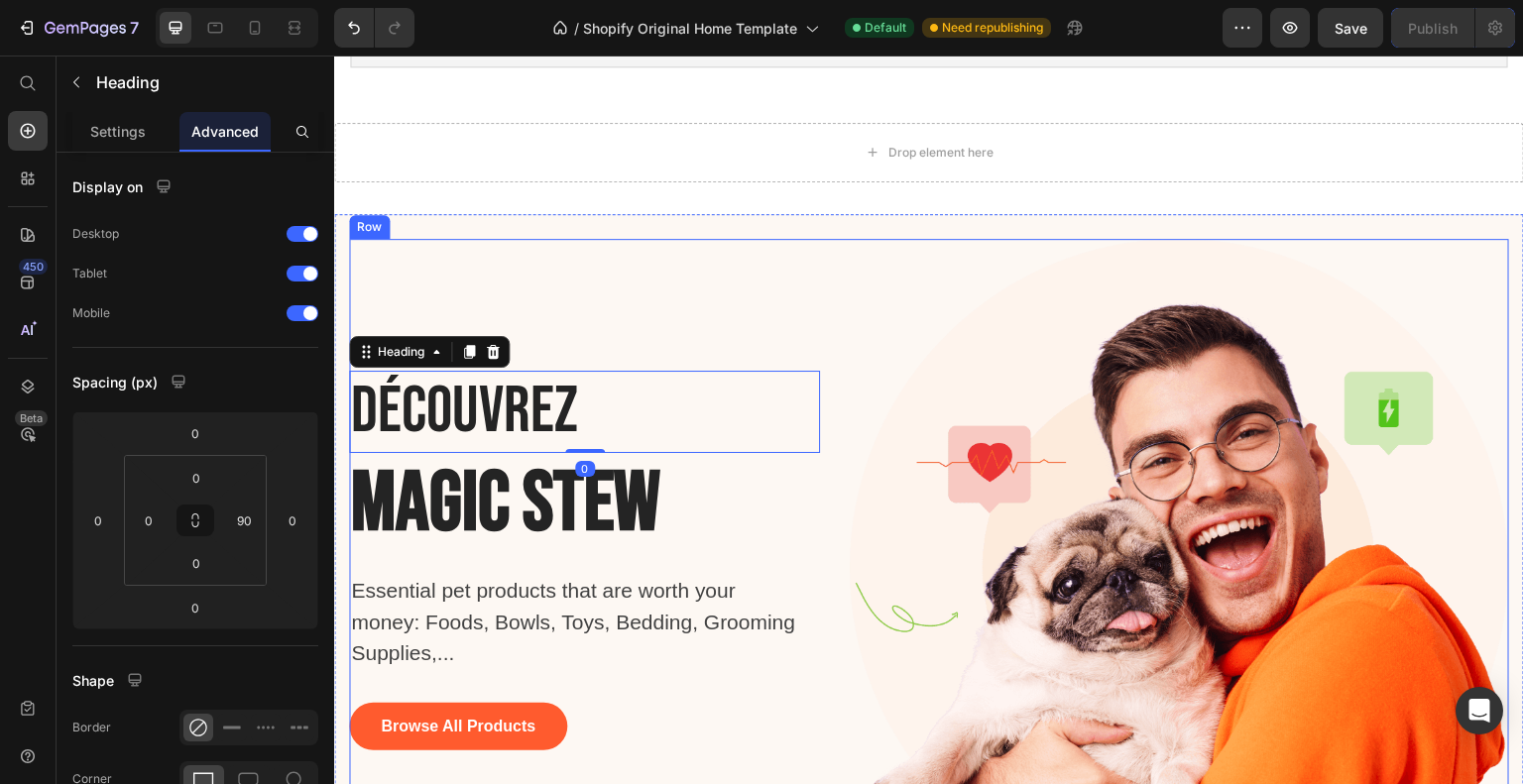 click on "Drop element here" at bounding box center (929, 153) 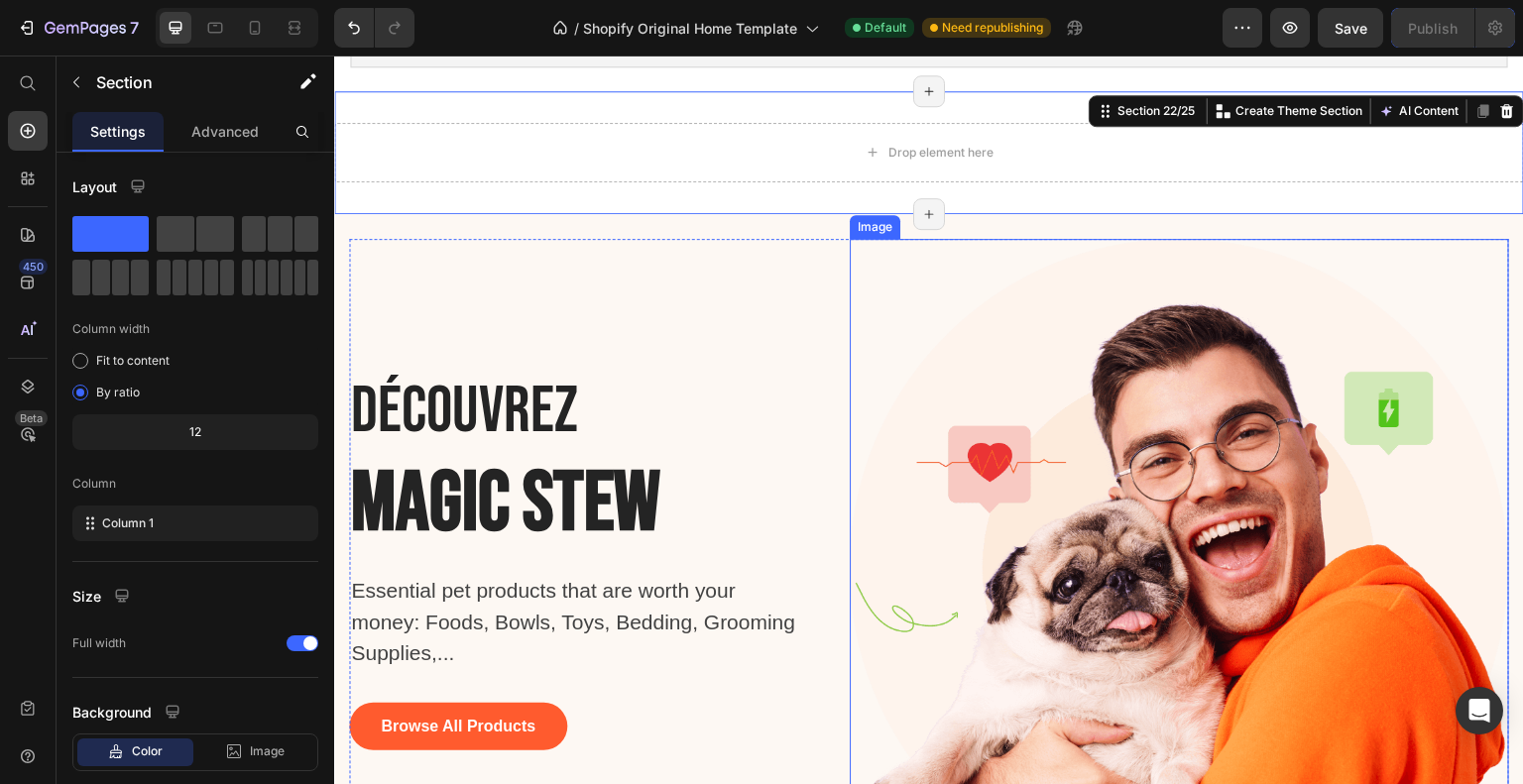 click at bounding box center (1179, 568) 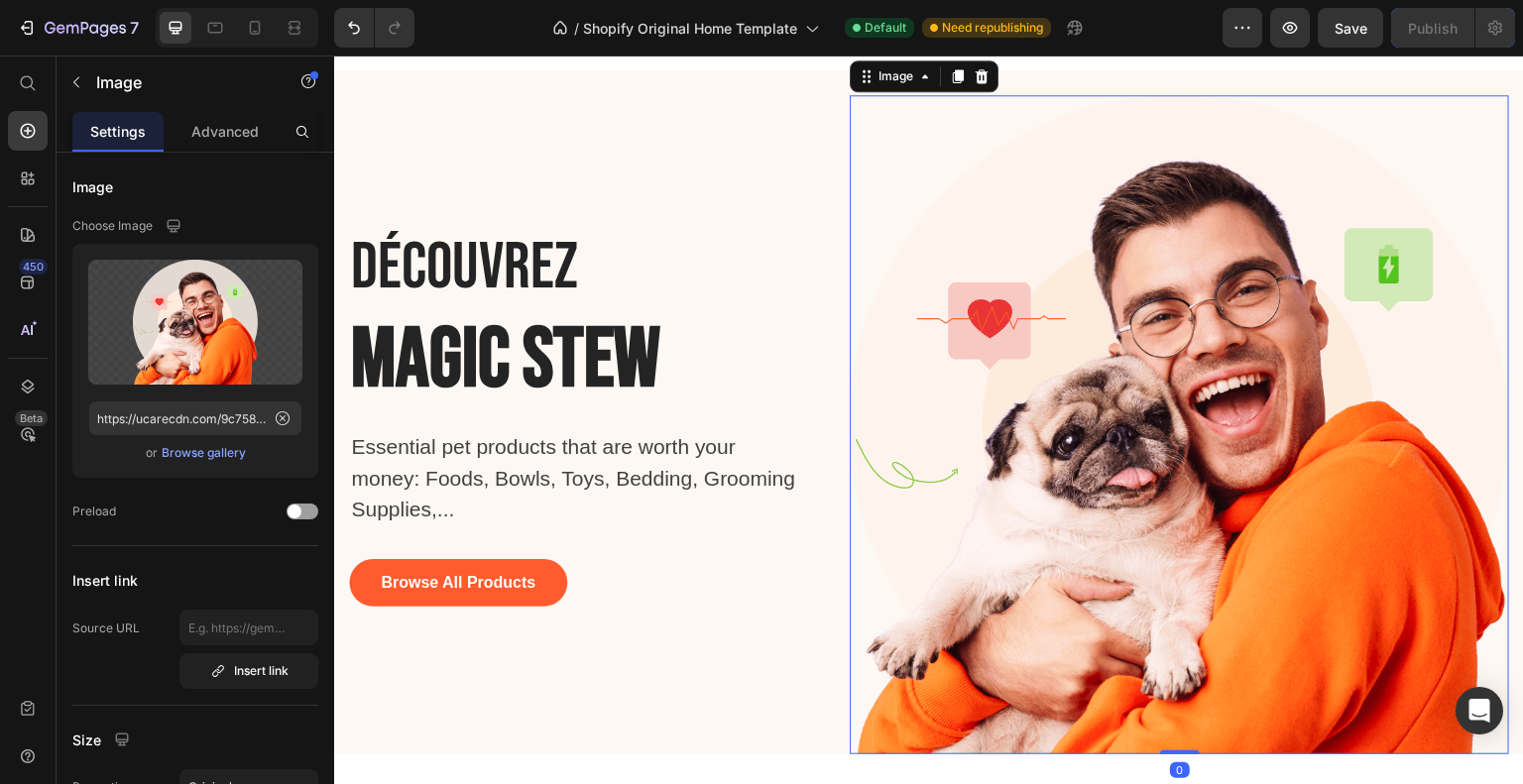scroll, scrollTop: 2351, scrollLeft: 0, axis: vertical 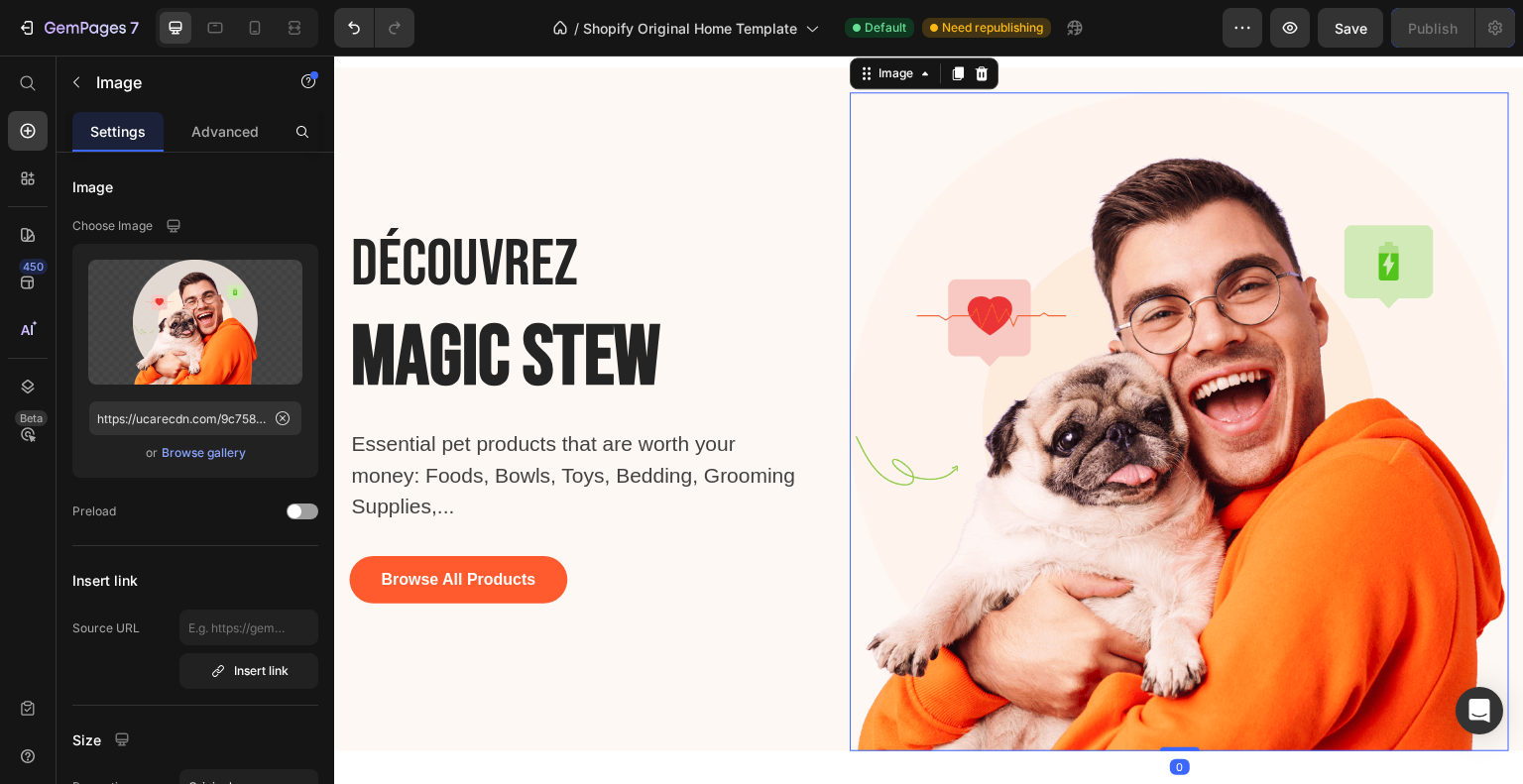 click at bounding box center (1179, 421) 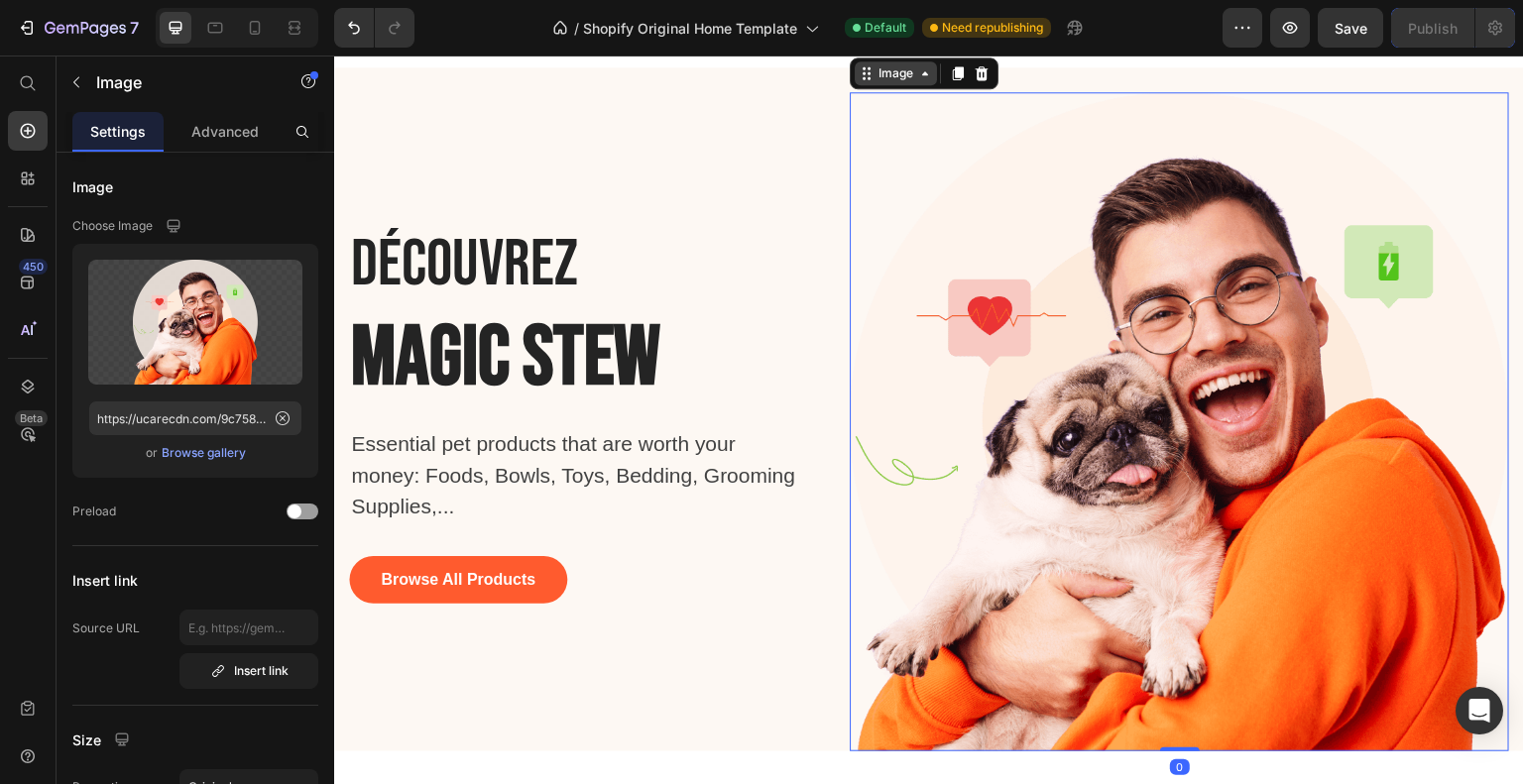 click 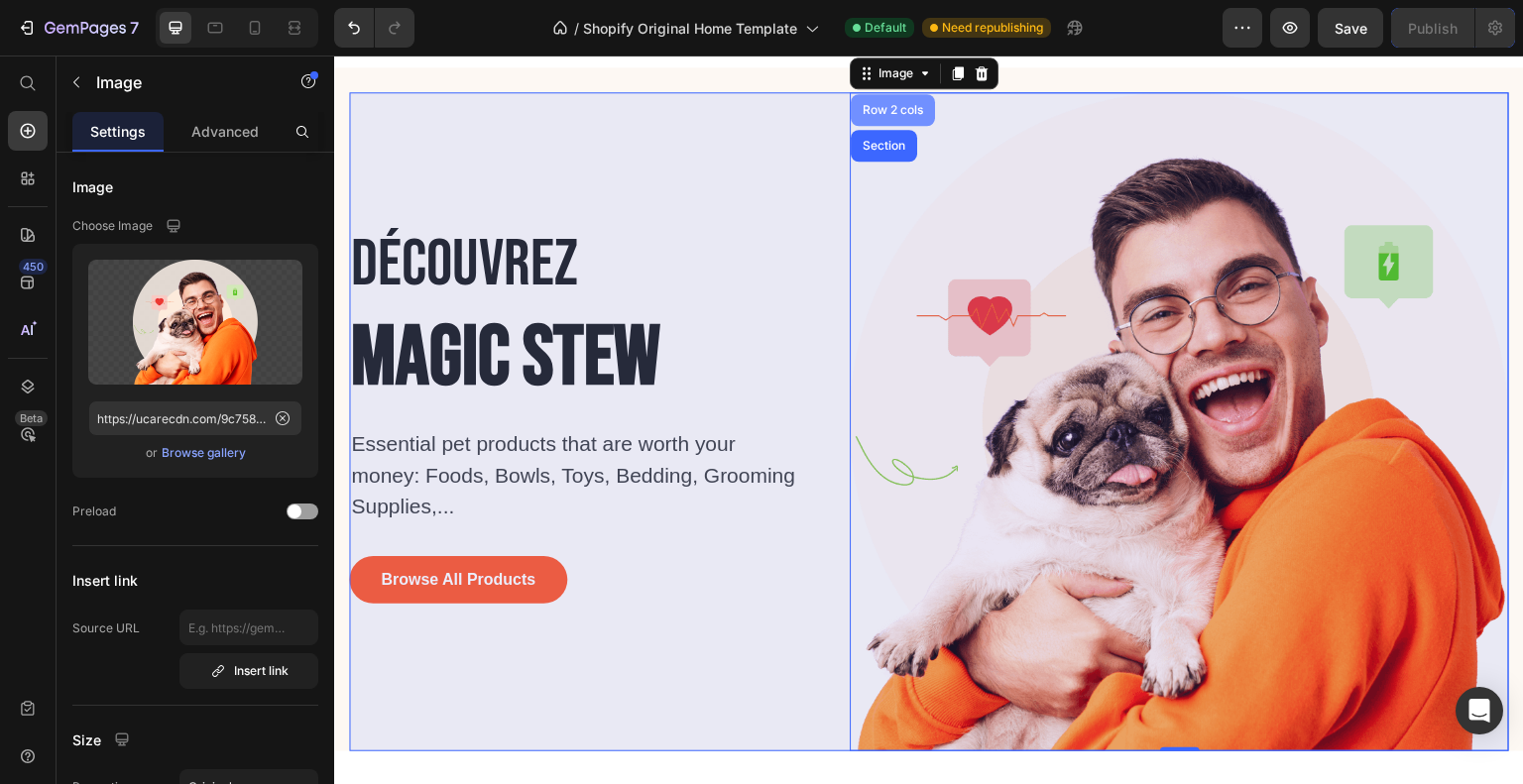 click on "Row 2 cols" at bounding box center (892, 110) 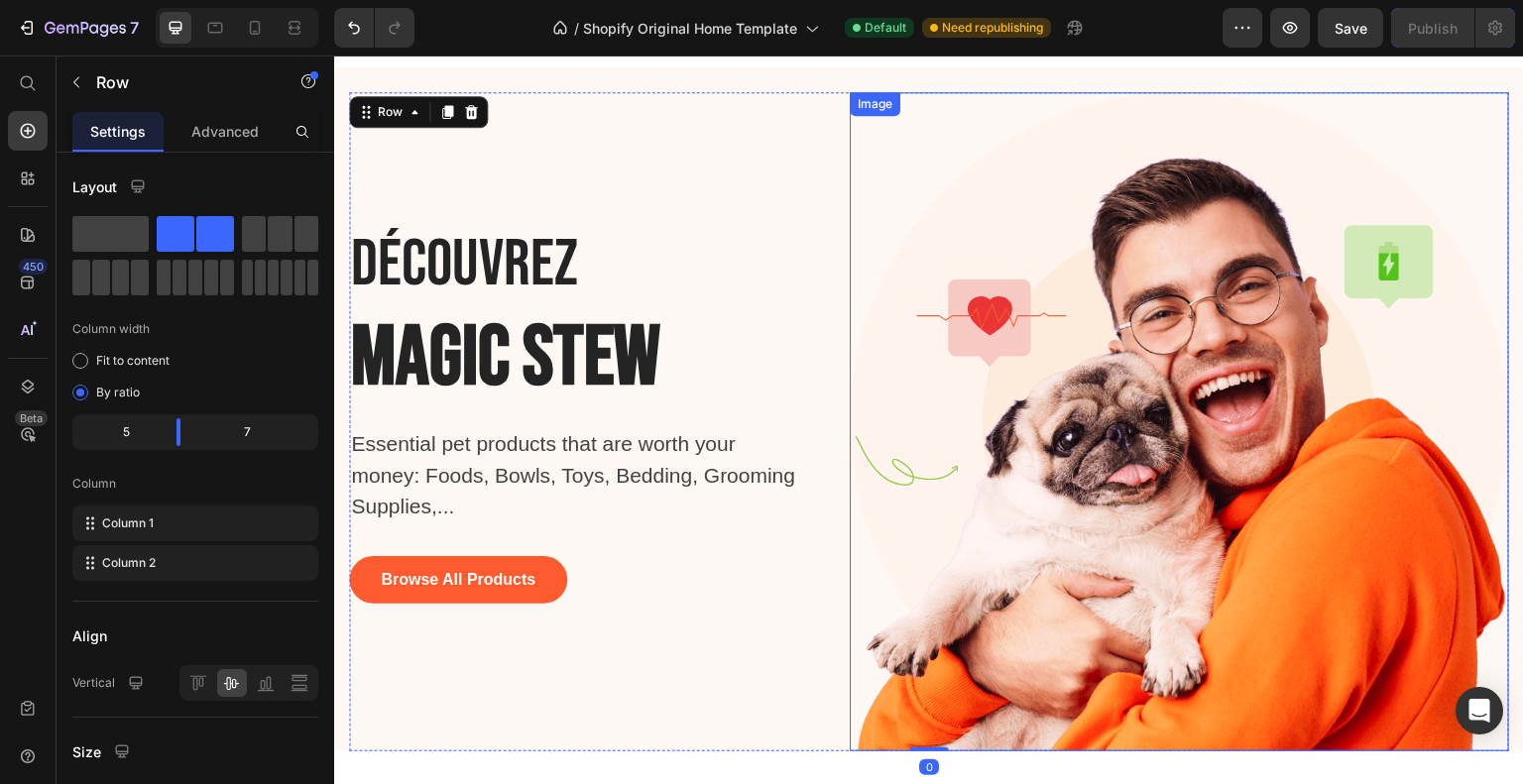 click at bounding box center (1179, 421) 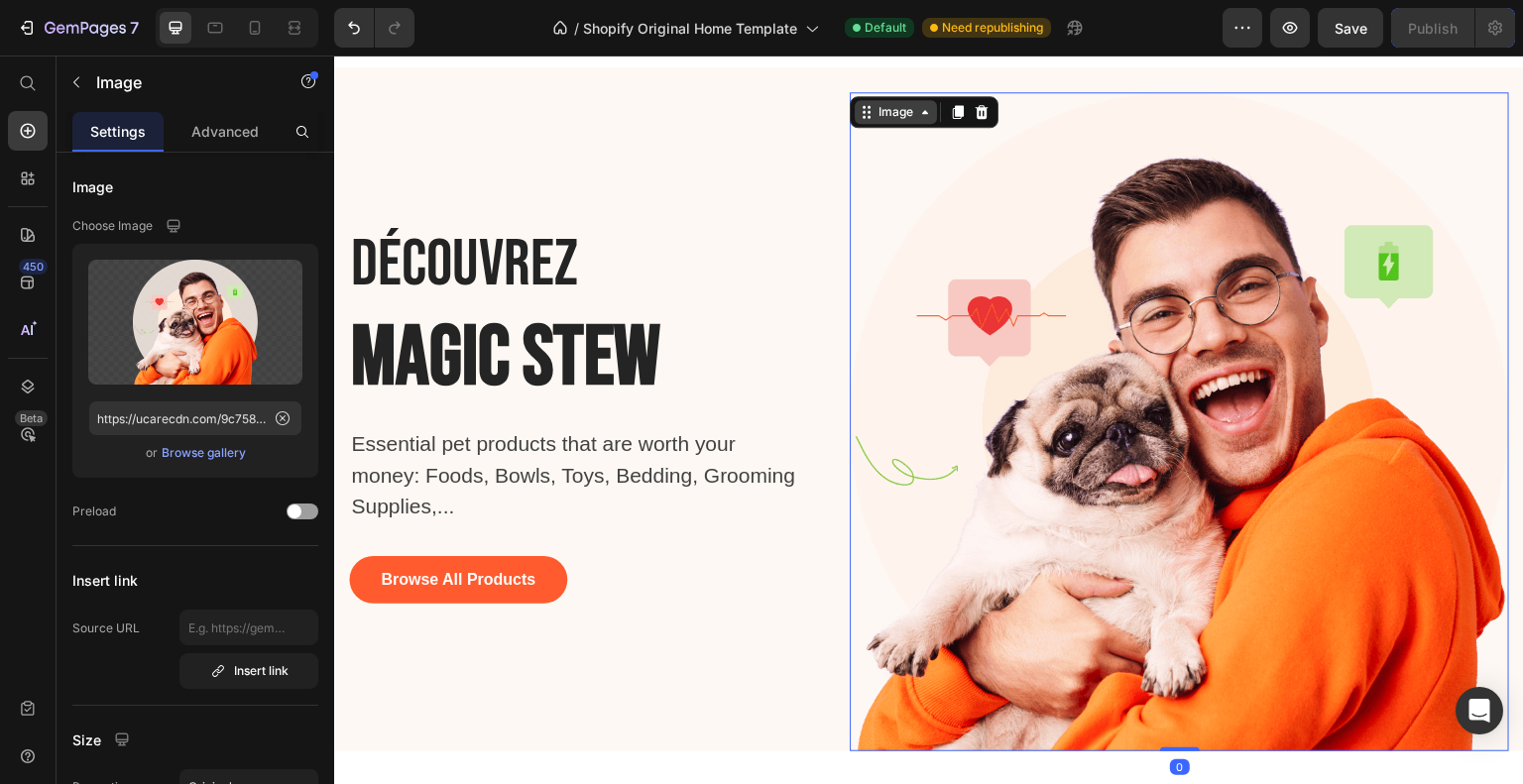 click on "Image" at bounding box center (895, 112) 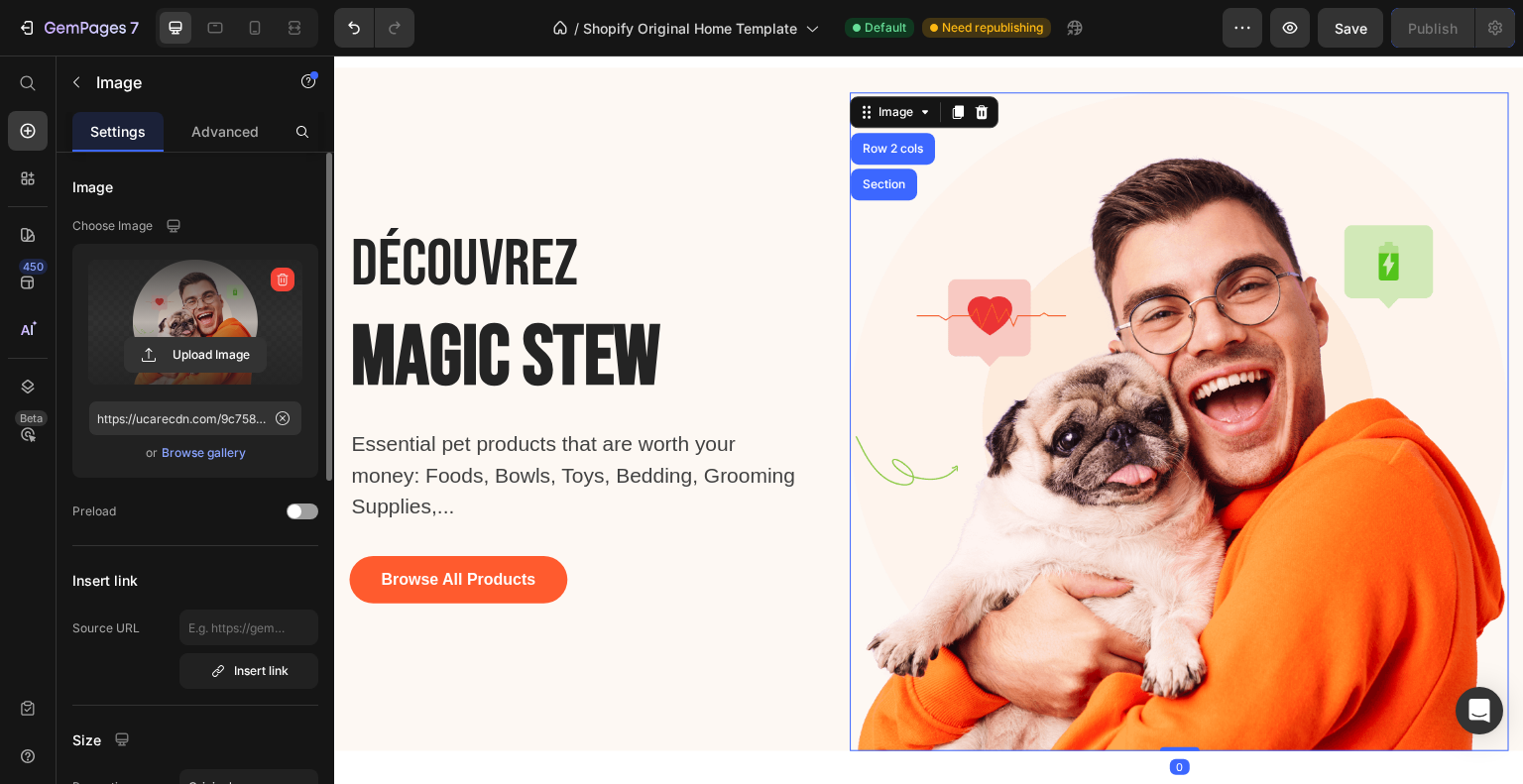 click at bounding box center (195, 322) 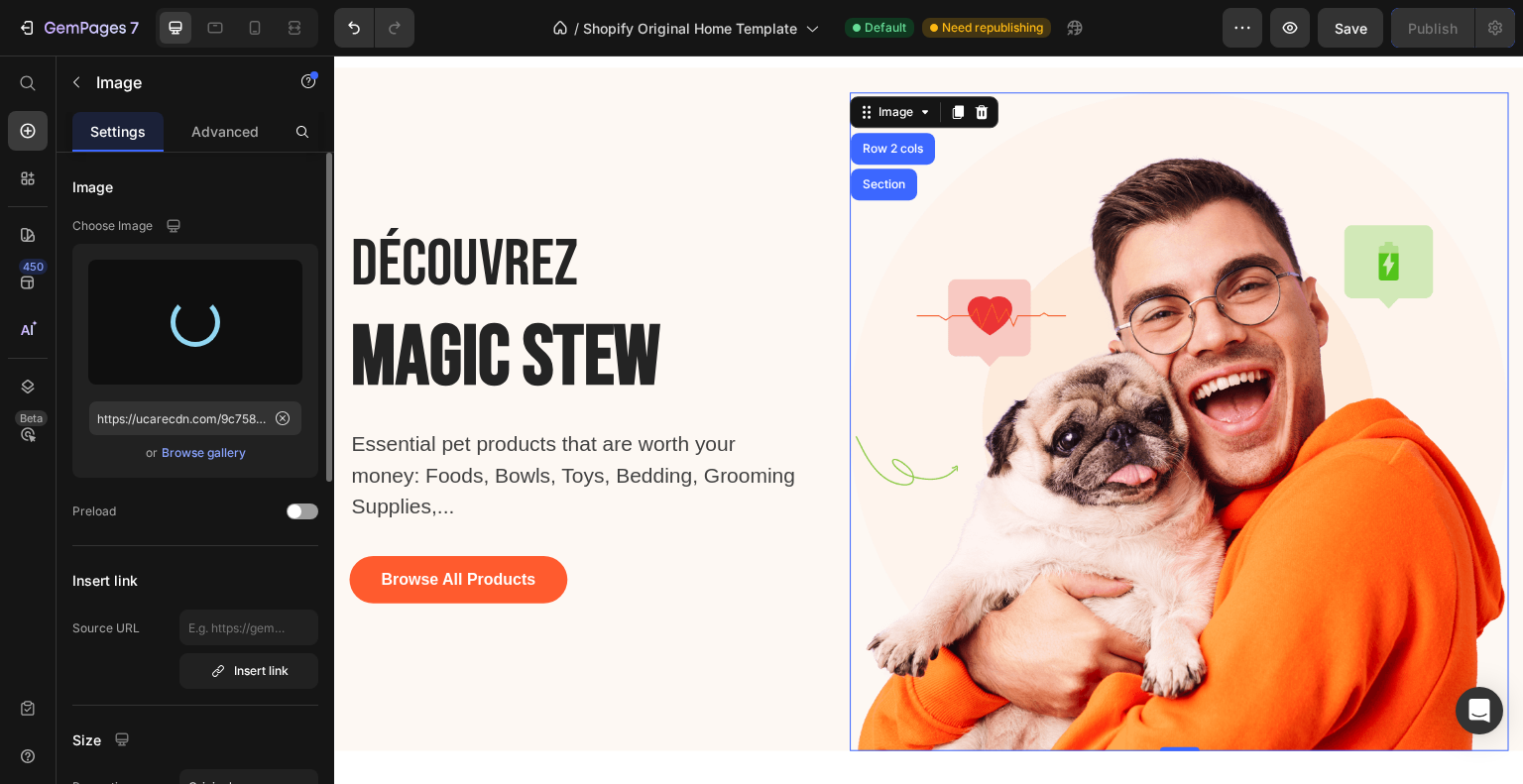 type on "https://cdn.shopify.com/s/files/1/0924/3983/9019/files/gempages_575308563740623811-8f4b9d4d-039c-452c-9422-67ab1c615742.png" 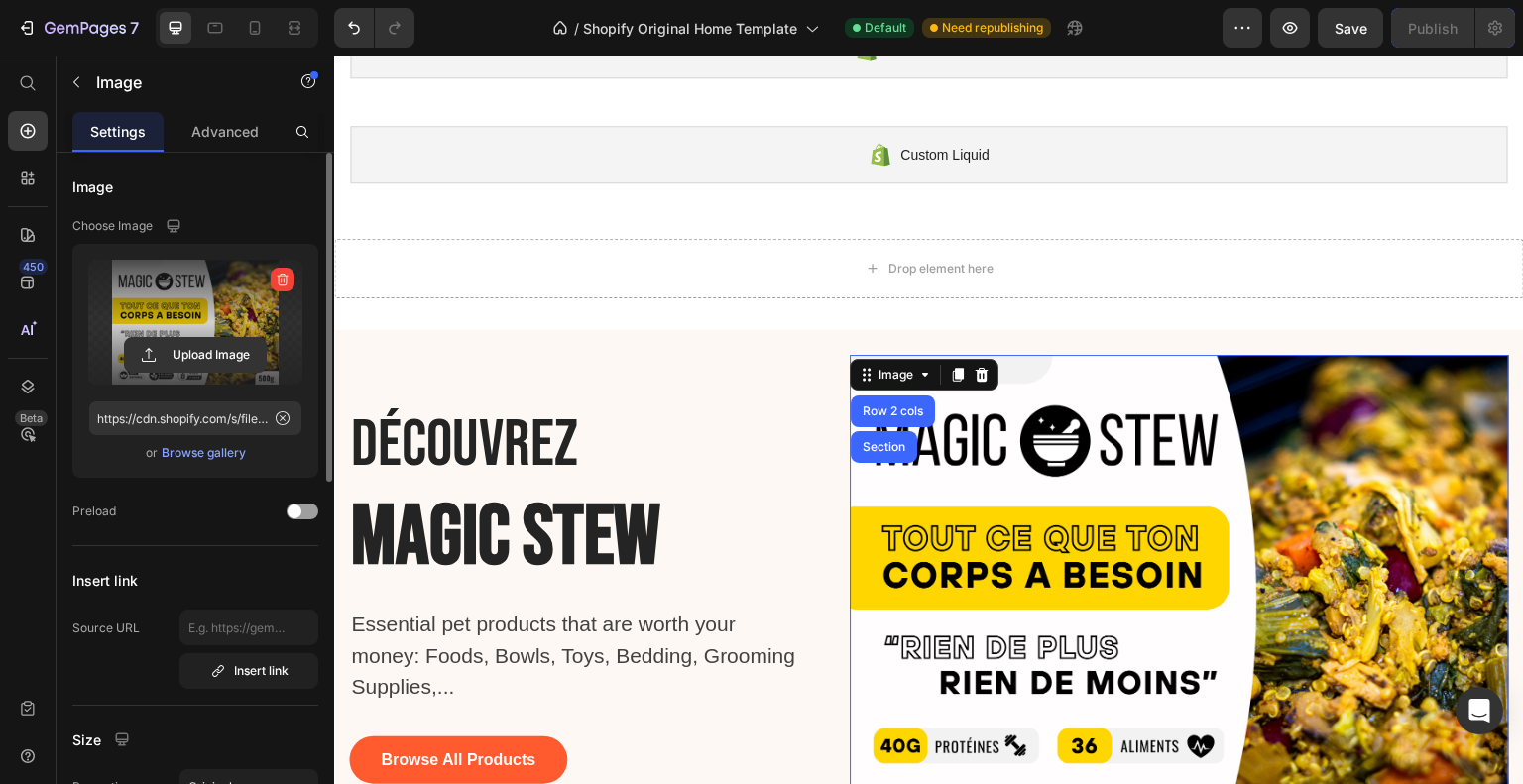 scroll, scrollTop: 2085, scrollLeft: 0, axis: vertical 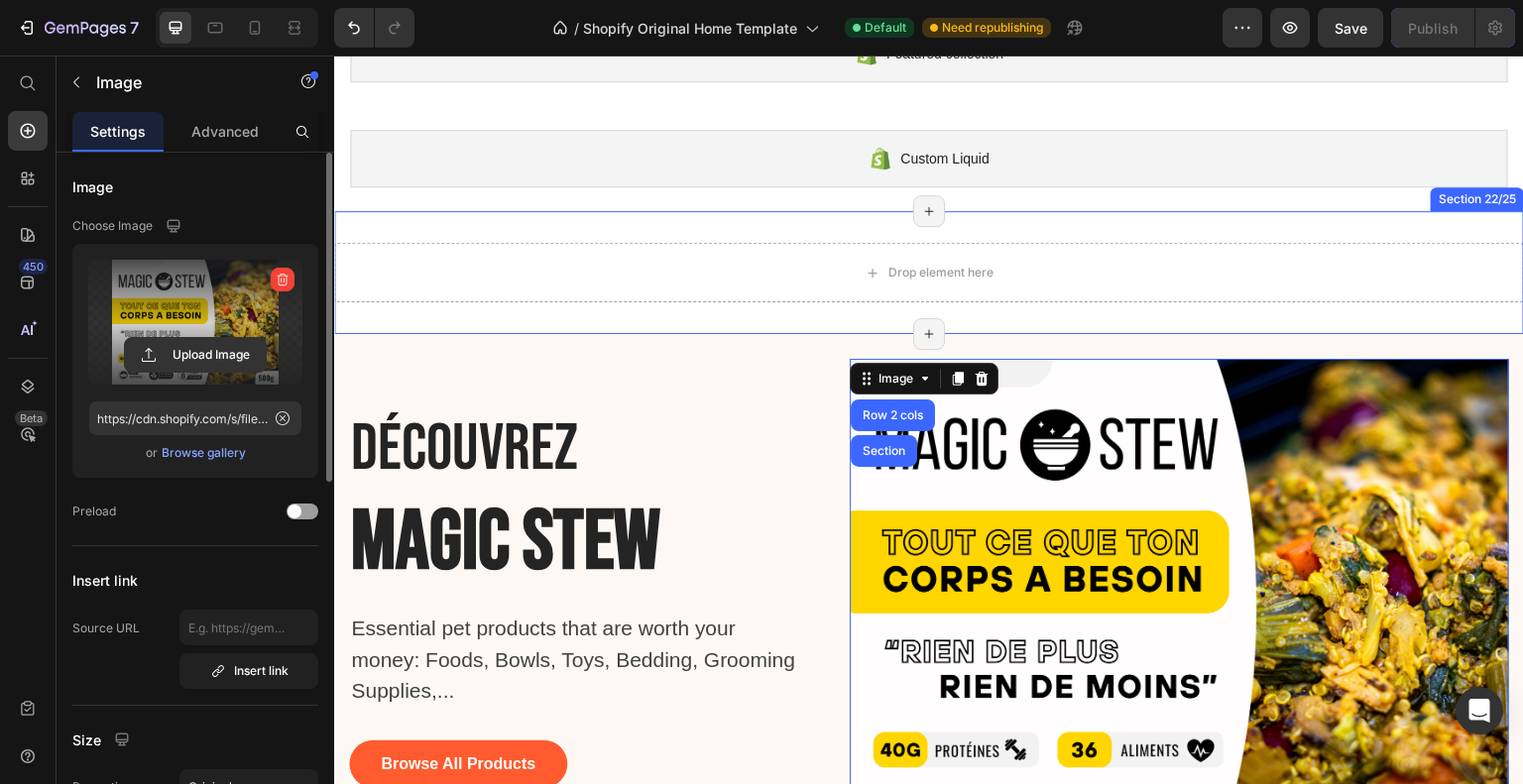 click on "Drop element here" at bounding box center [929, 273] 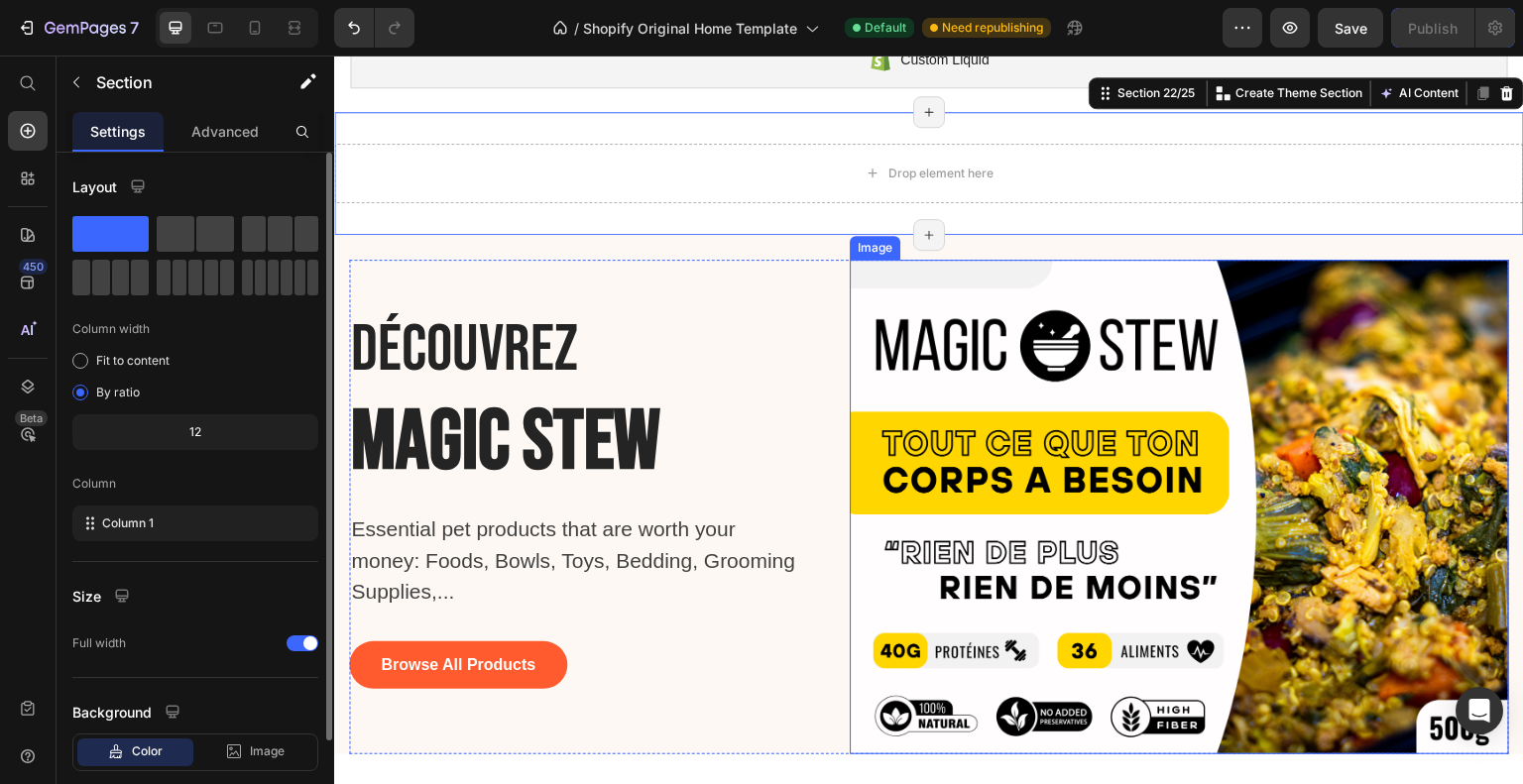 scroll, scrollTop: 2188, scrollLeft: 0, axis: vertical 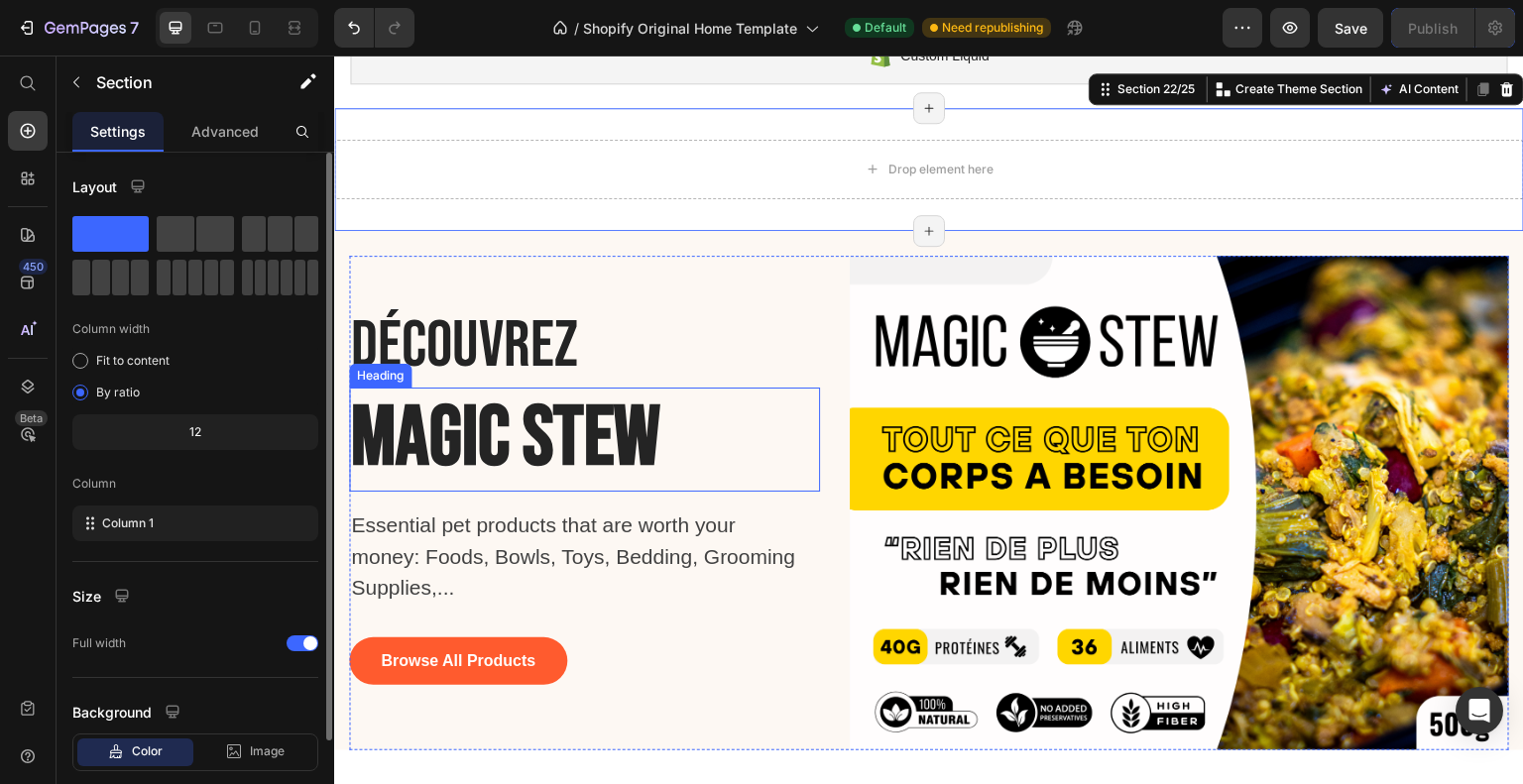 click on "Magic Stew" at bounding box center (539, 439) 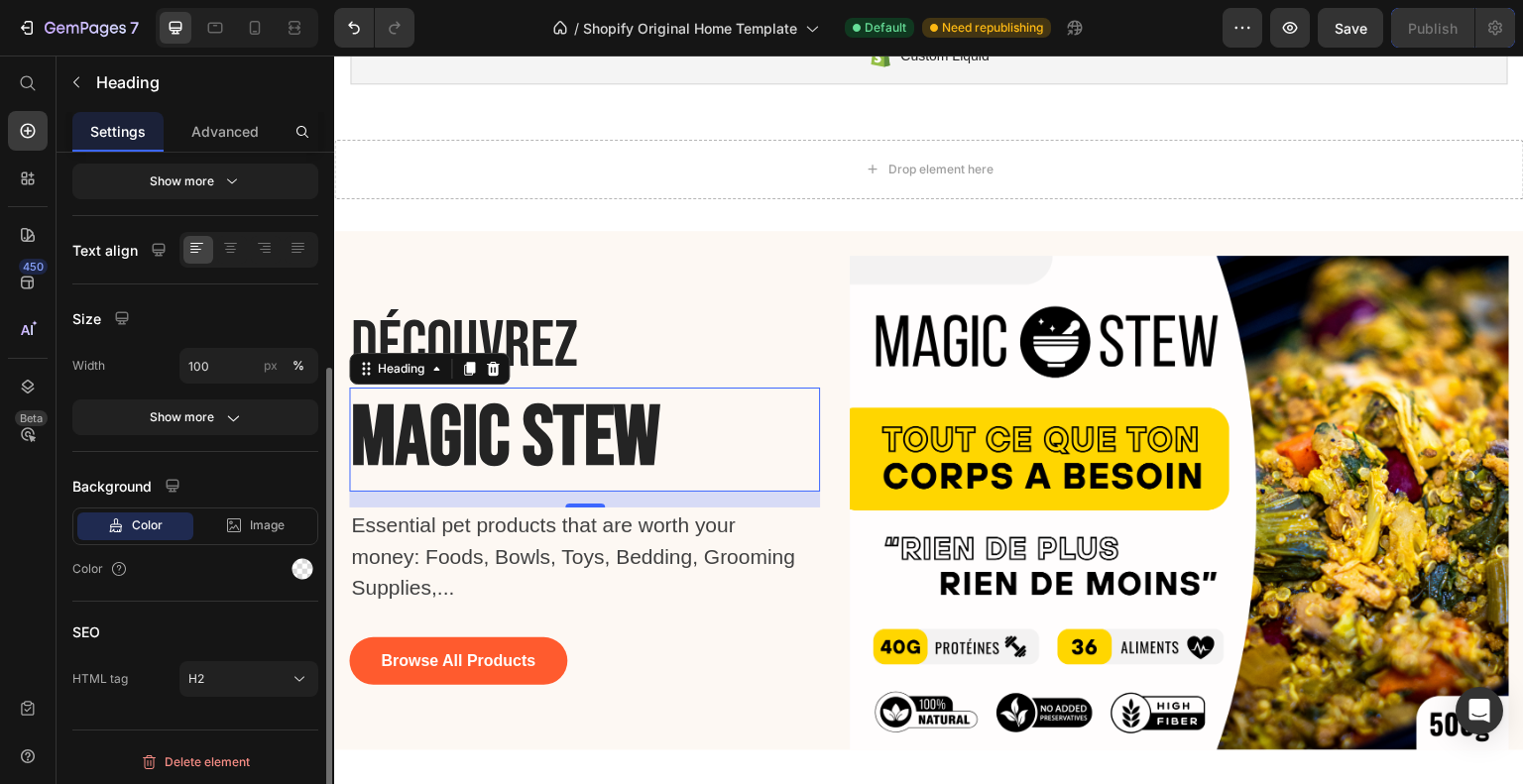 scroll, scrollTop: 0, scrollLeft: 0, axis: both 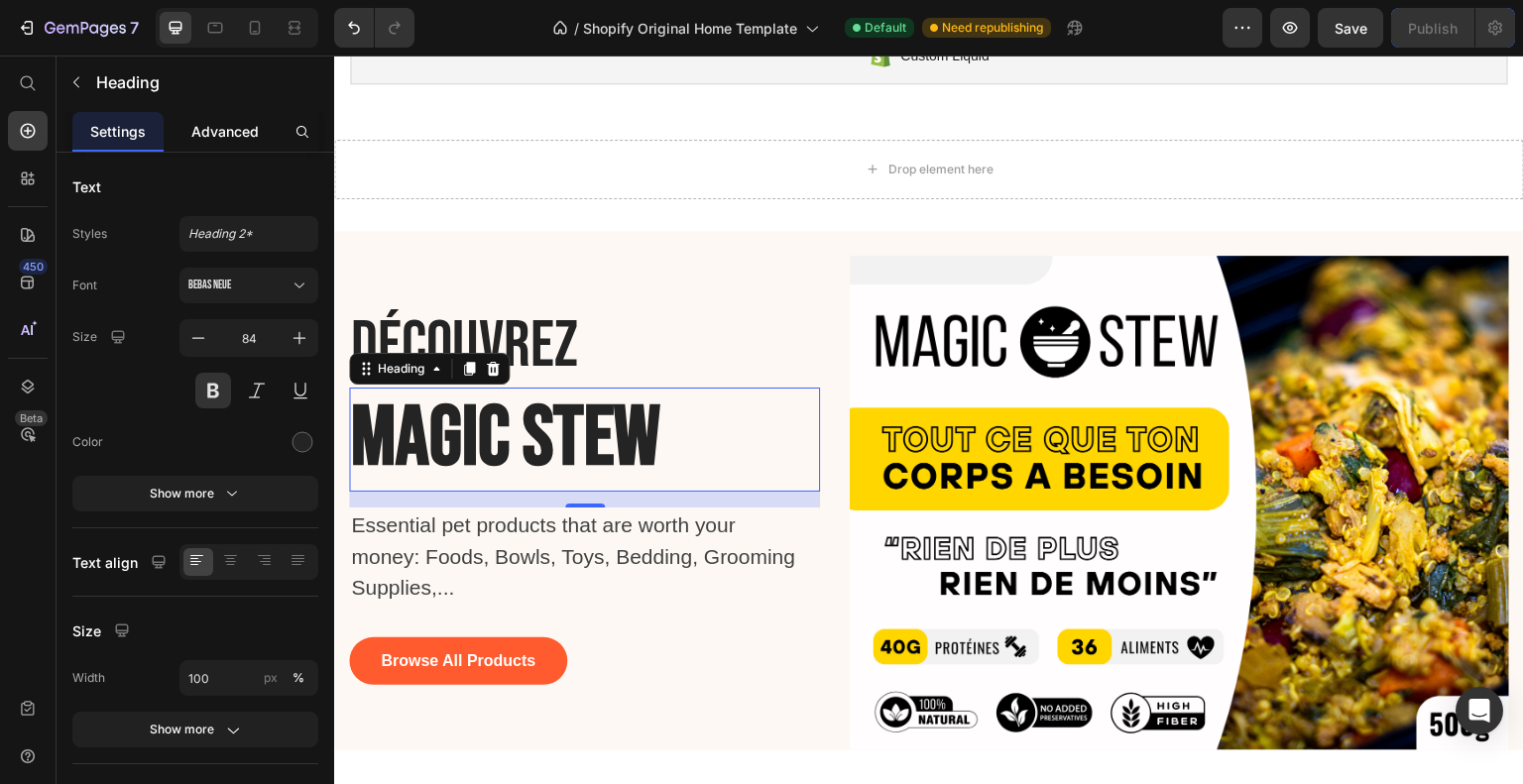 click on "Advanced" at bounding box center (225, 131) 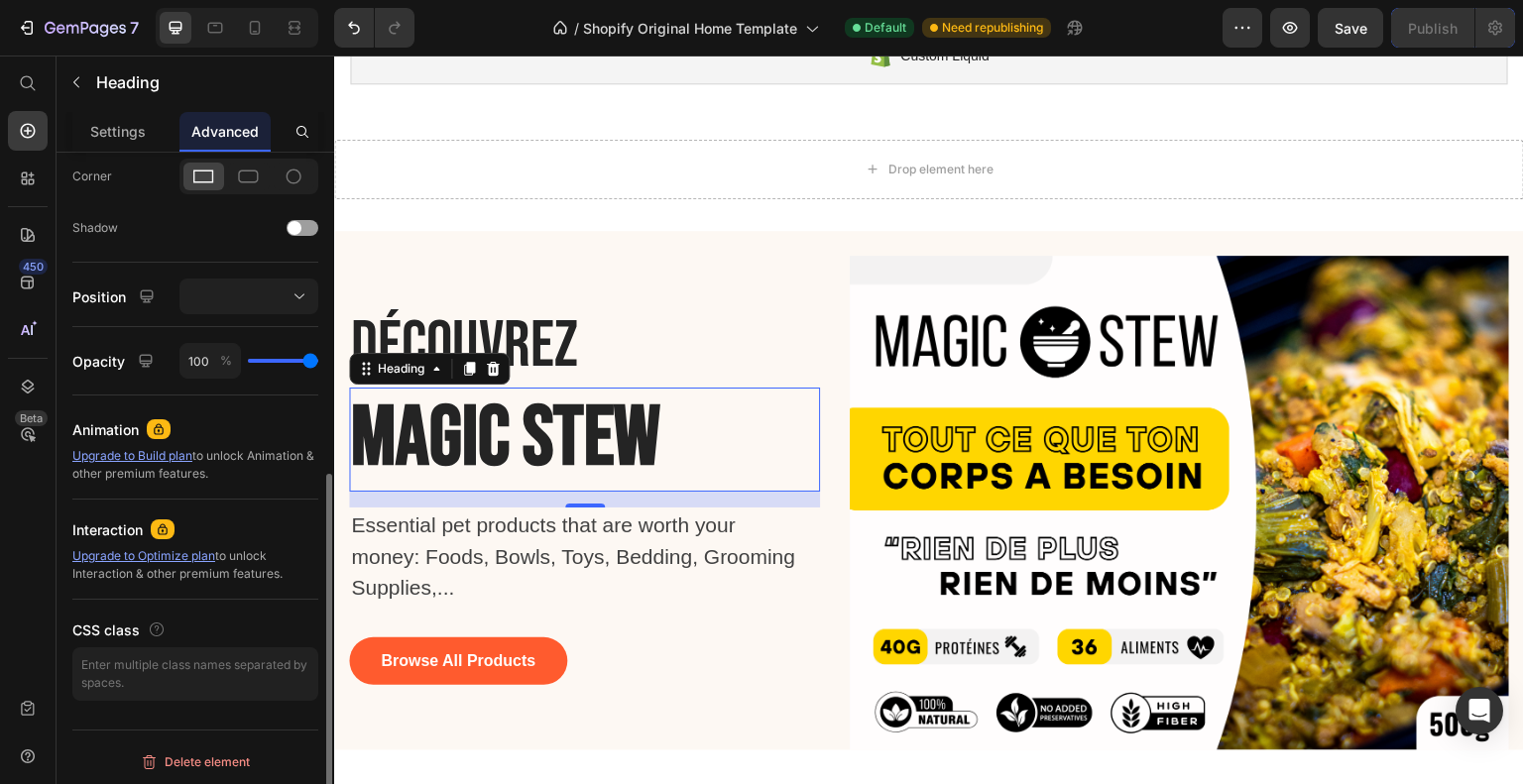 scroll, scrollTop: 0, scrollLeft: 0, axis: both 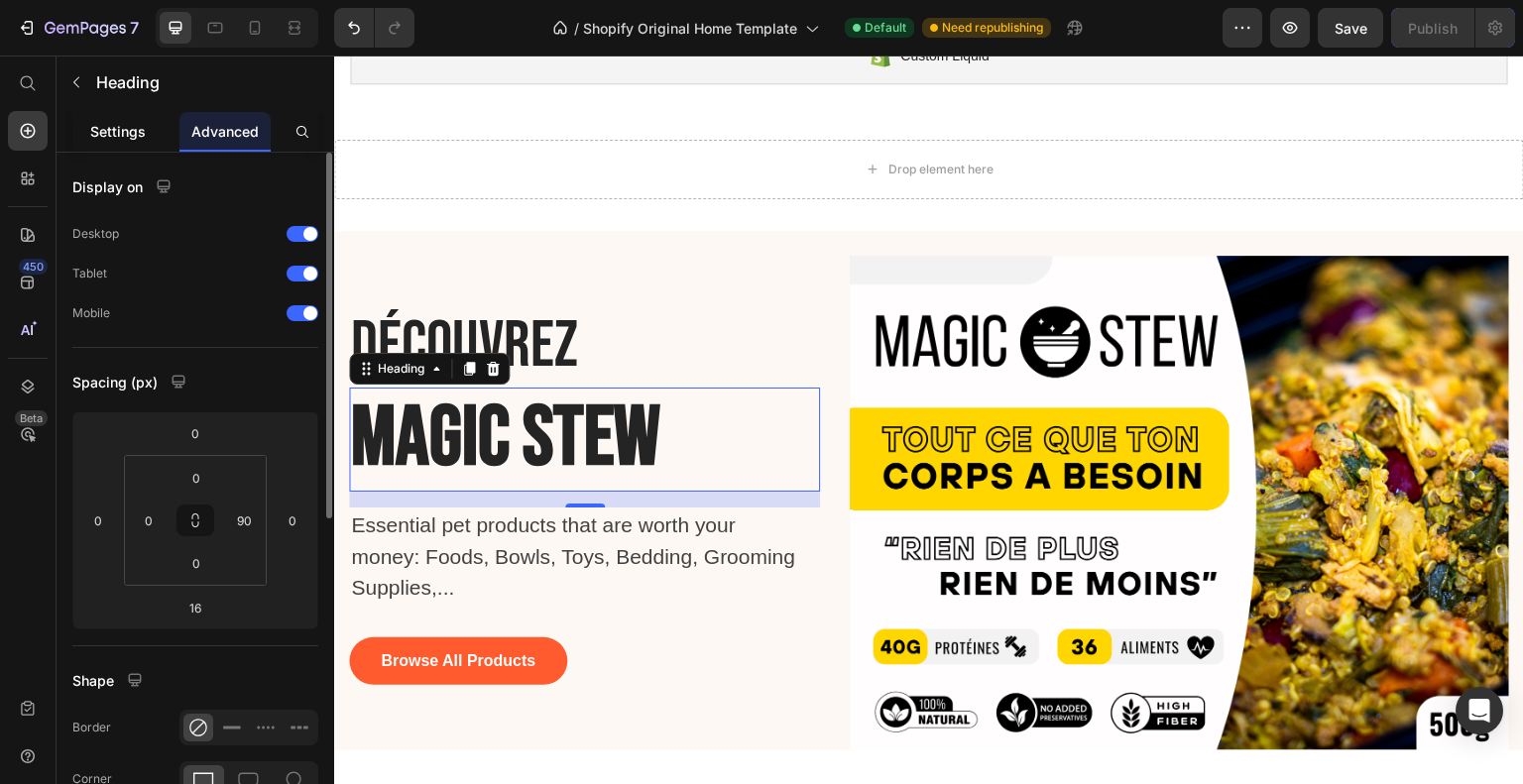 click on "Settings" at bounding box center (118, 131) 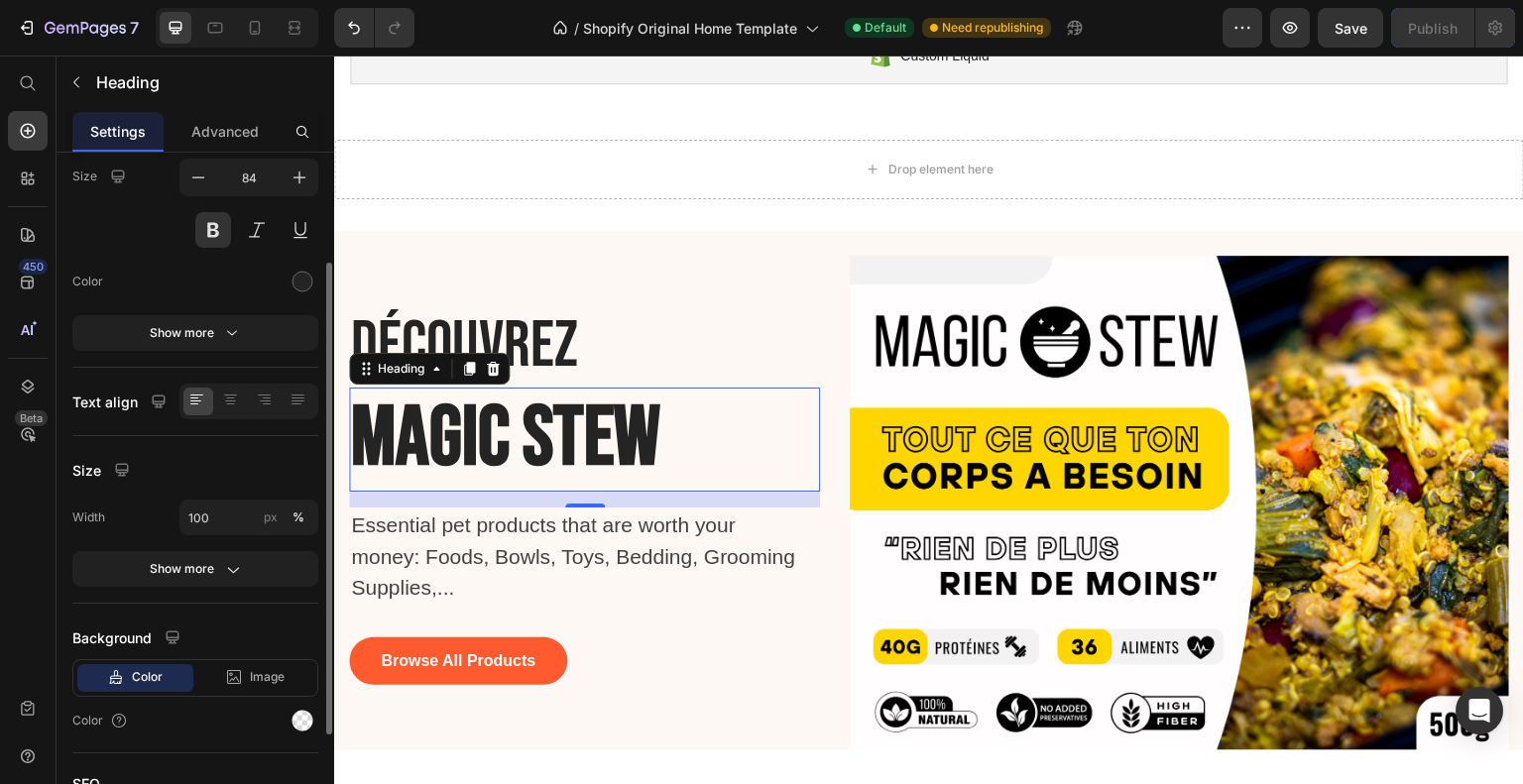 scroll, scrollTop: 312, scrollLeft: 0, axis: vertical 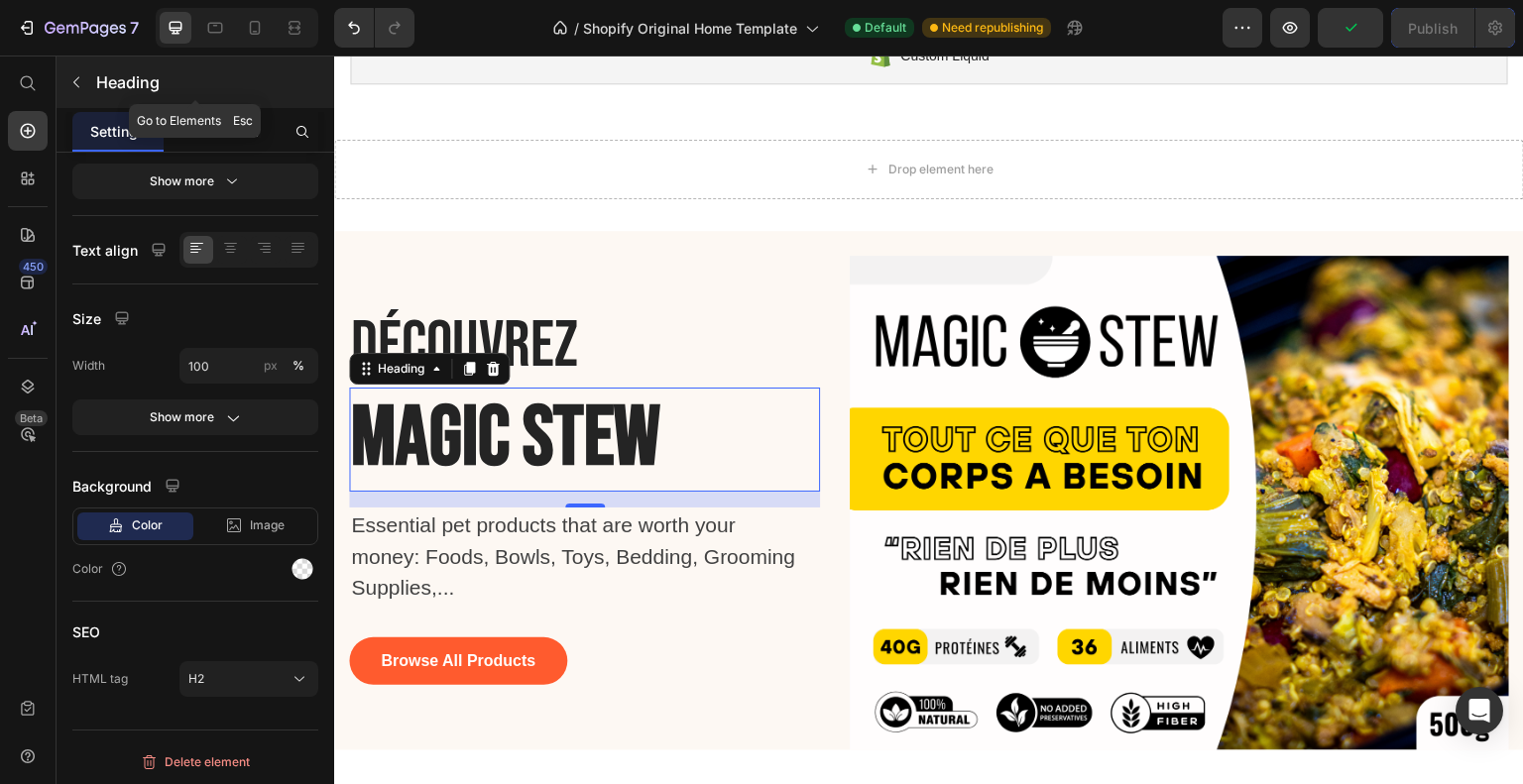 click at bounding box center [76, 82] 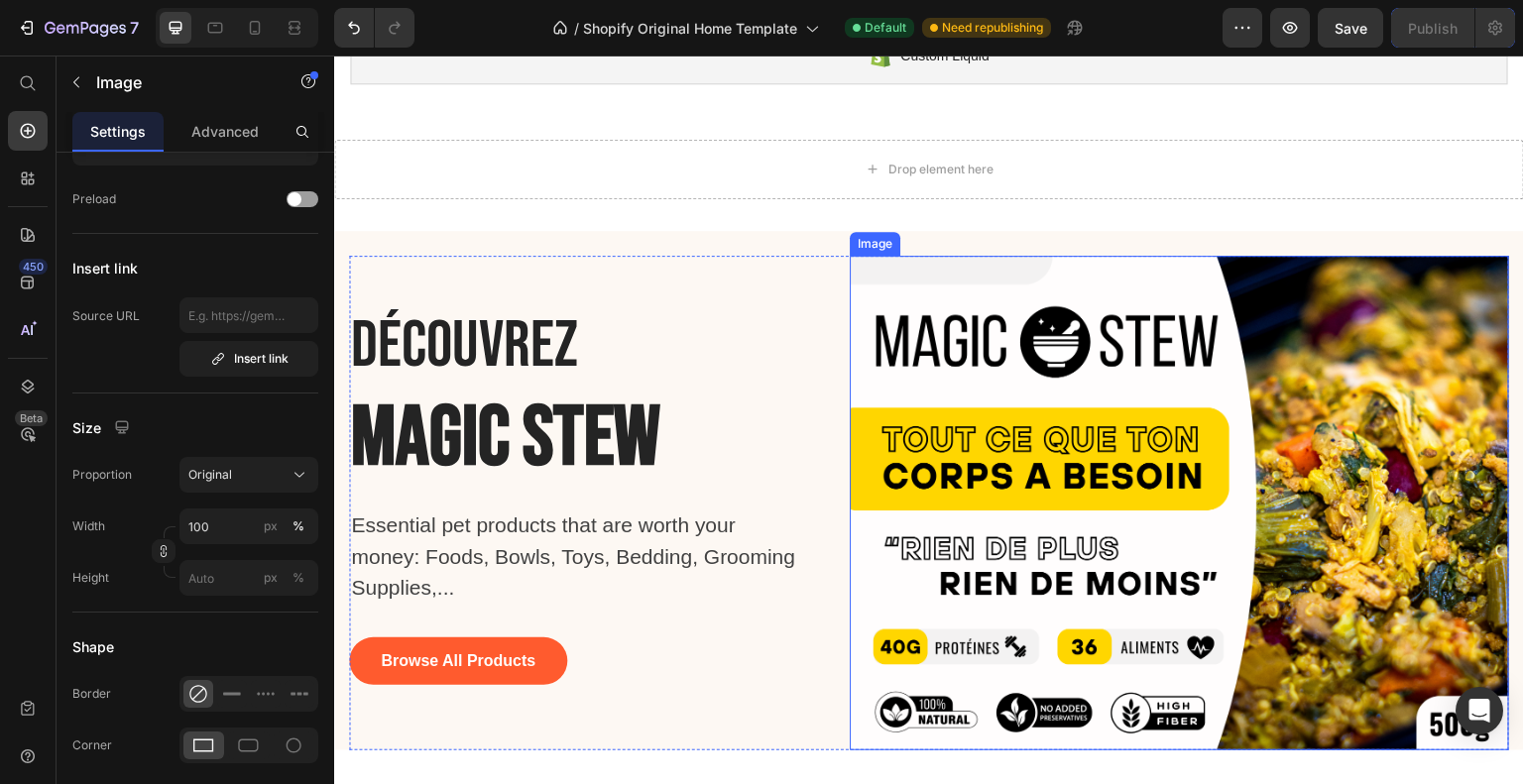 click at bounding box center (1179, 503) 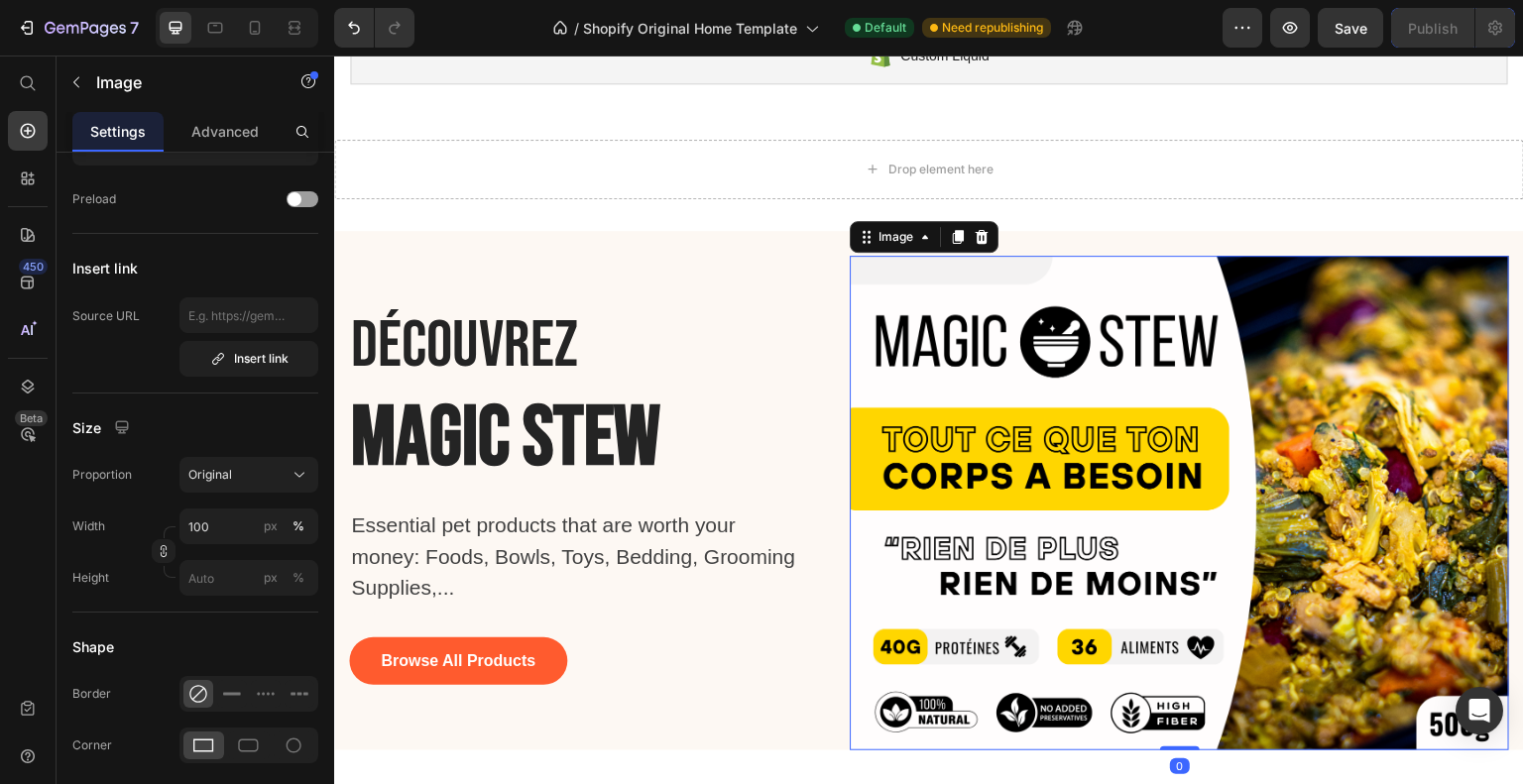 scroll, scrollTop: 0, scrollLeft: 0, axis: both 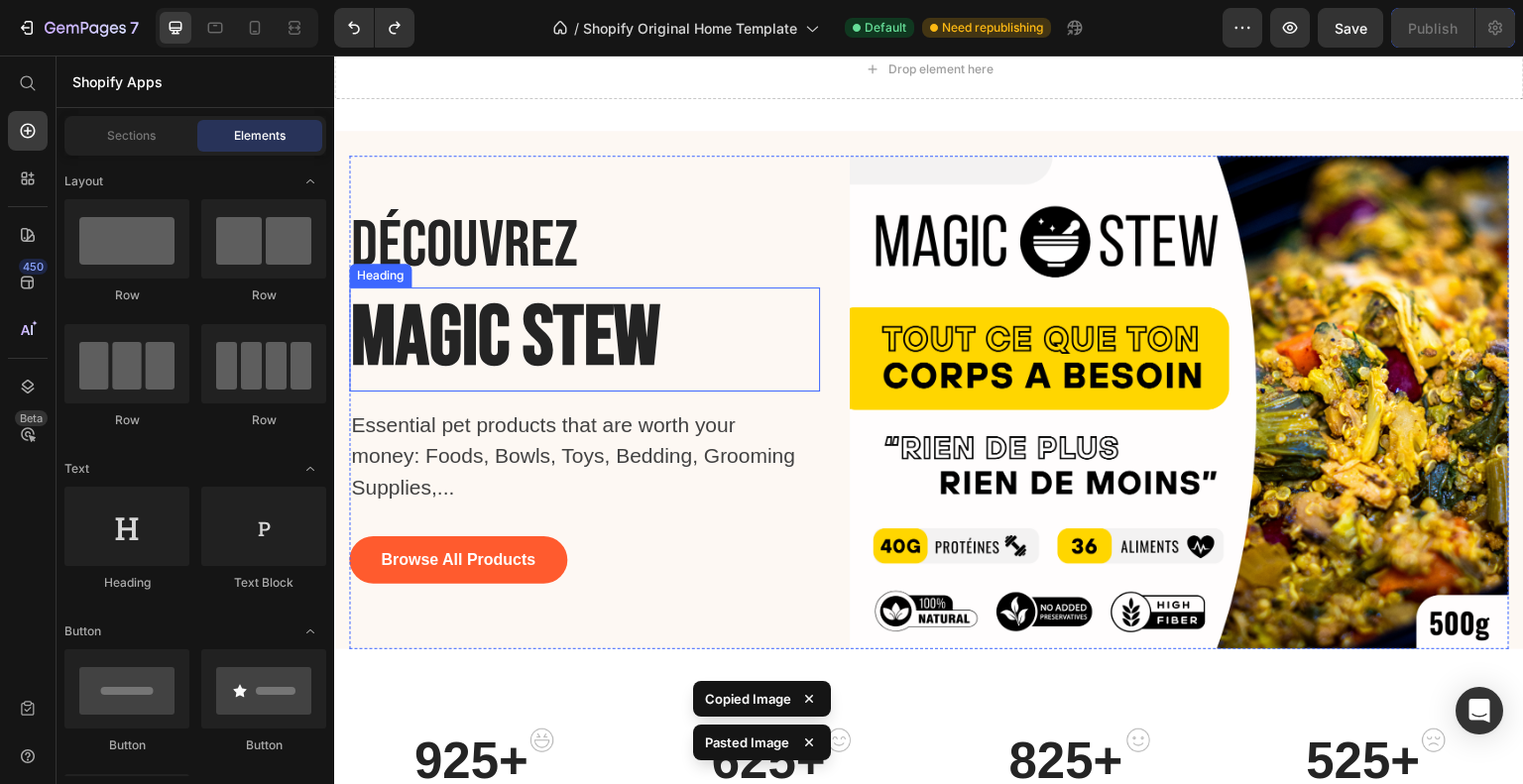click on "Magic Stew" at bounding box center (539, 339) 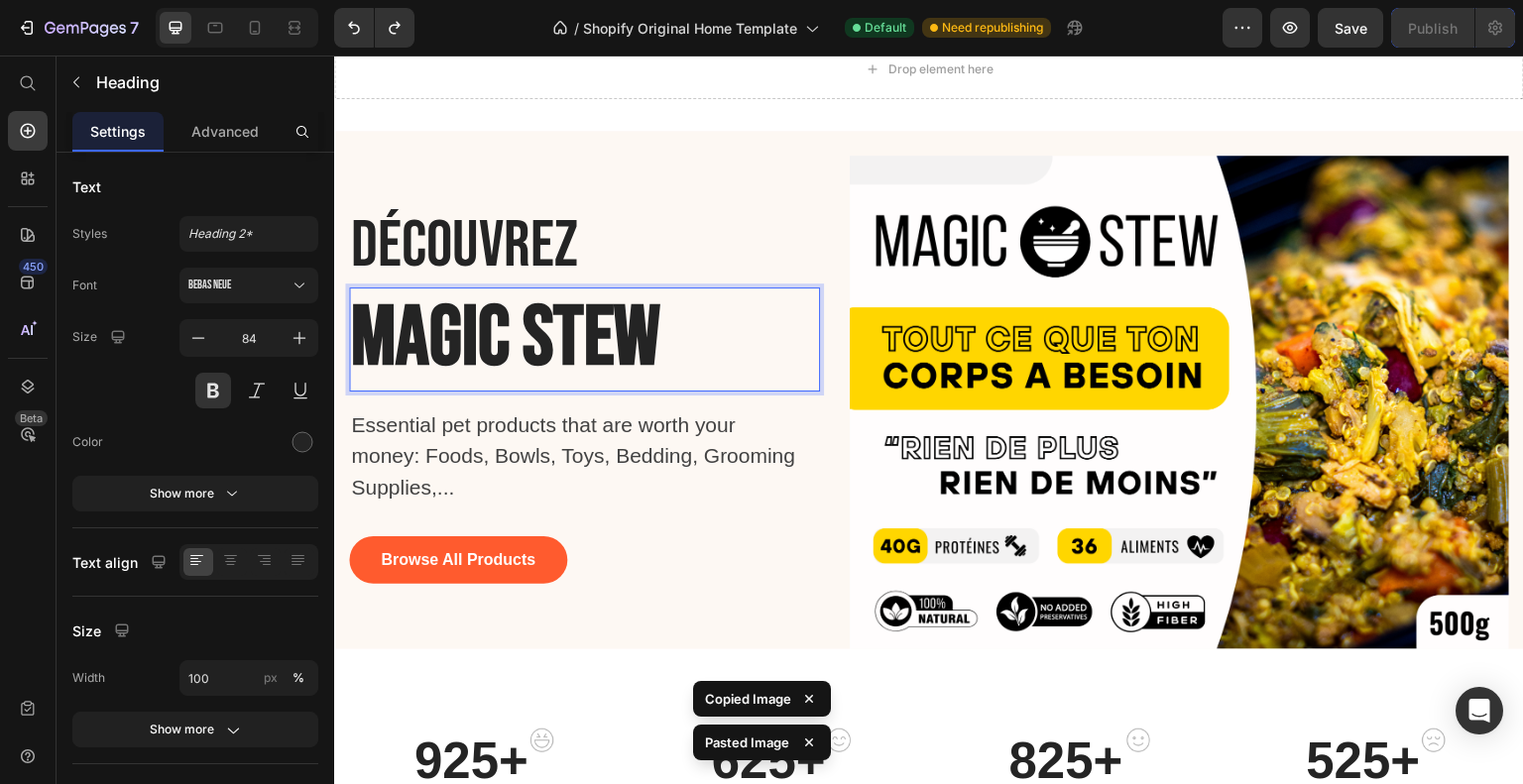 click on "Découvrez  Heading" at bounding box center (584, 246) 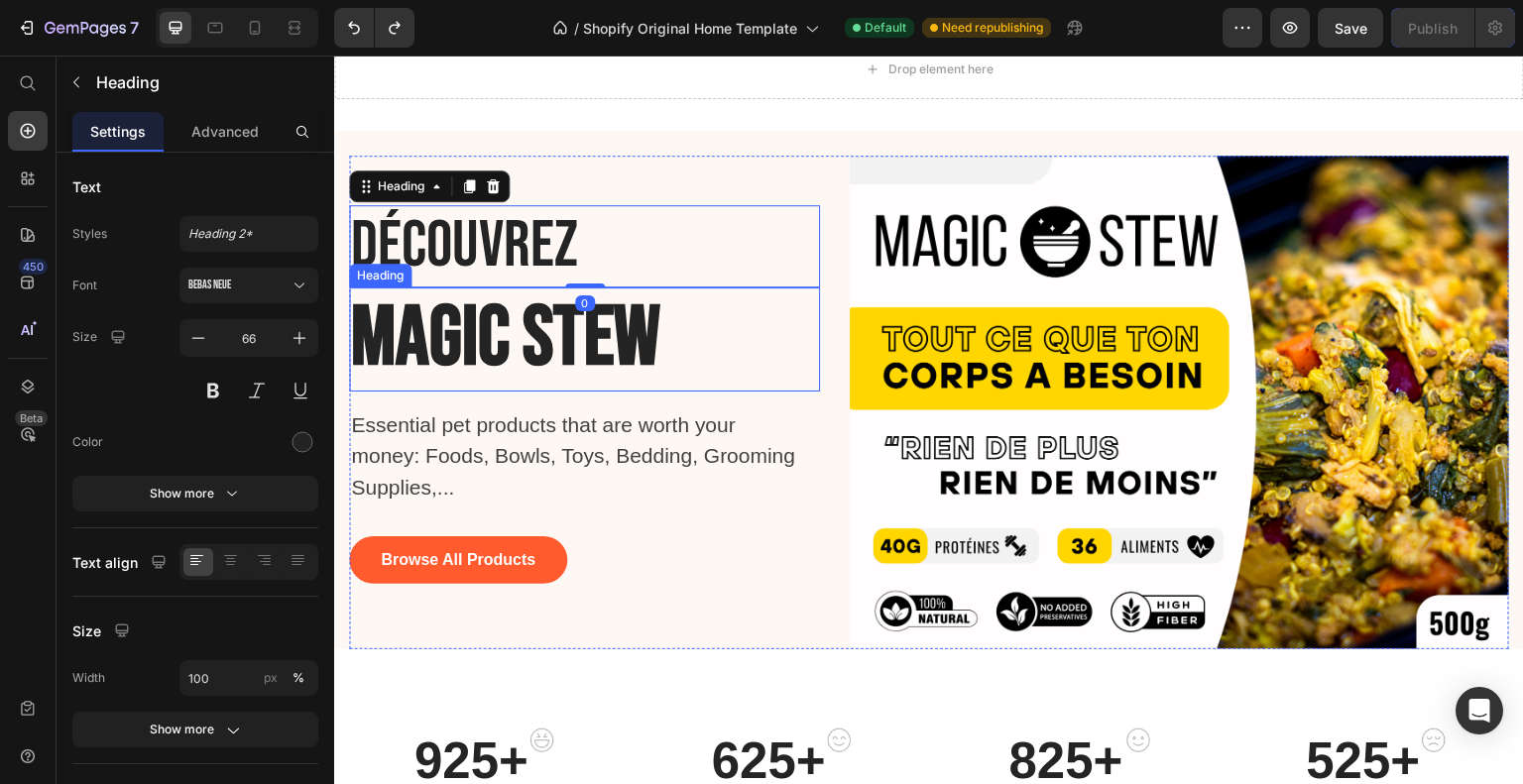 click on "Magic Stew Heading" at bounding box center [584, 339] 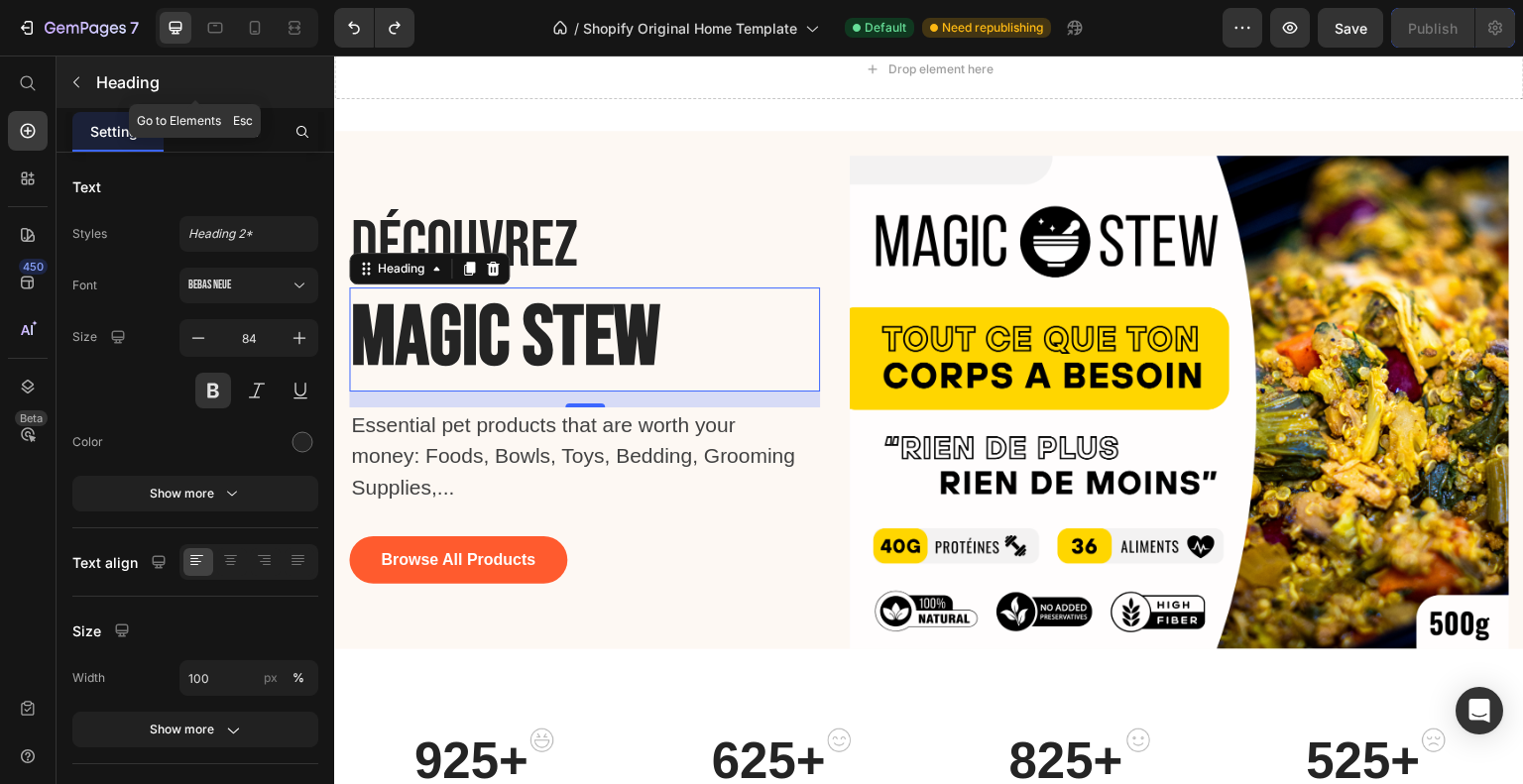 click at bounding box center [76, 82] 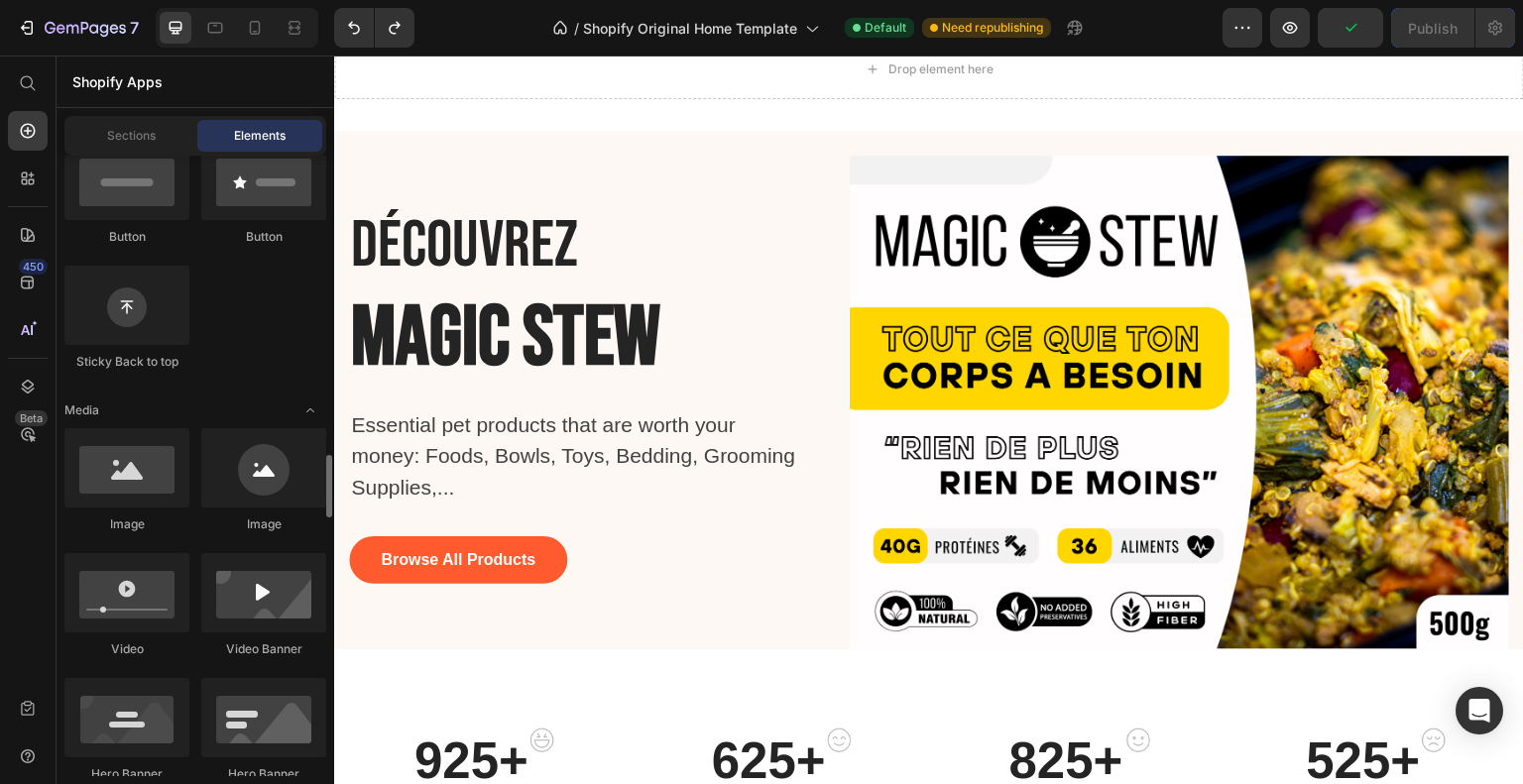 scroll, scrollTop: 733, scrollLeft: 0, axis: vertical 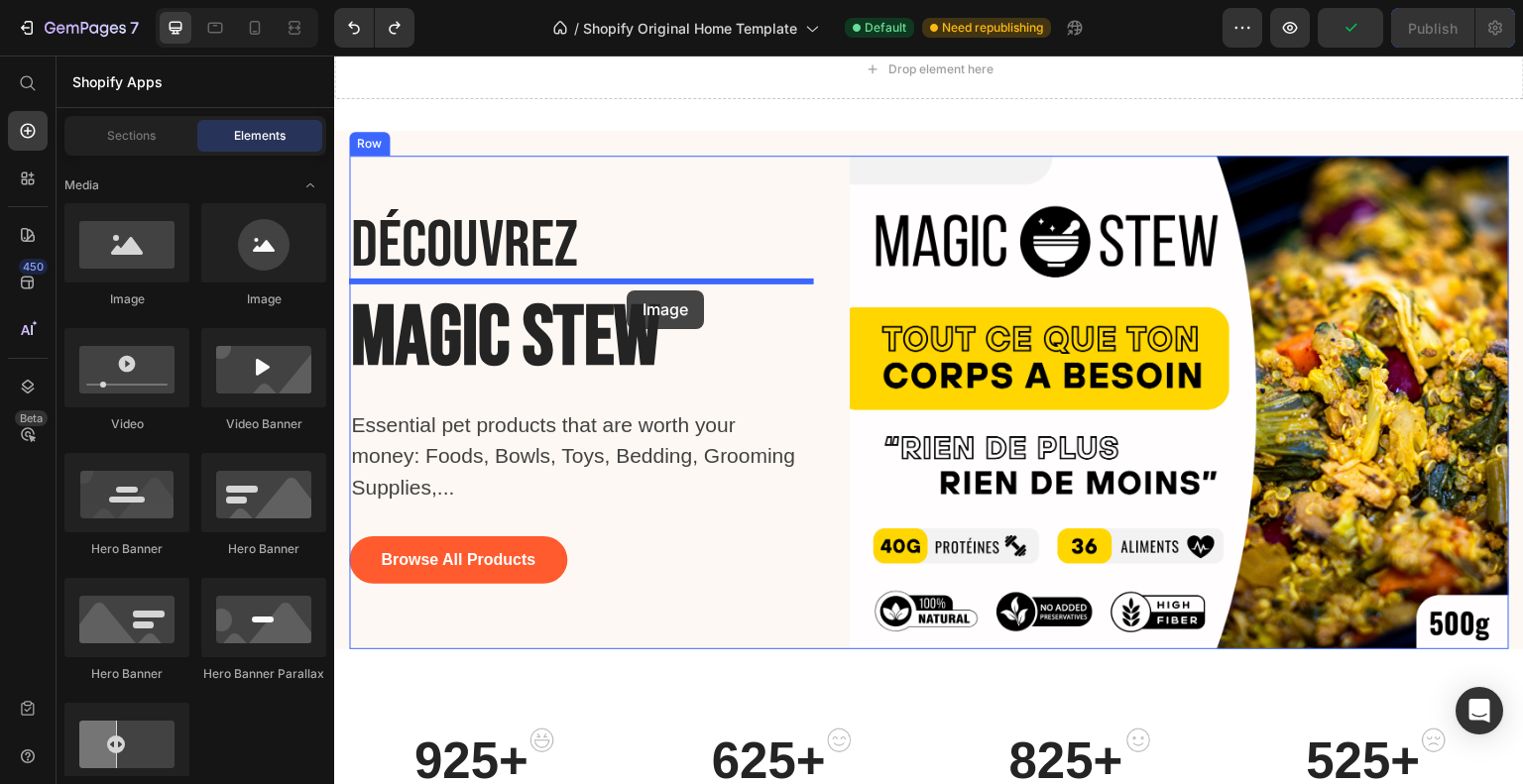 drag, startPoint x: 474, startPoint y: 316, endPoint x: 627, endPoint y: 290, distance: 155.19343 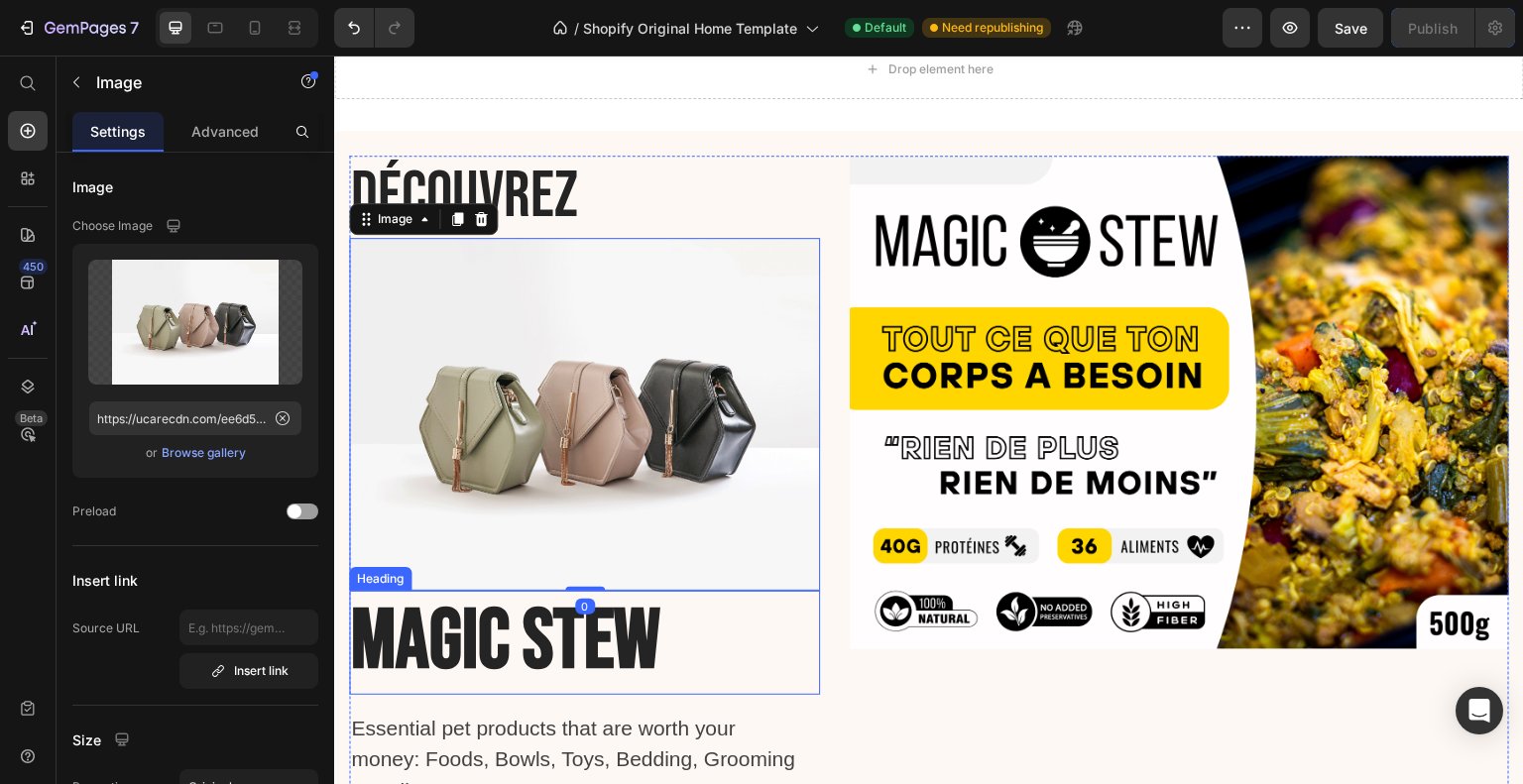 click on "Magic Stew" at bounding box center [539, 642] 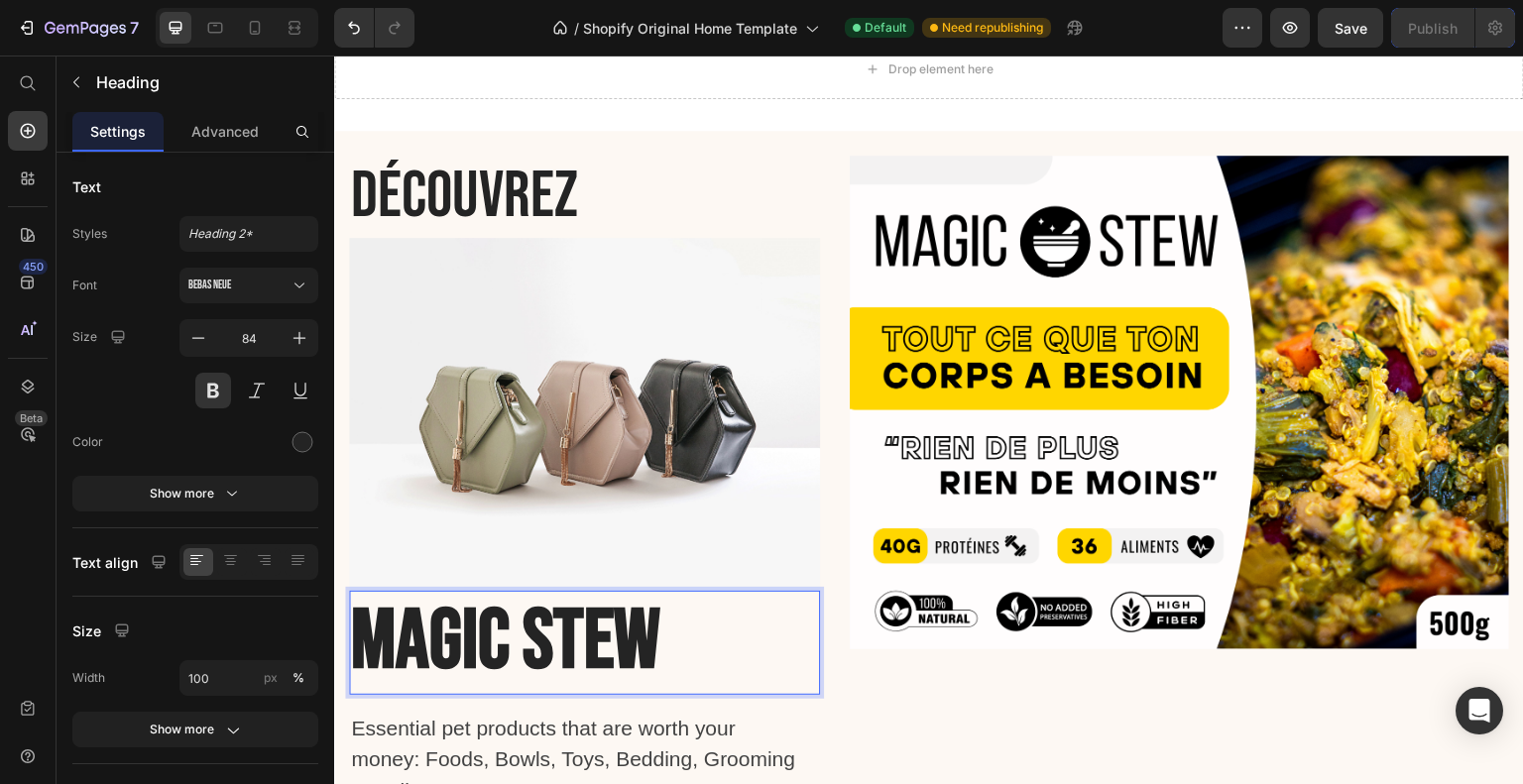 click on "Magic Stew Heading   16" at bounding box center (584, 642) 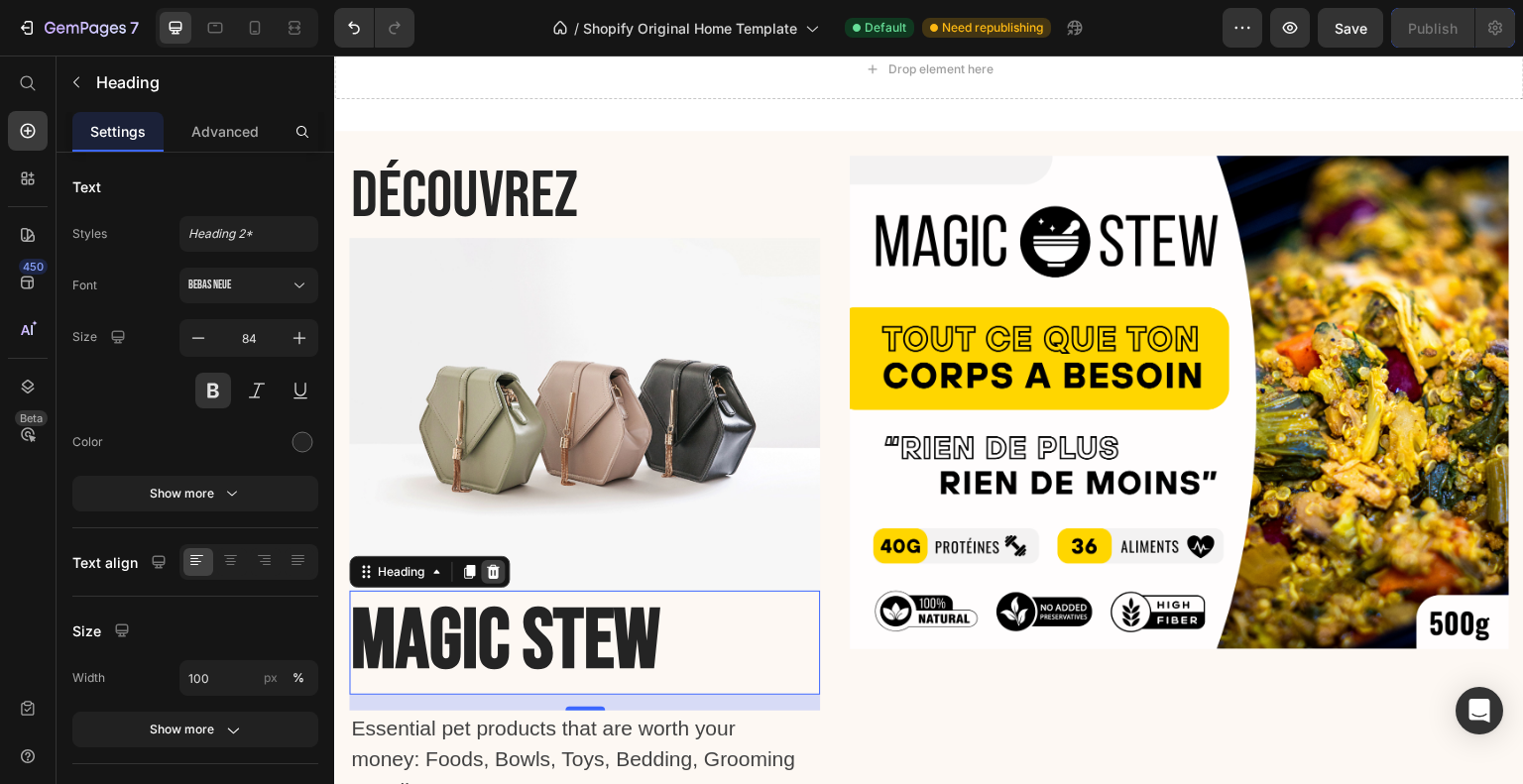 click 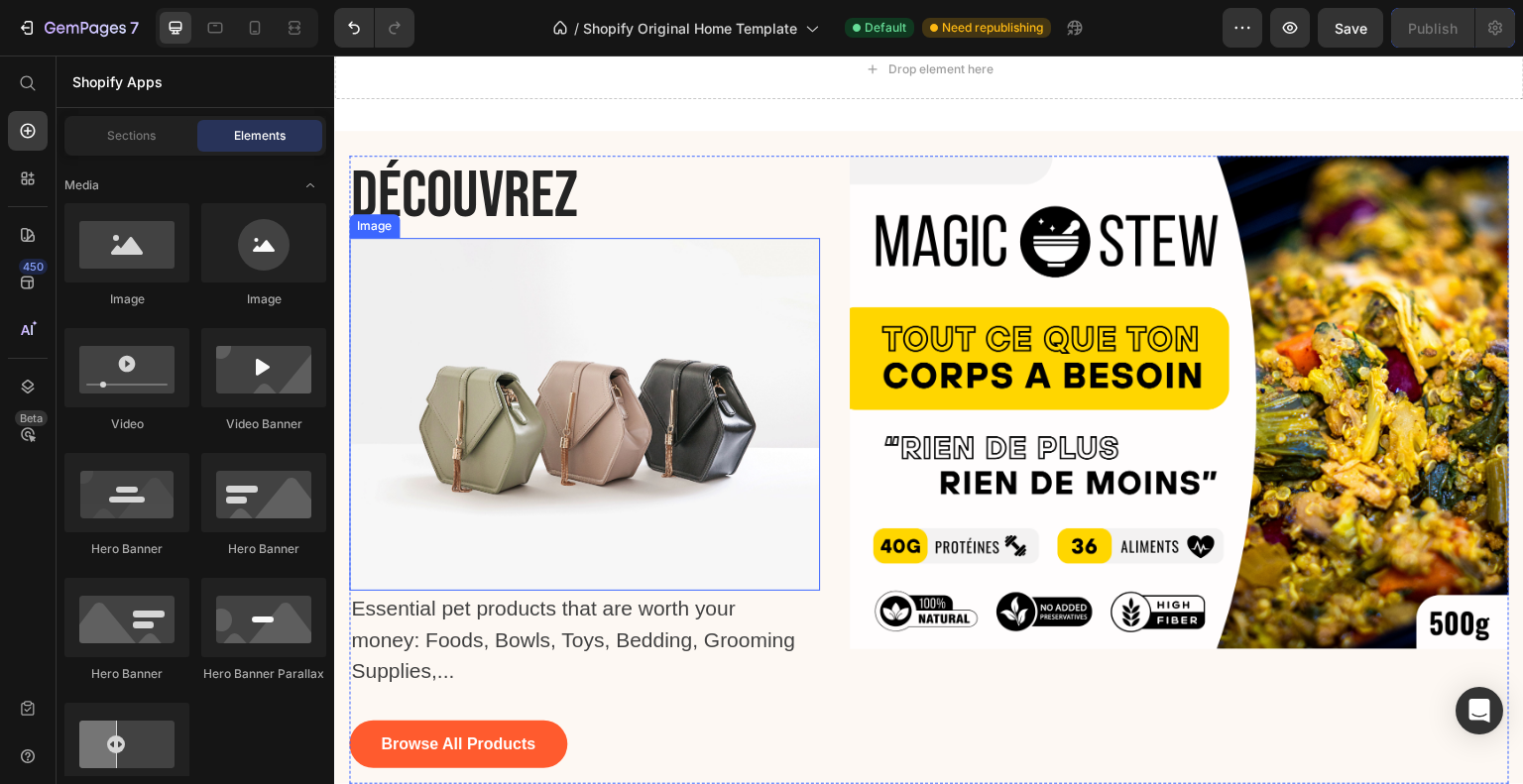 click at bounding box center [584, 414] 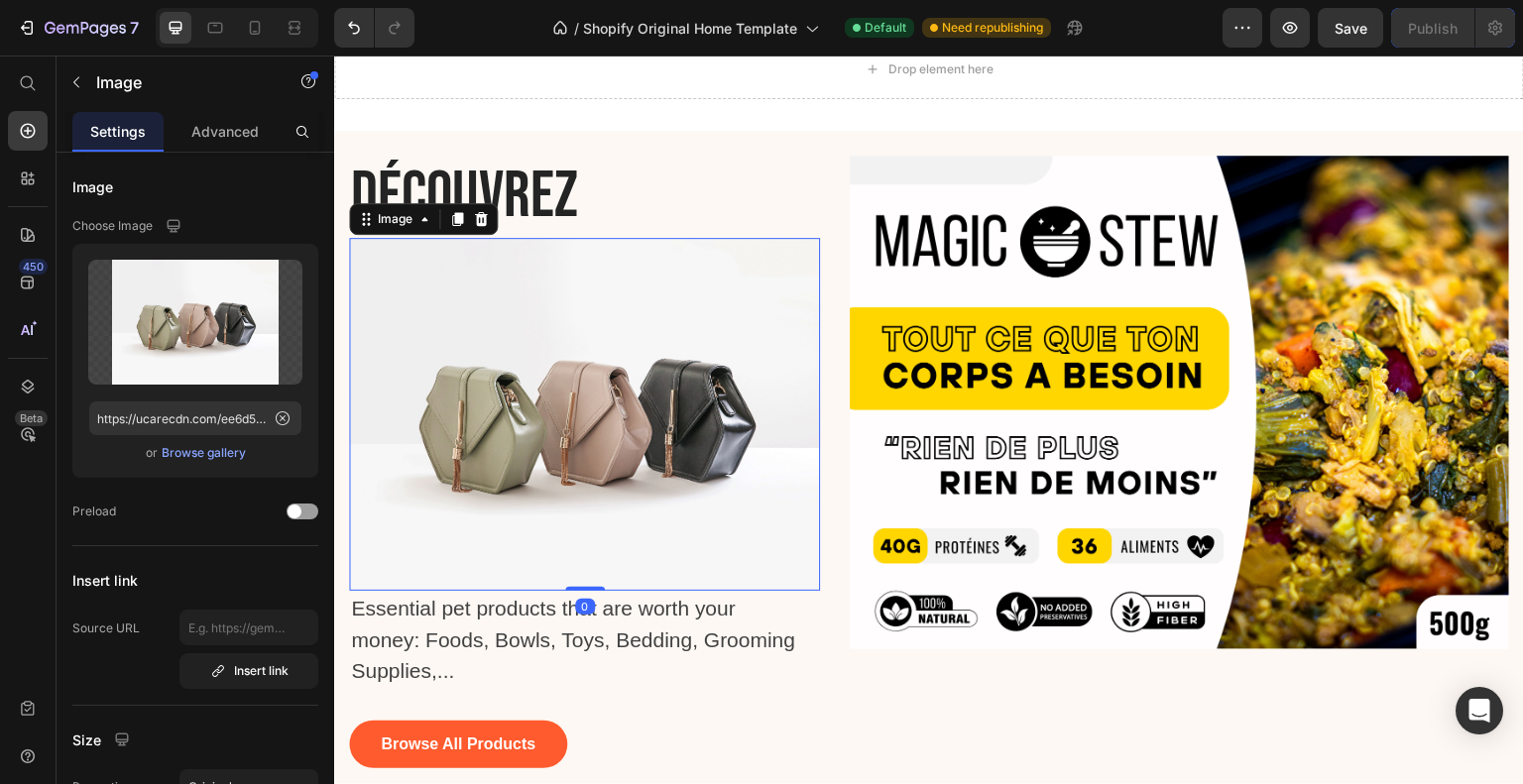 click on "Image" at bounding box center [423, 219] 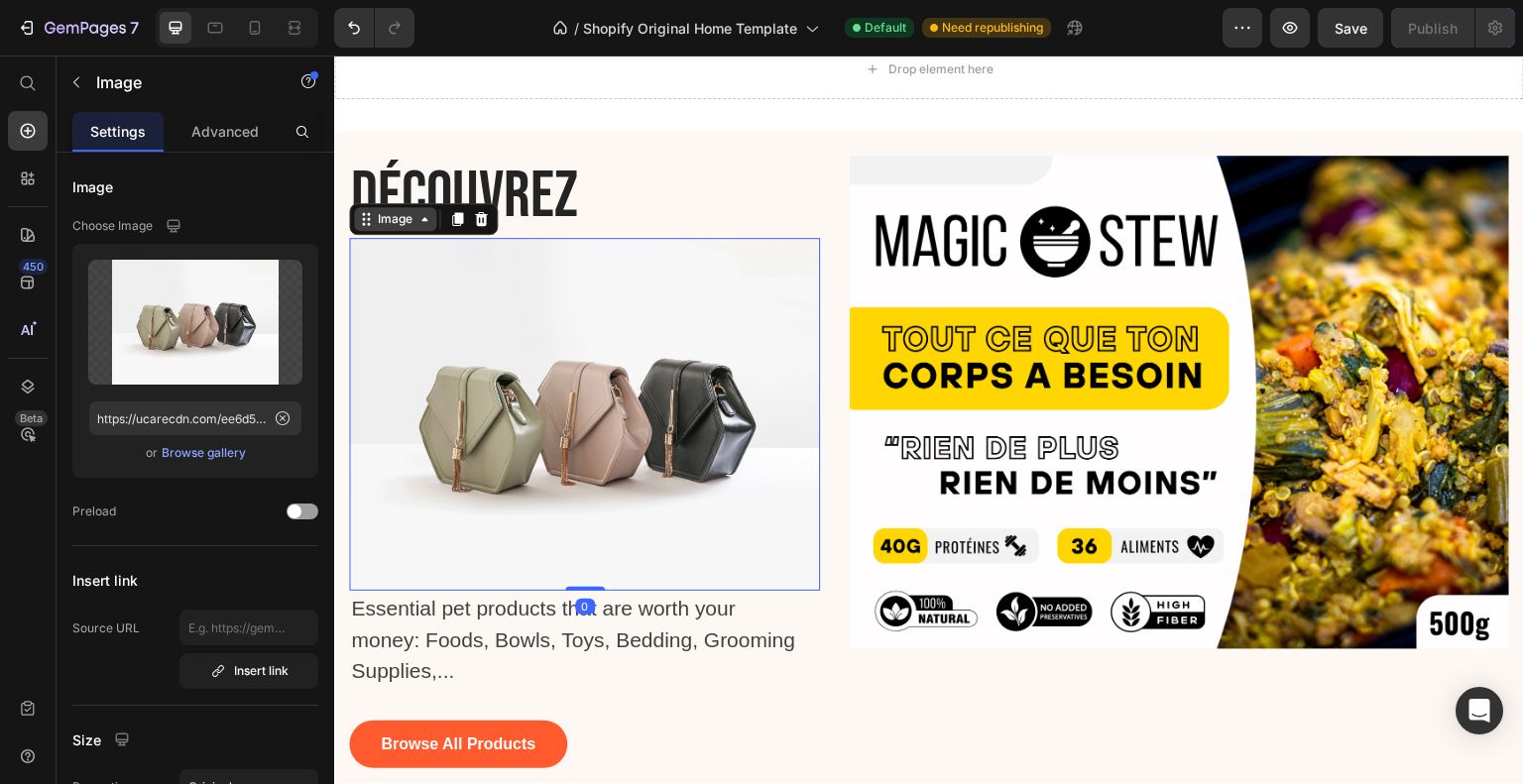 click on "Image" at bounding box center (395, 219) 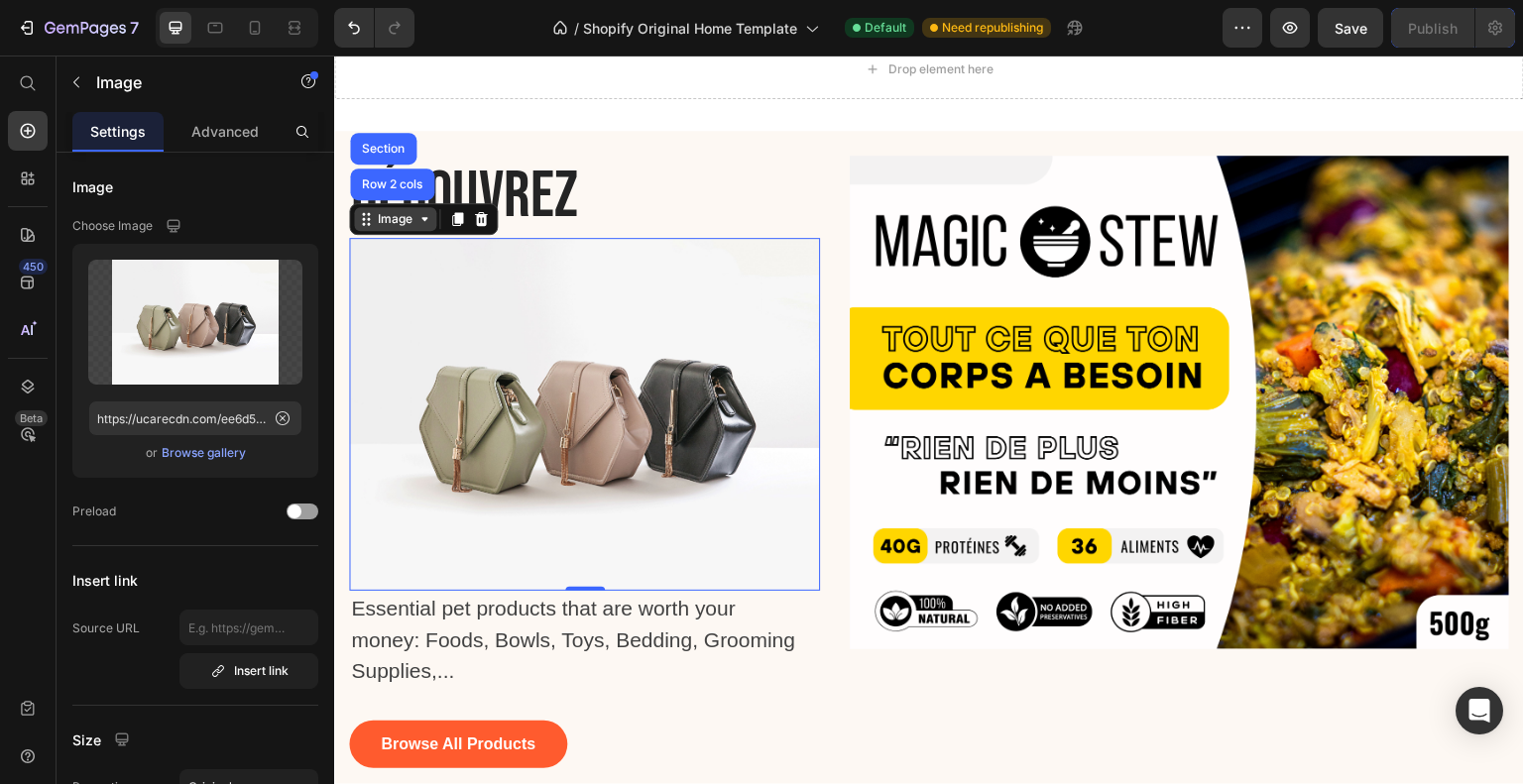 click on "Image" at bounding box center [395, 219] 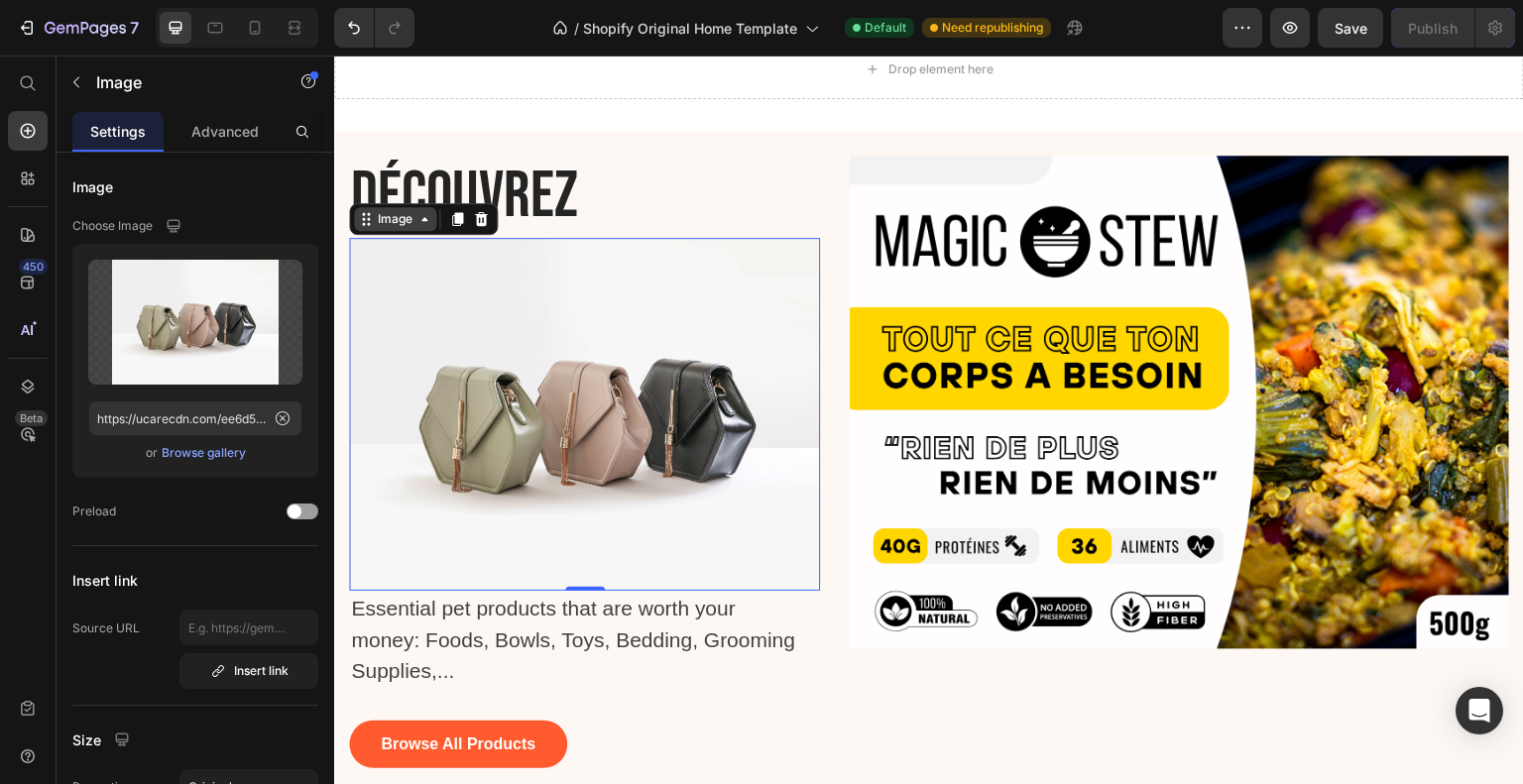 click on "Image" at bounding box center [395, 219] 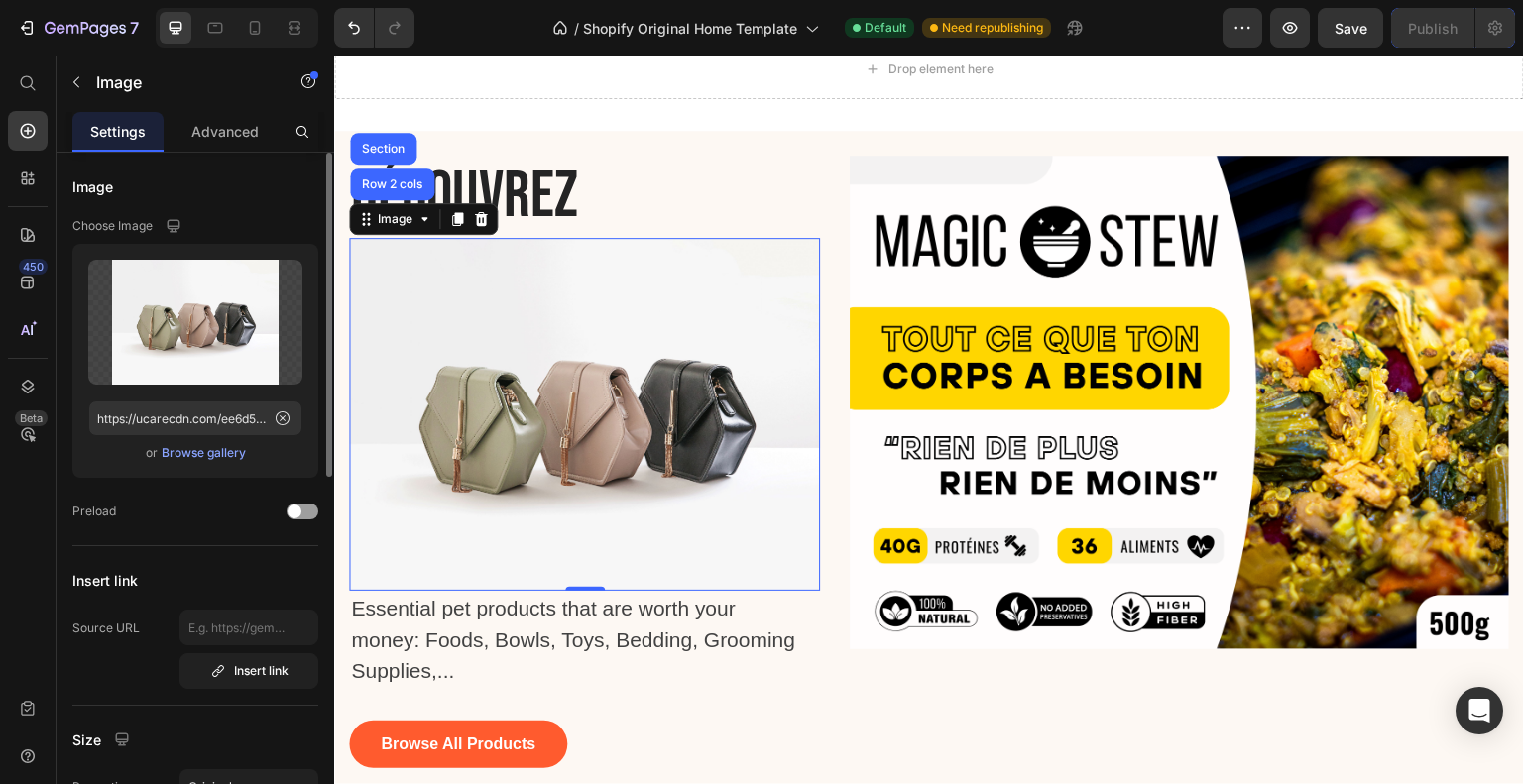 click on "Upload Image https://ucarecdn.com/ee6d5074-1640-4cc7-8933-47c8589c3dee/-/format/auto/  or   Browse gallery" 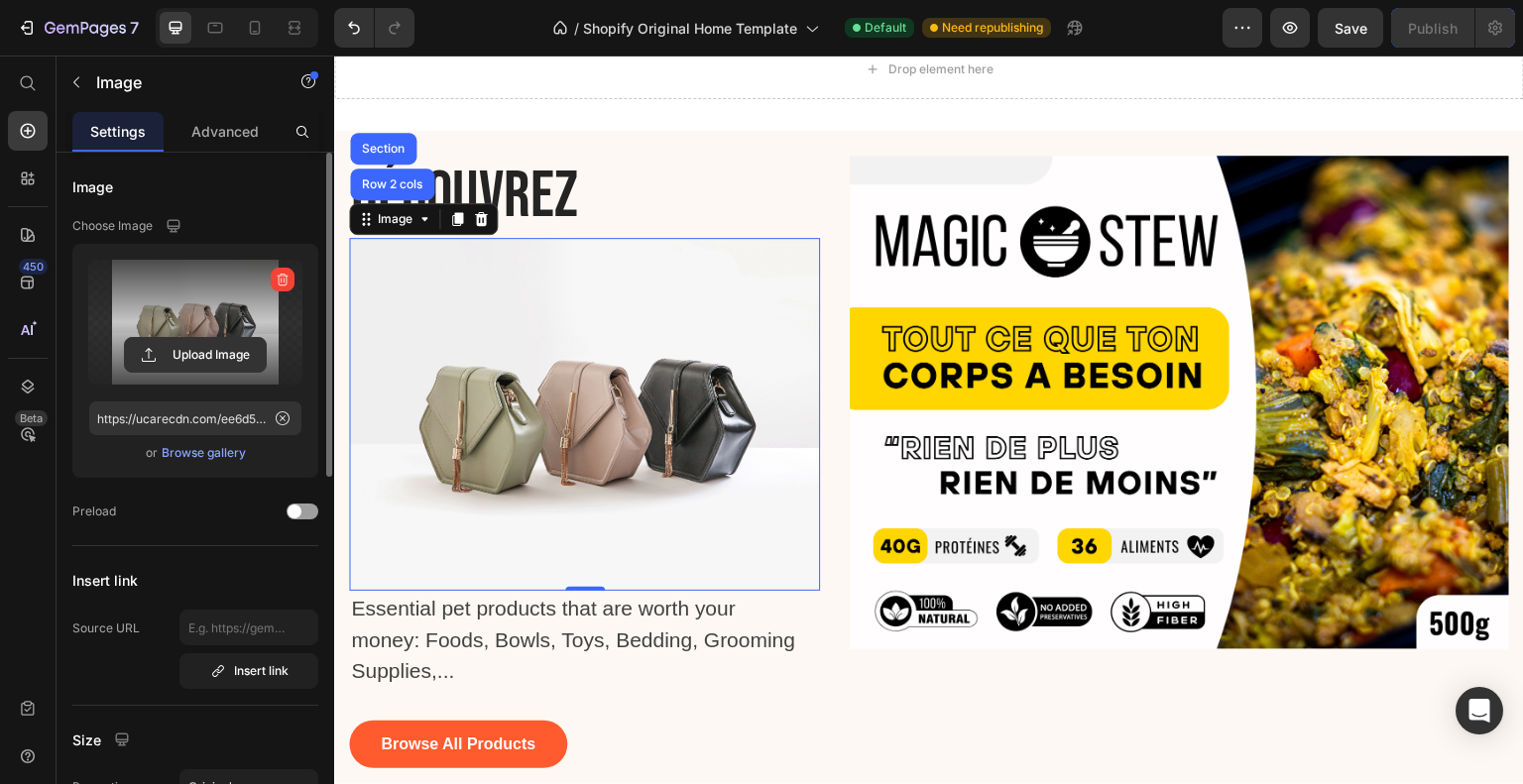 click at bounding box center [195, 322] 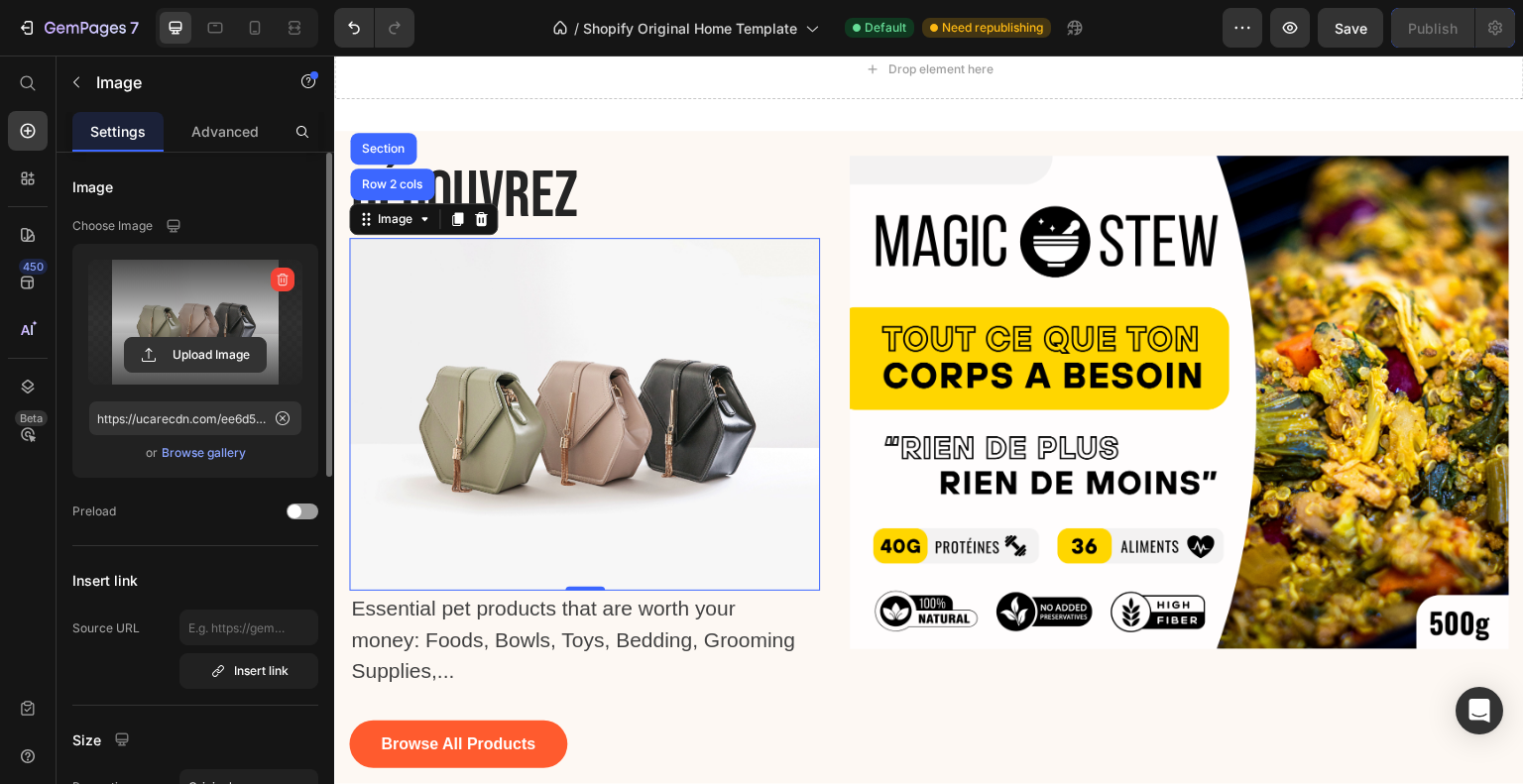 click at bounding box center (195, 322) 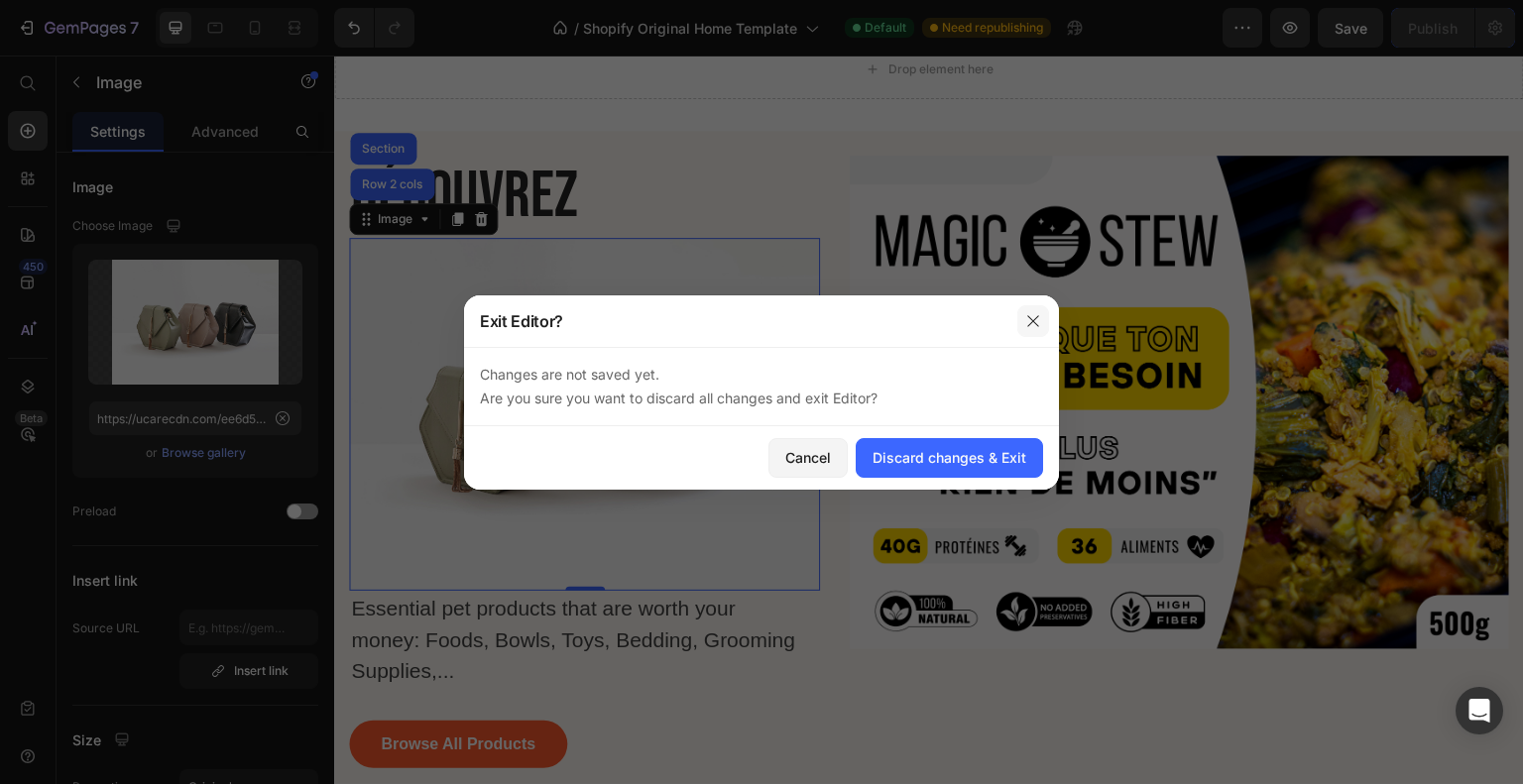 click at bounding box center (1033, 321) 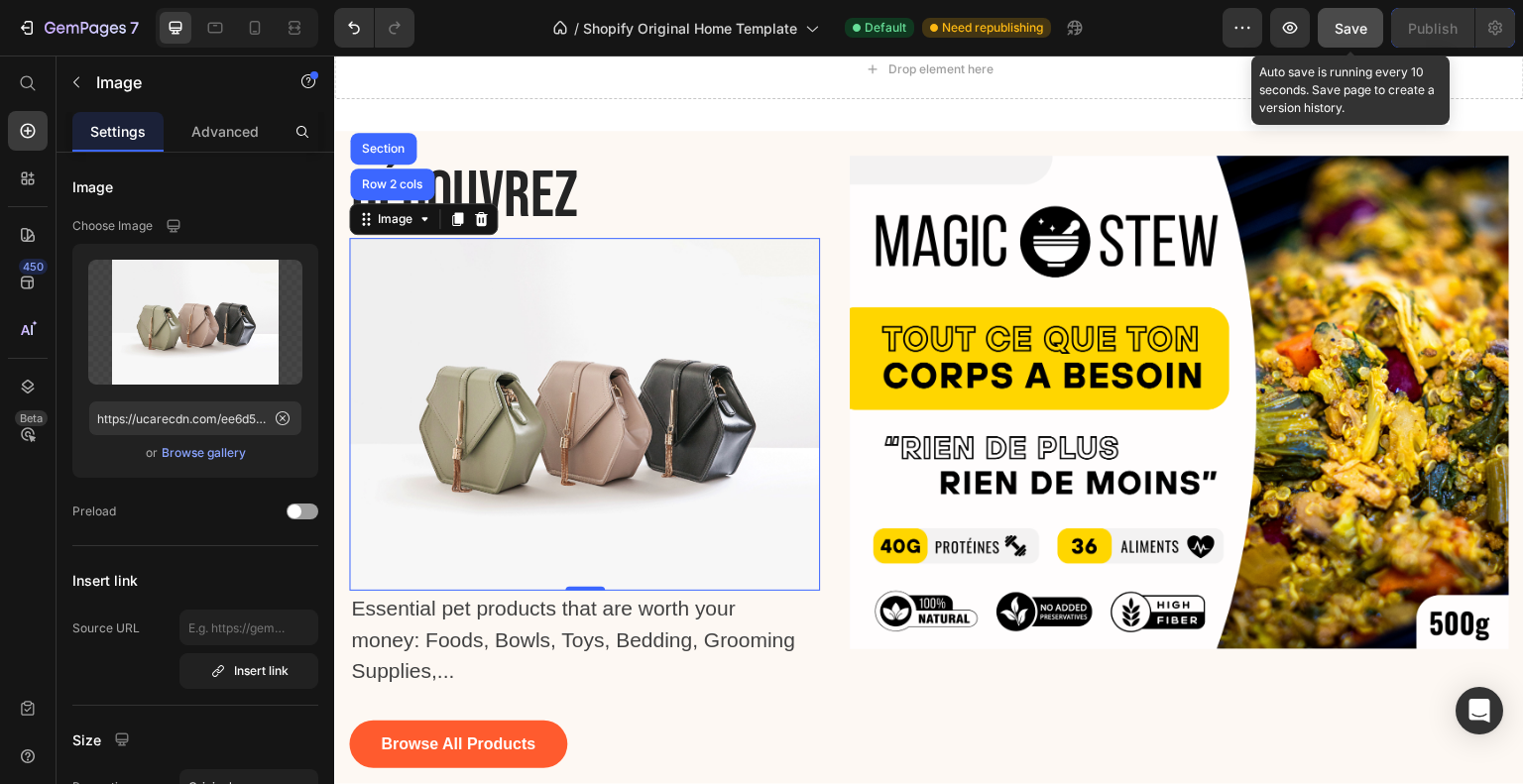 click on "Save" at bounding box center (1350, 28) 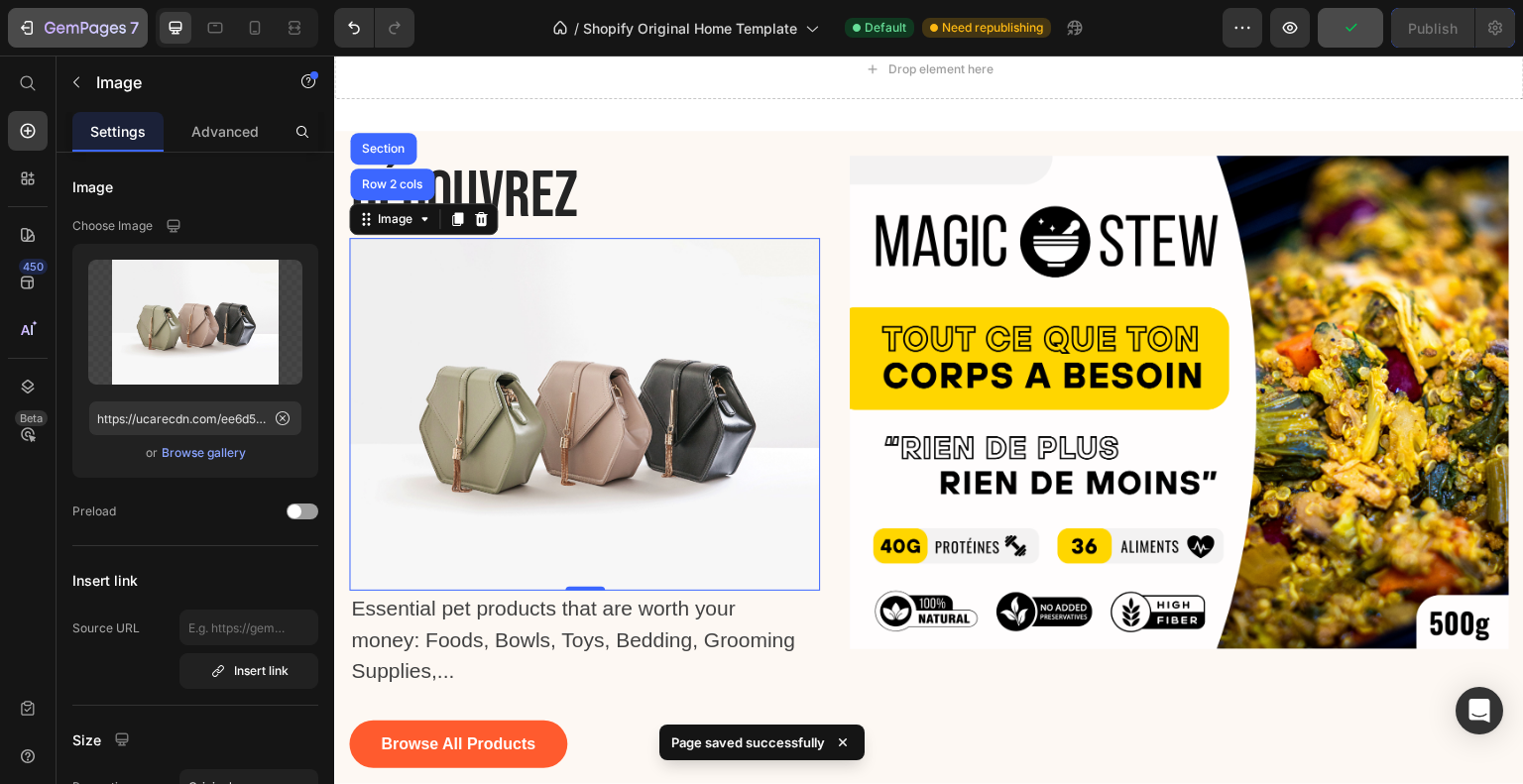 click on "7" 